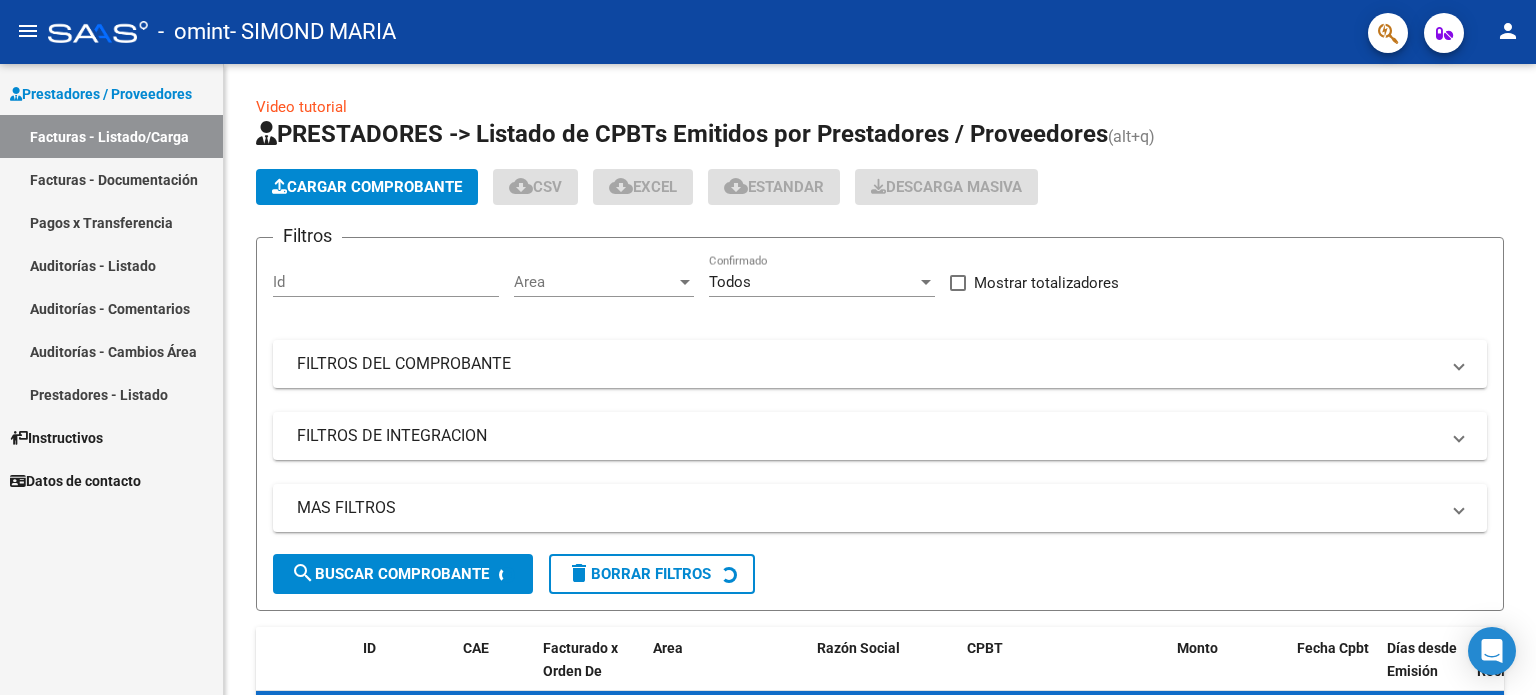 scroll, scrollTop: 0, scrollLeft: 0, axis: both 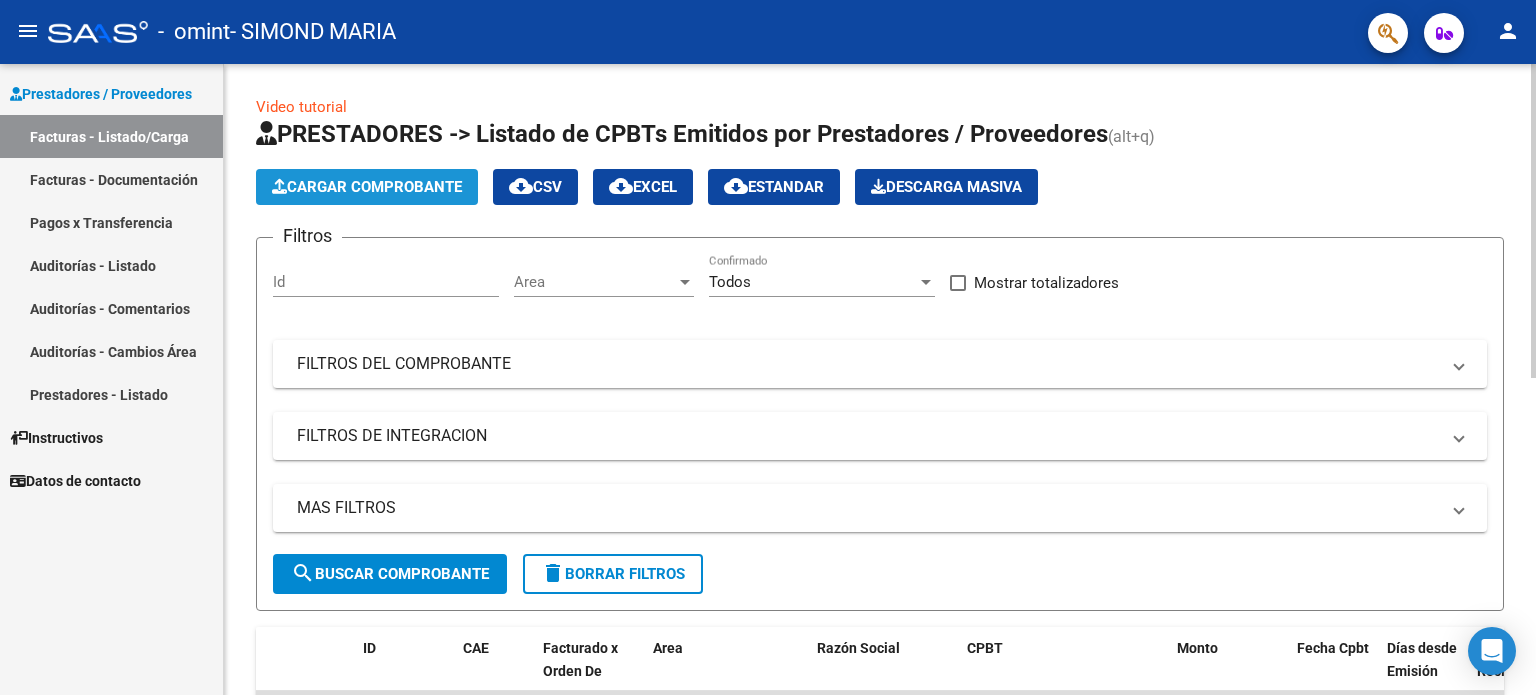 click on "Cargar Comprobante" 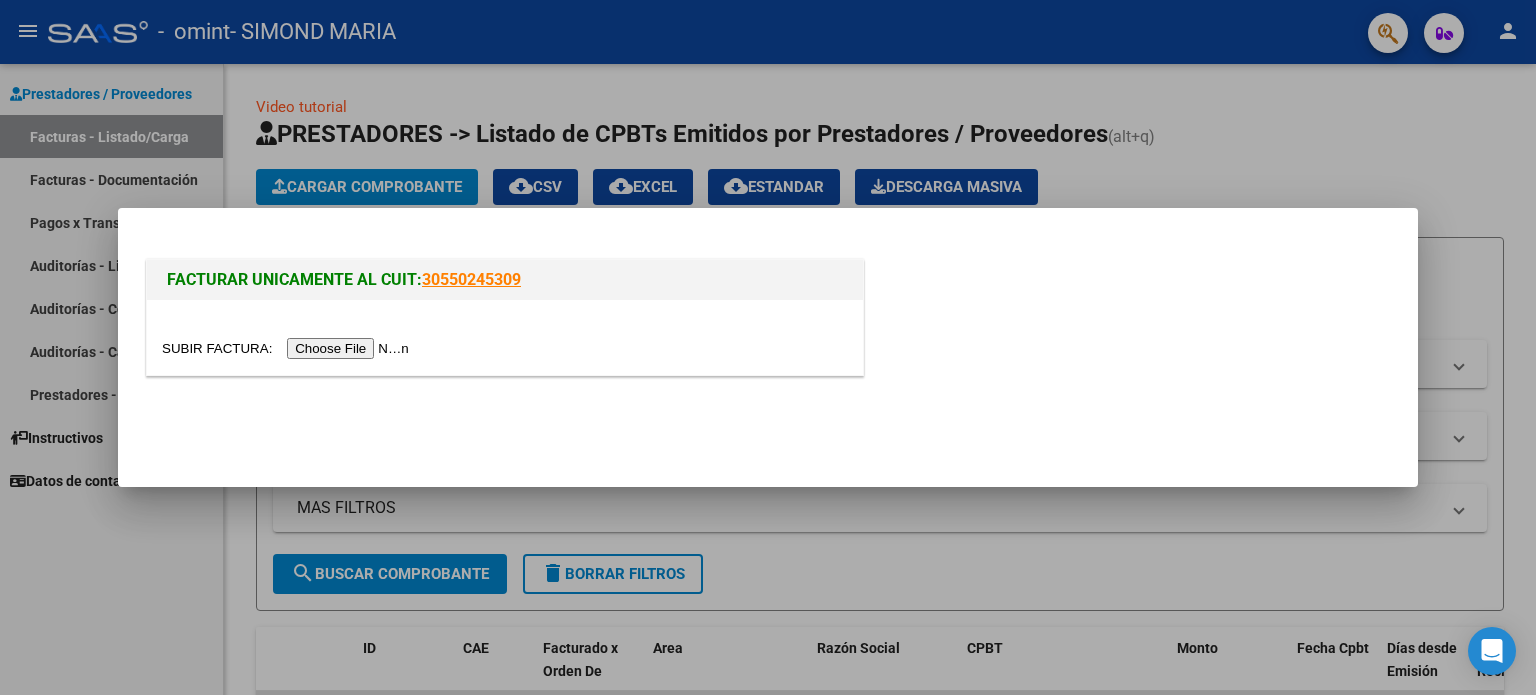 click at bounding box center [288, 348] 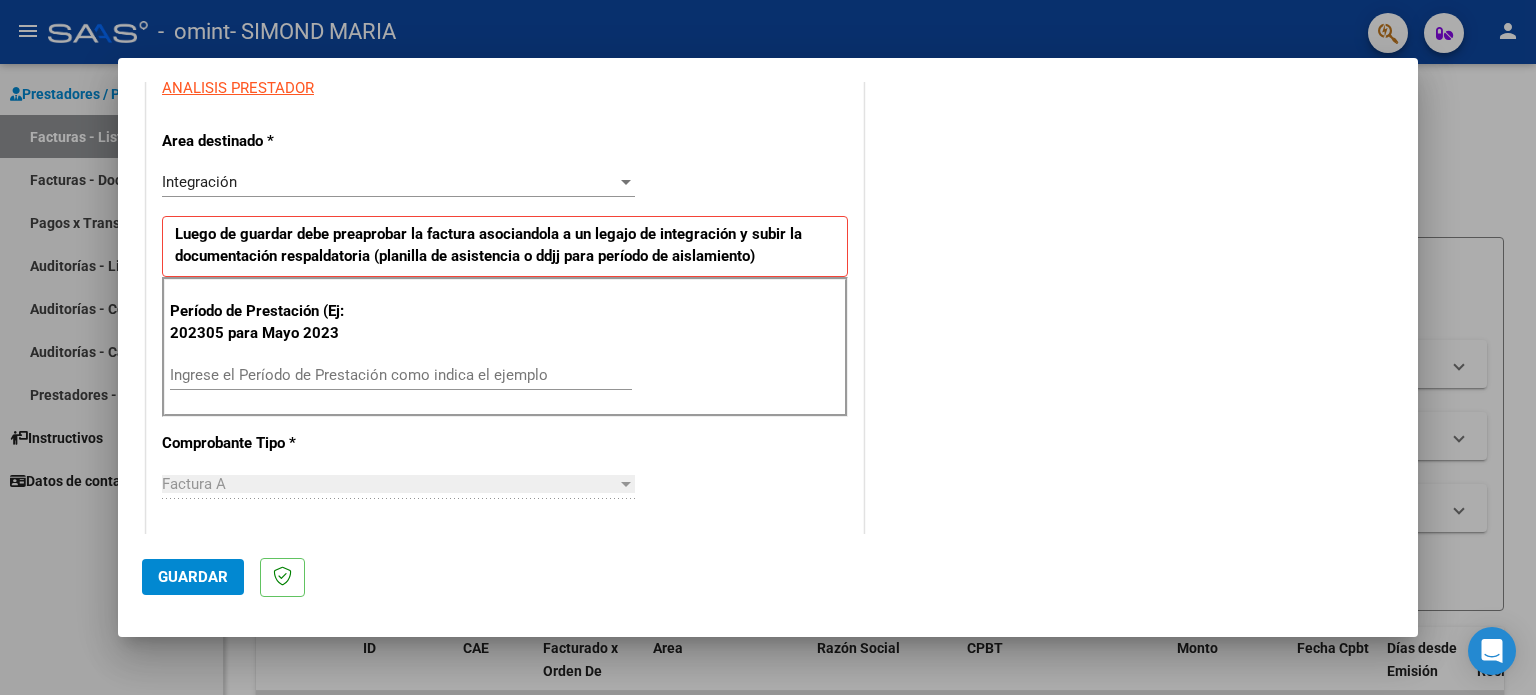 scroll, scrollTop: 388, scrollLeft: 0, axis: vertical 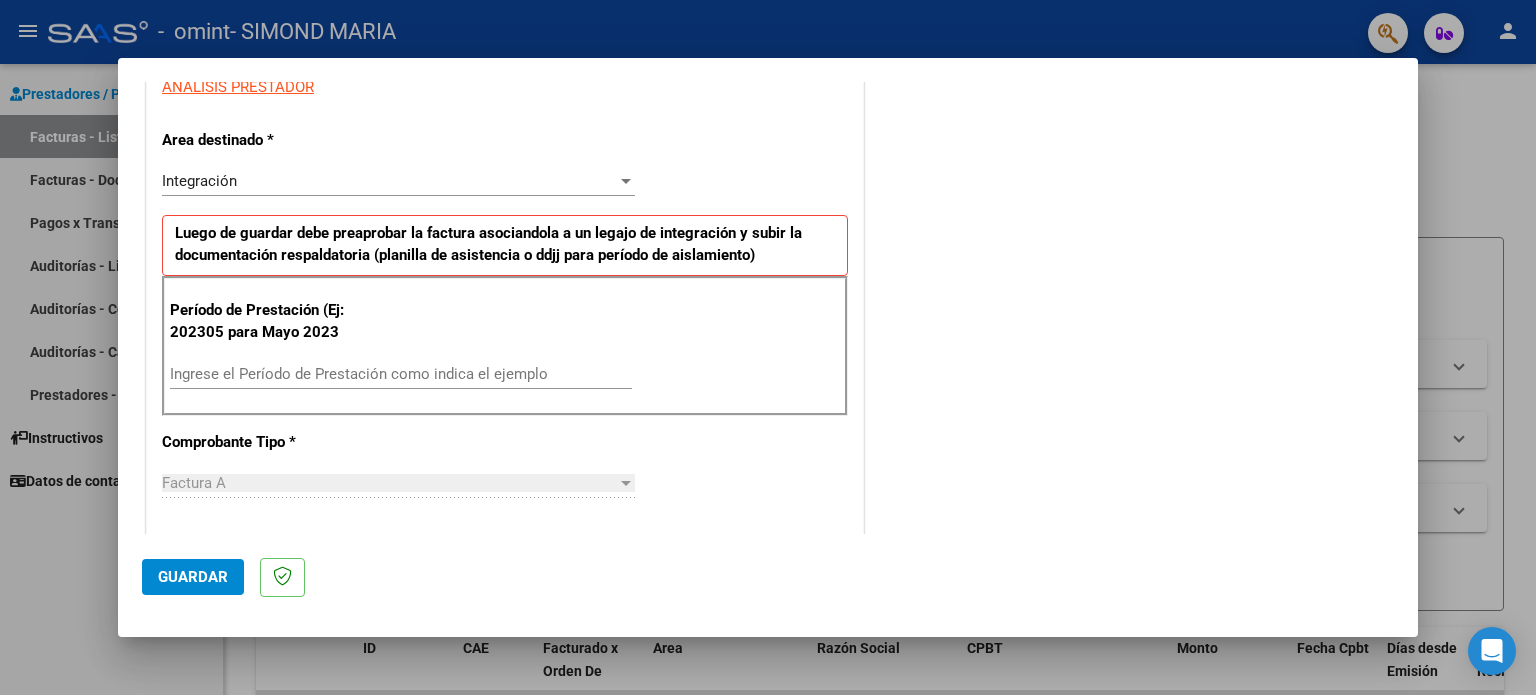 click on "Ingrese el Período de Prestación como indica el ejemplo" at bounding box center (401, 374) 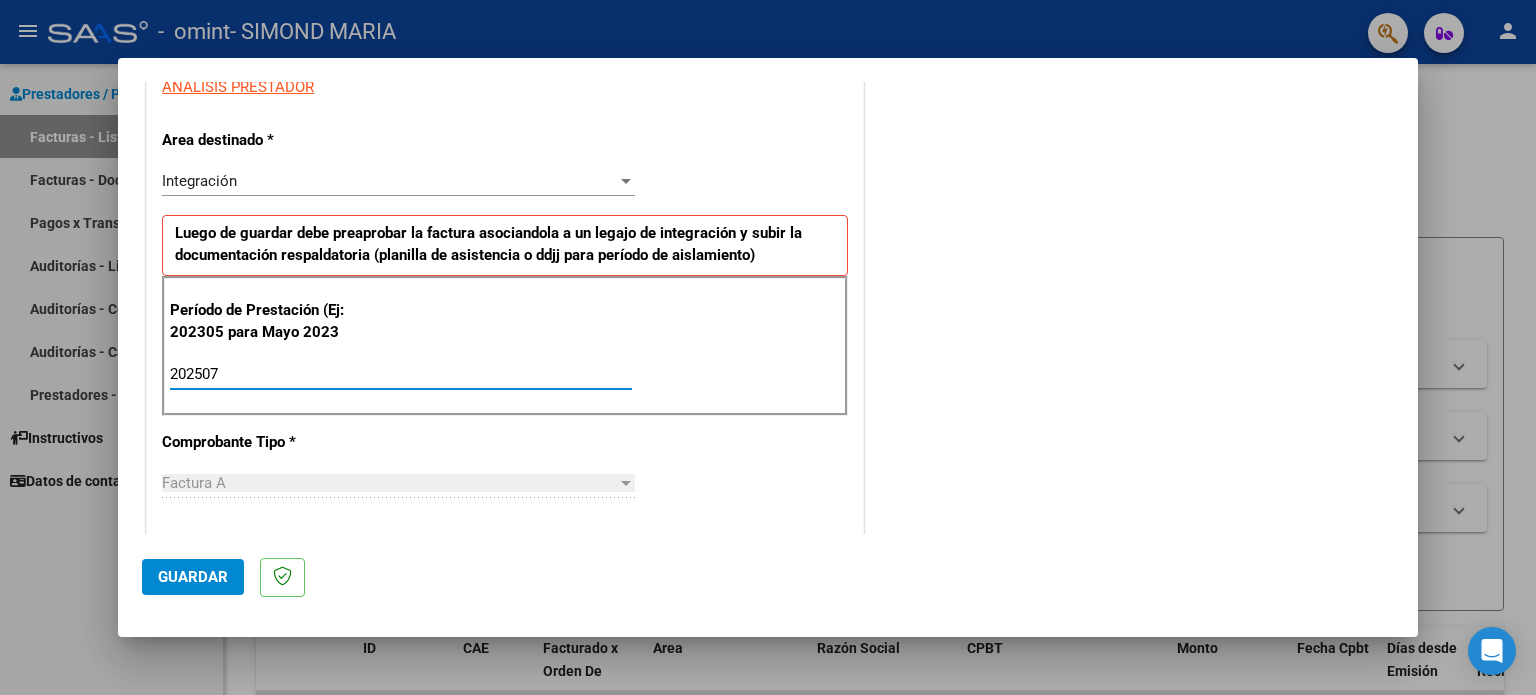 type on "202507" 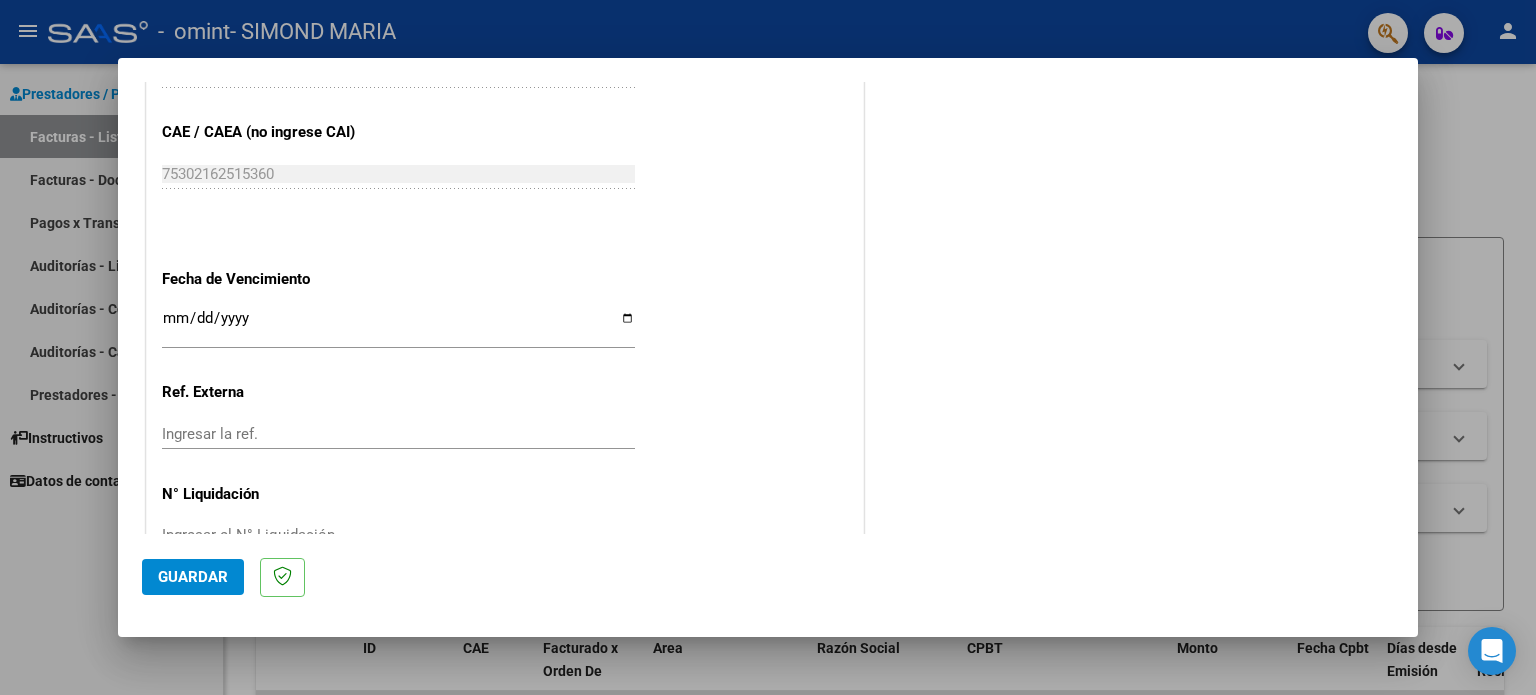 scroll, scrollTop: 1268, scrollLeft: 0, axis: vertical 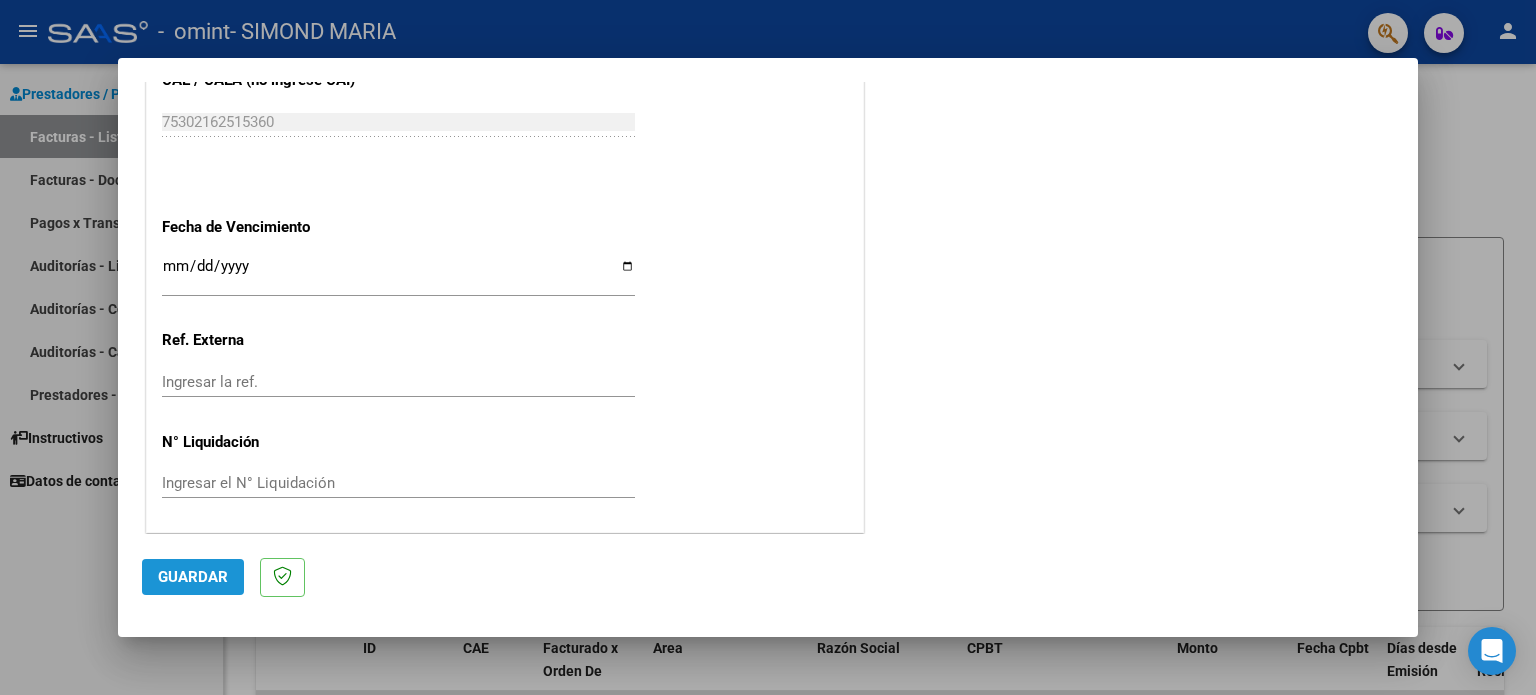 click on "Guardar" 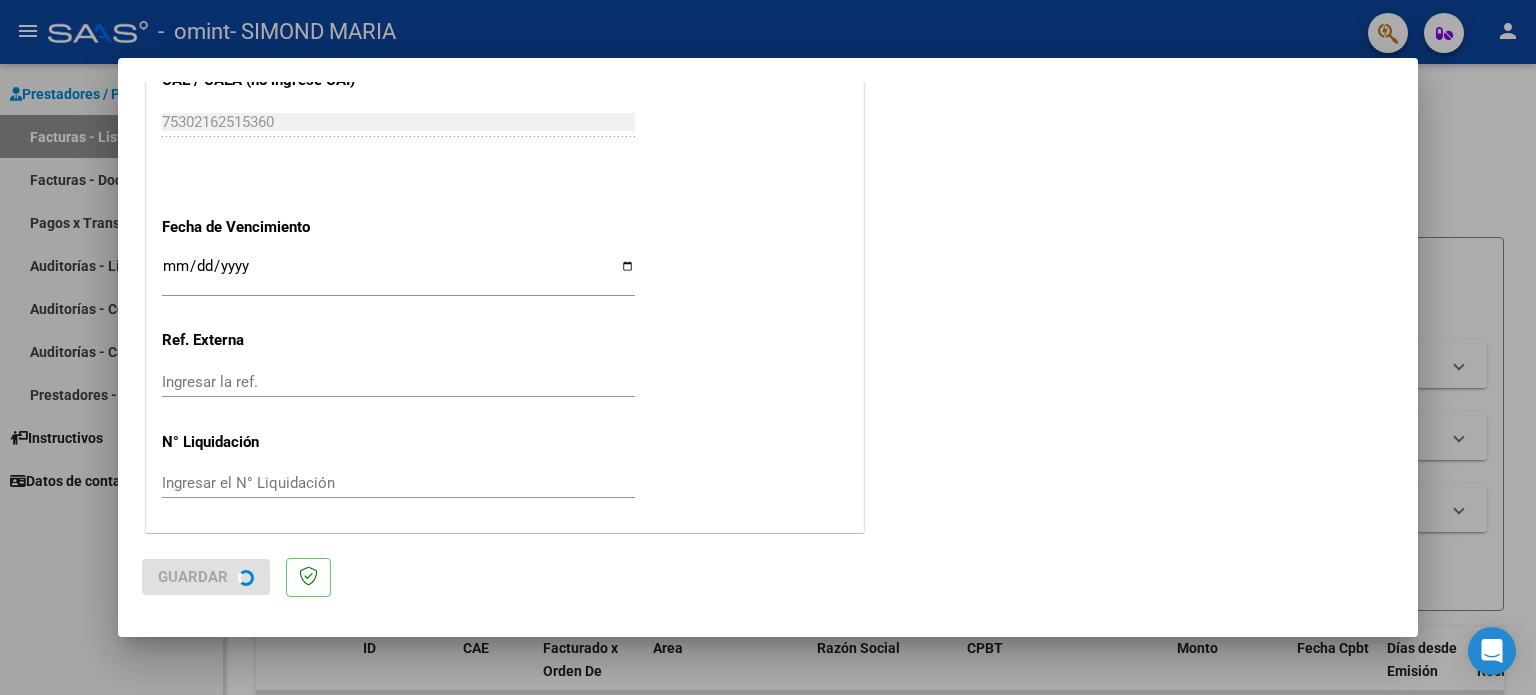scroll, scrollTop: 0, scrollLeft: 0, axis: both 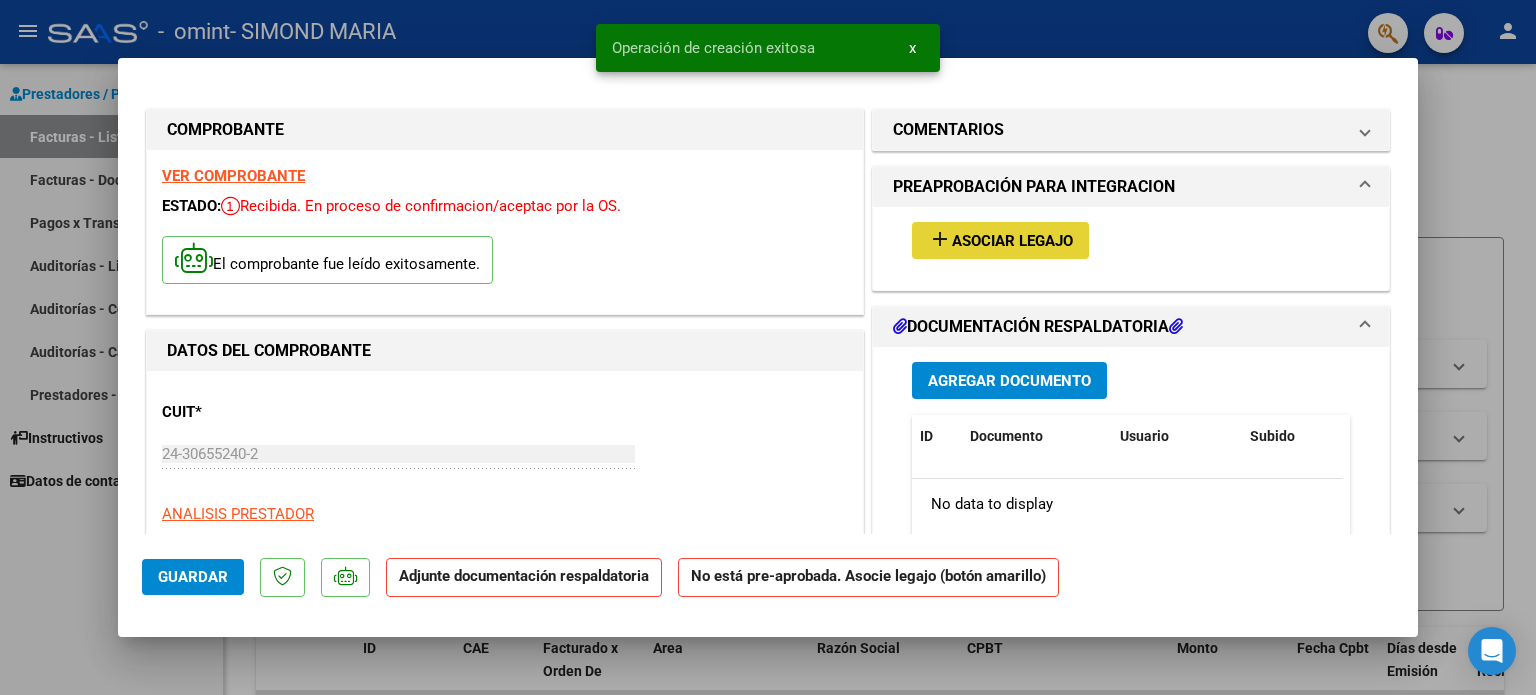 click on "add Asociar Legajo" at bounding box center (1000, 240) 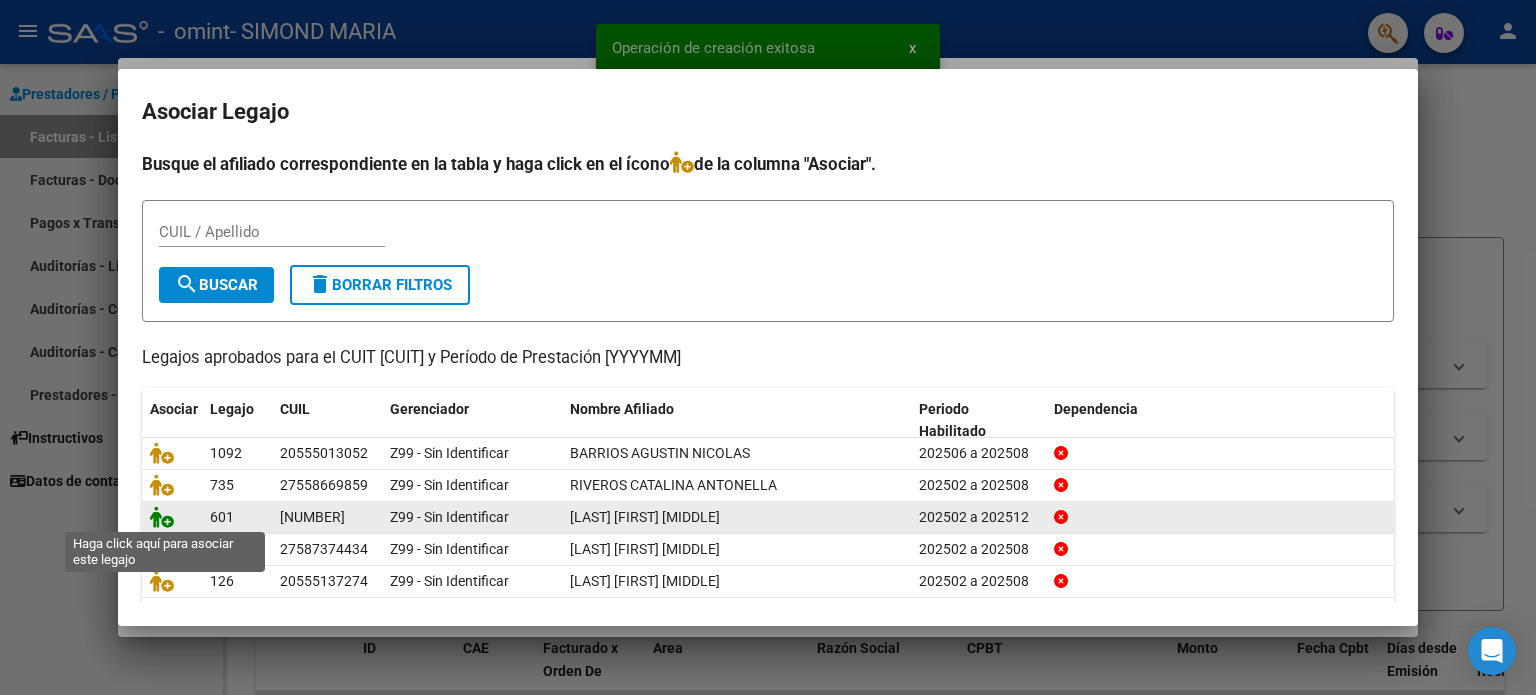 click 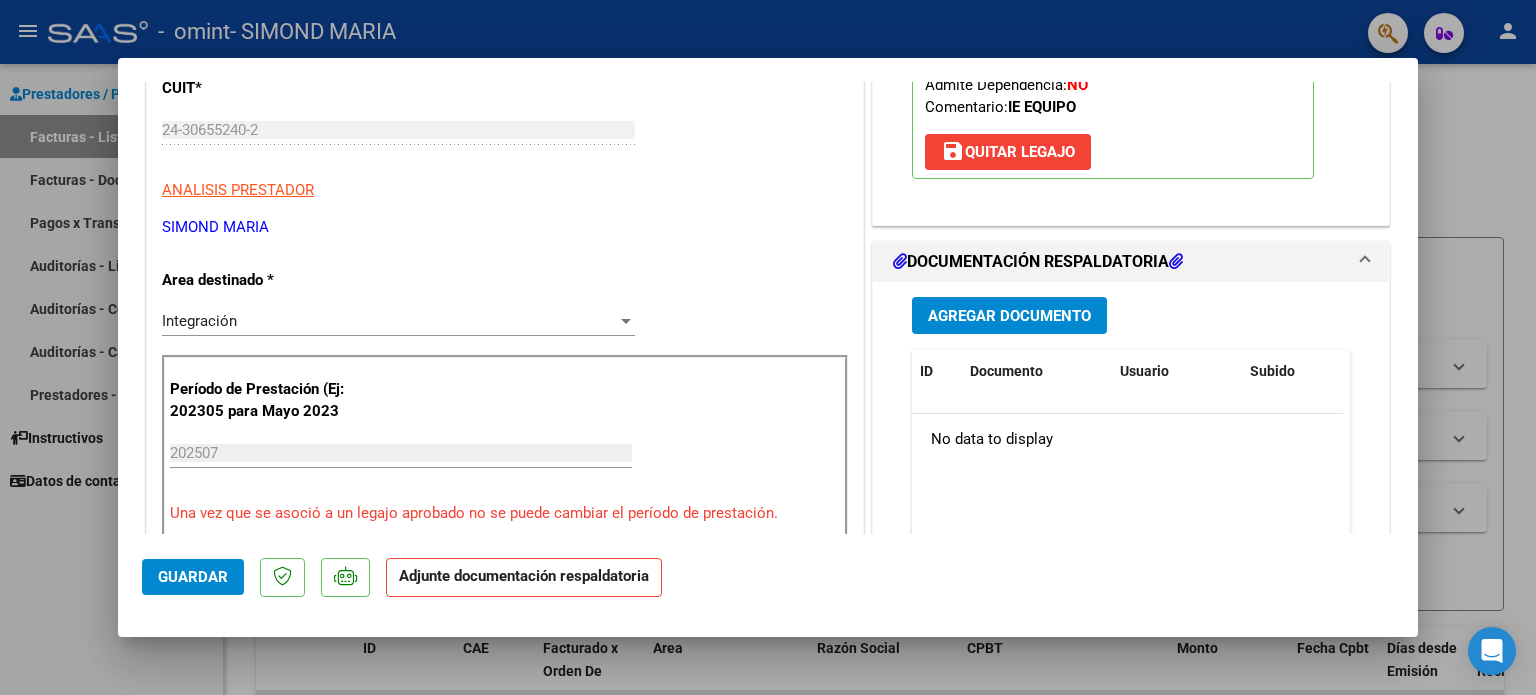 scroll, scrollTop: 324, scrollLeft: 0, axis: vertical 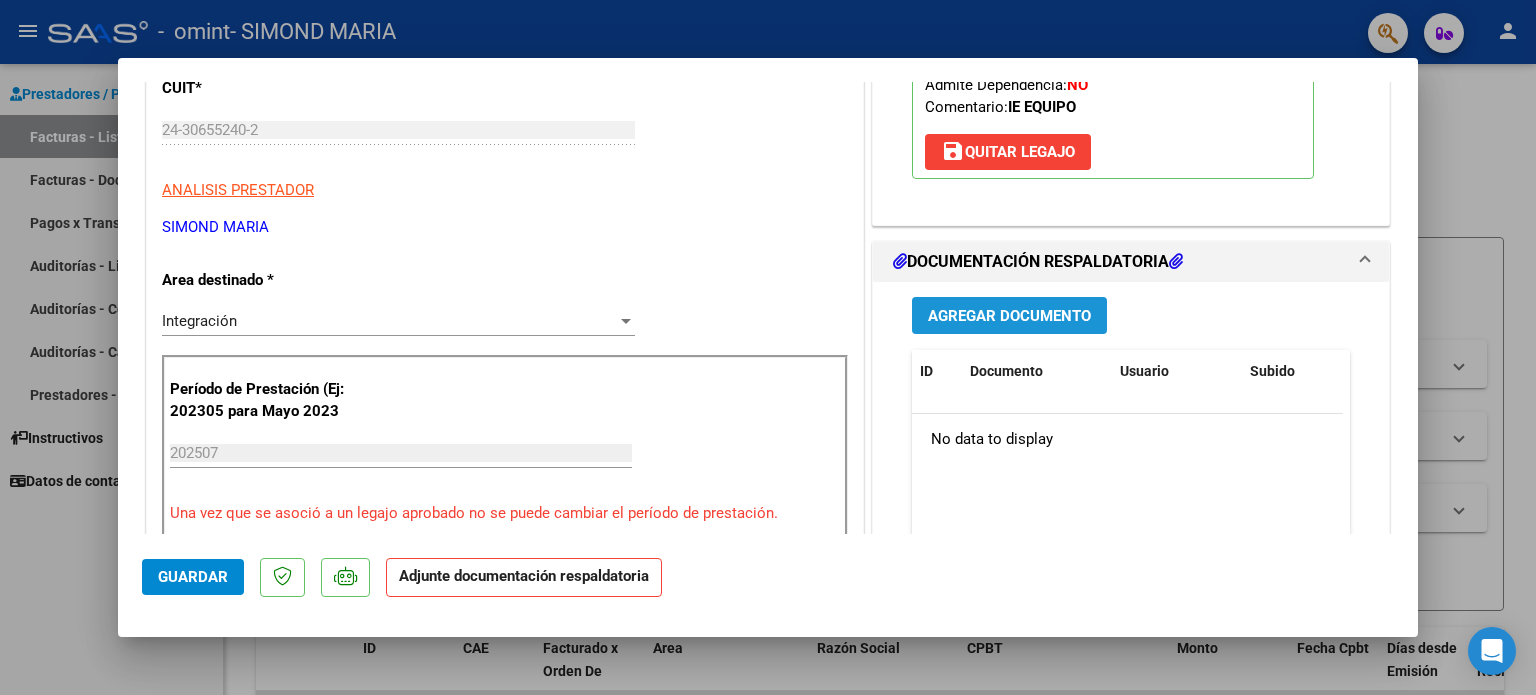 click on "Agregar Documento" at bounding box center [1009, 316] 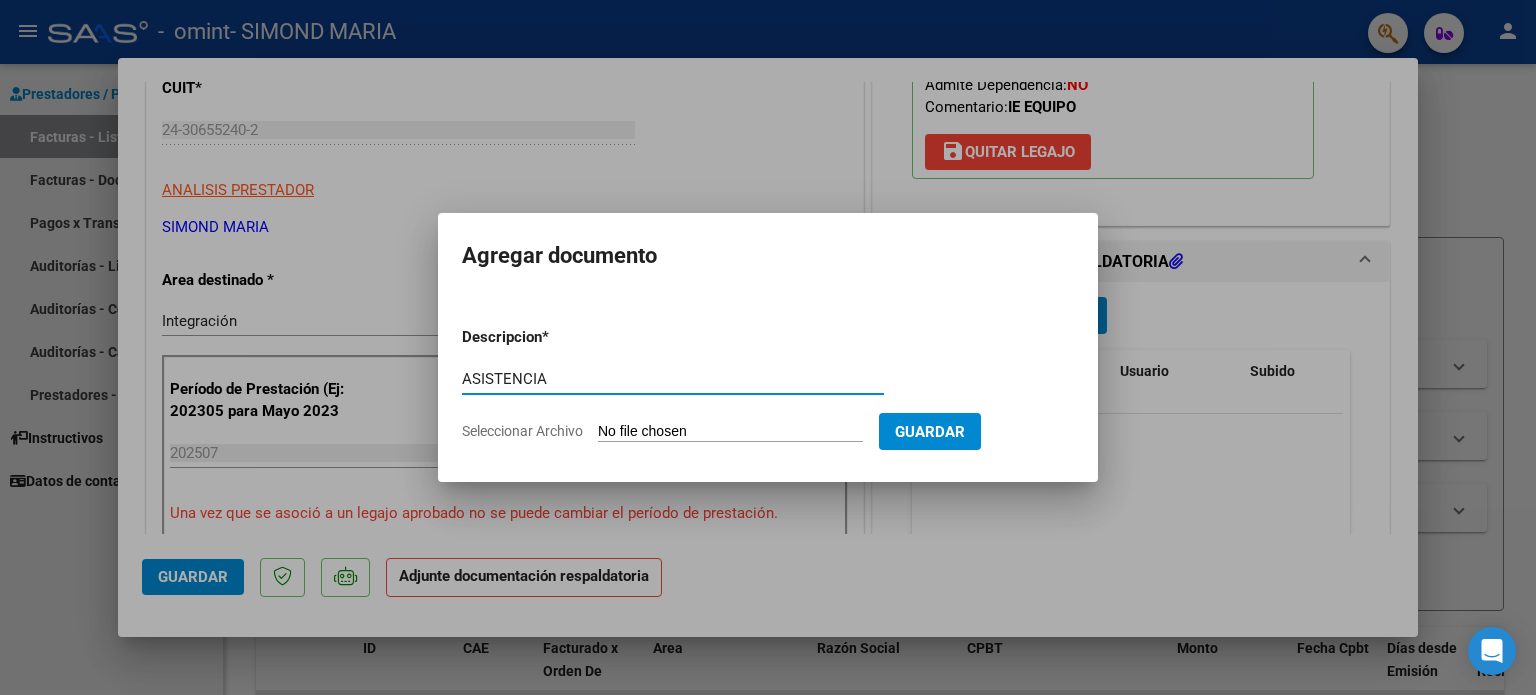 type on "ASISTENCIA" 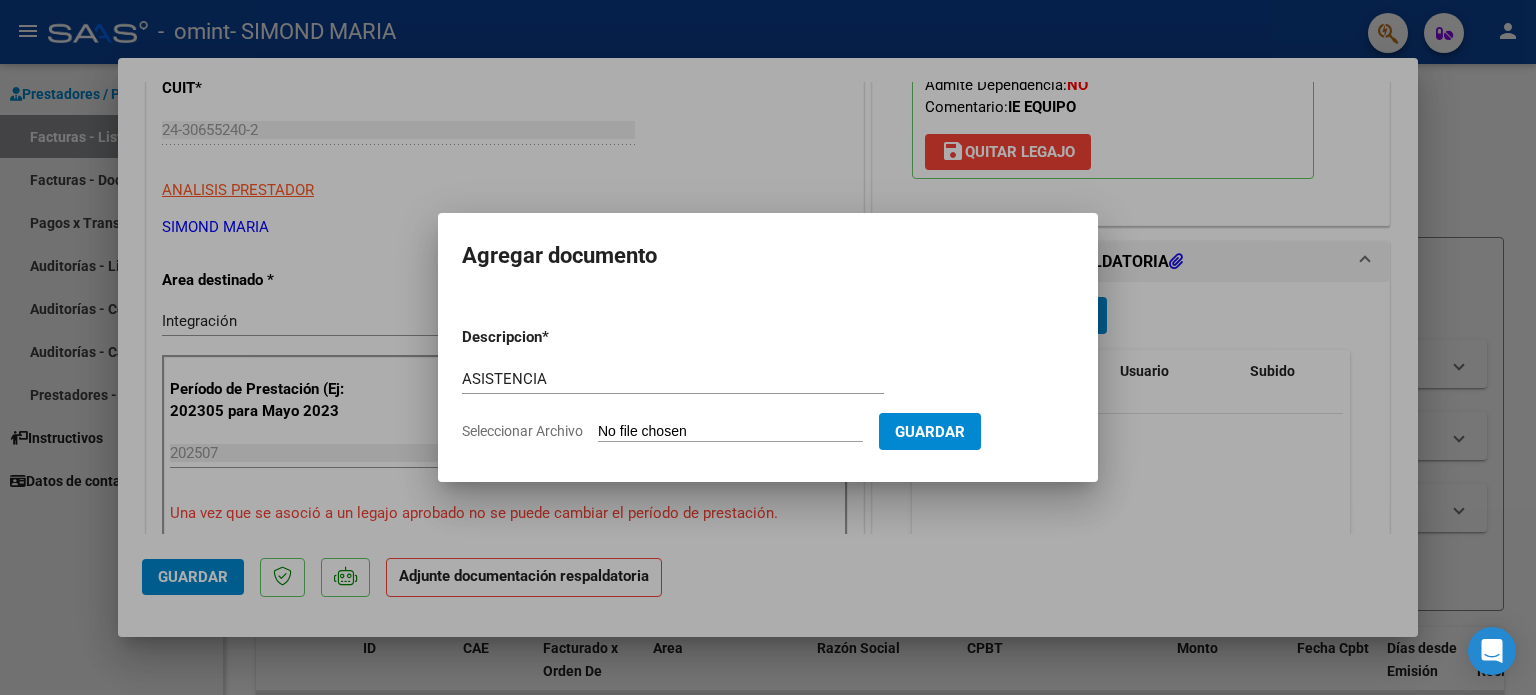 click on "Seleccionar Archivo" at bounding box center (730, 432) 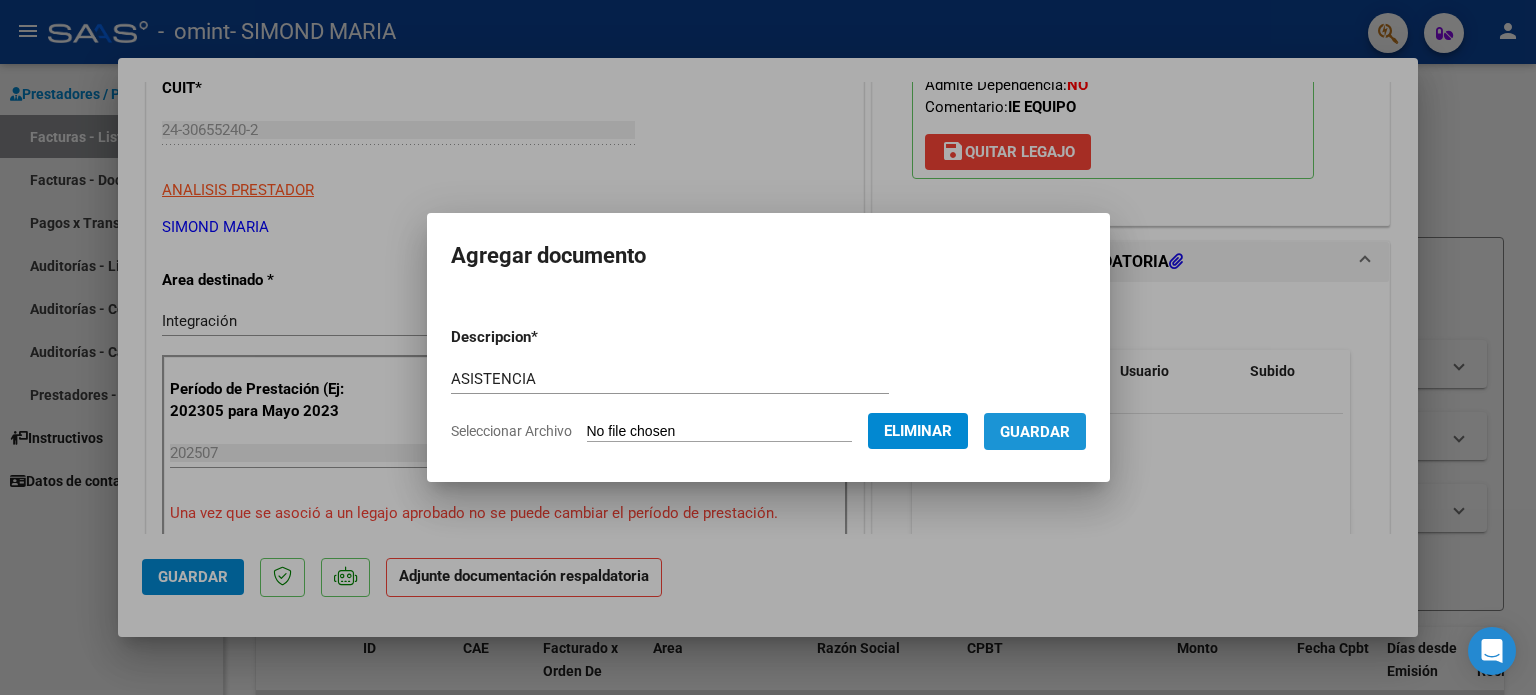 click on "Guardar" at bounding box center (1035, 432) 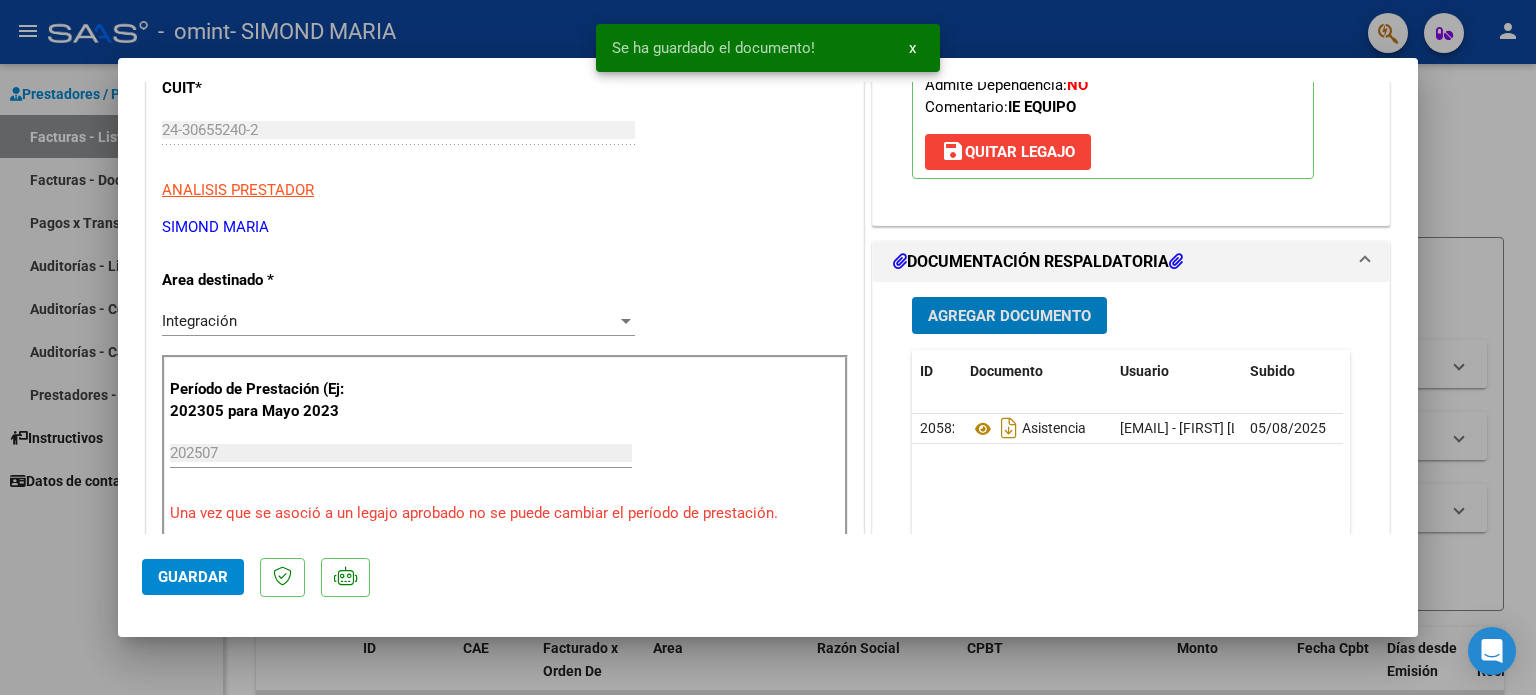 click on "Agregar Documento" at bounding box center (1009, 315) 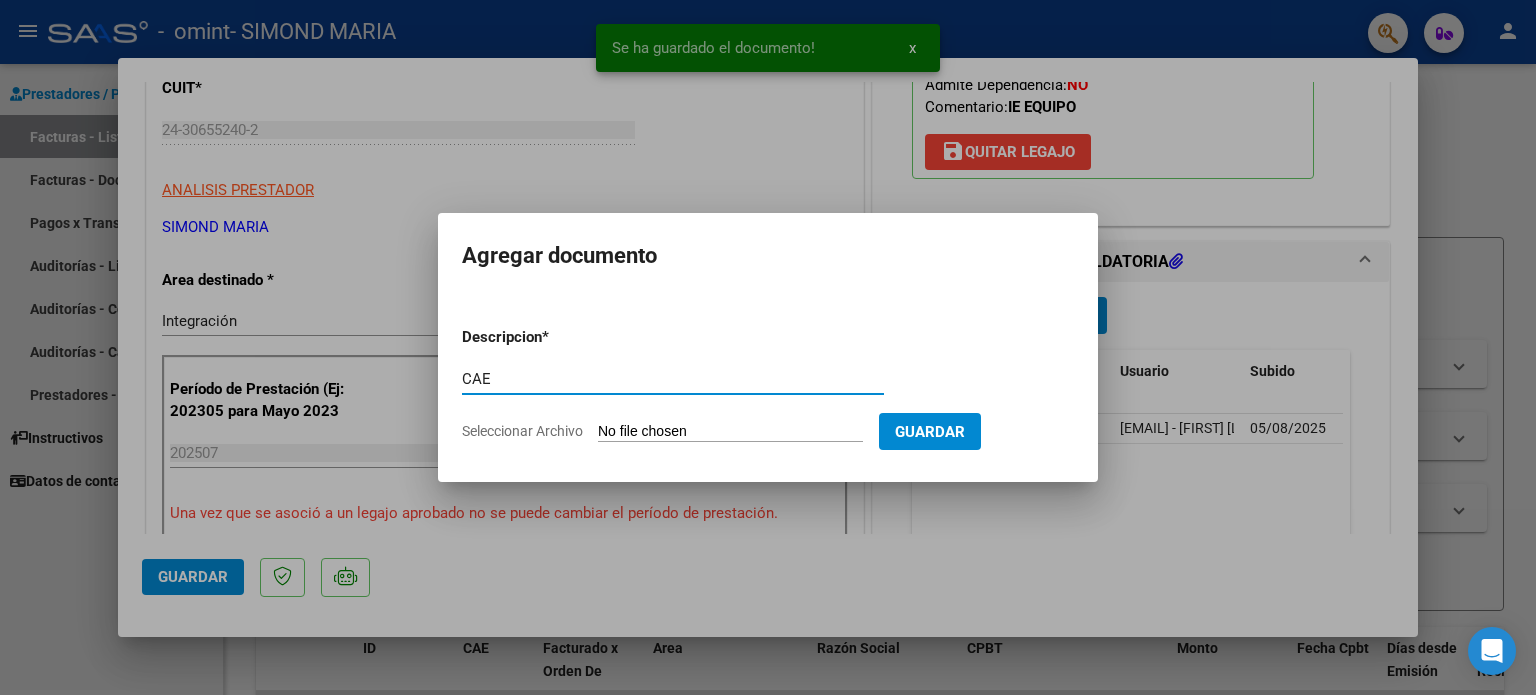 type on "CAE" 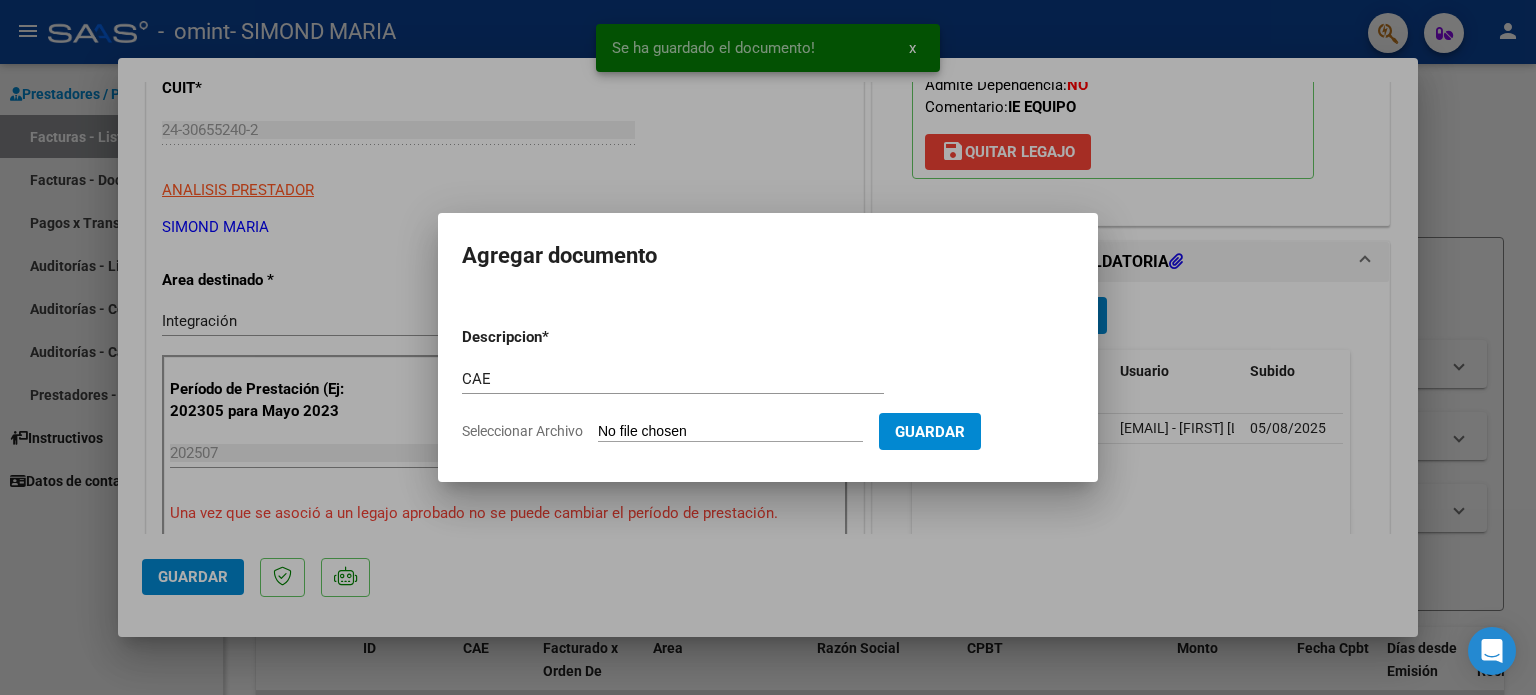 click on "Seleccionar Archivo" at bounding box center (730, 432) 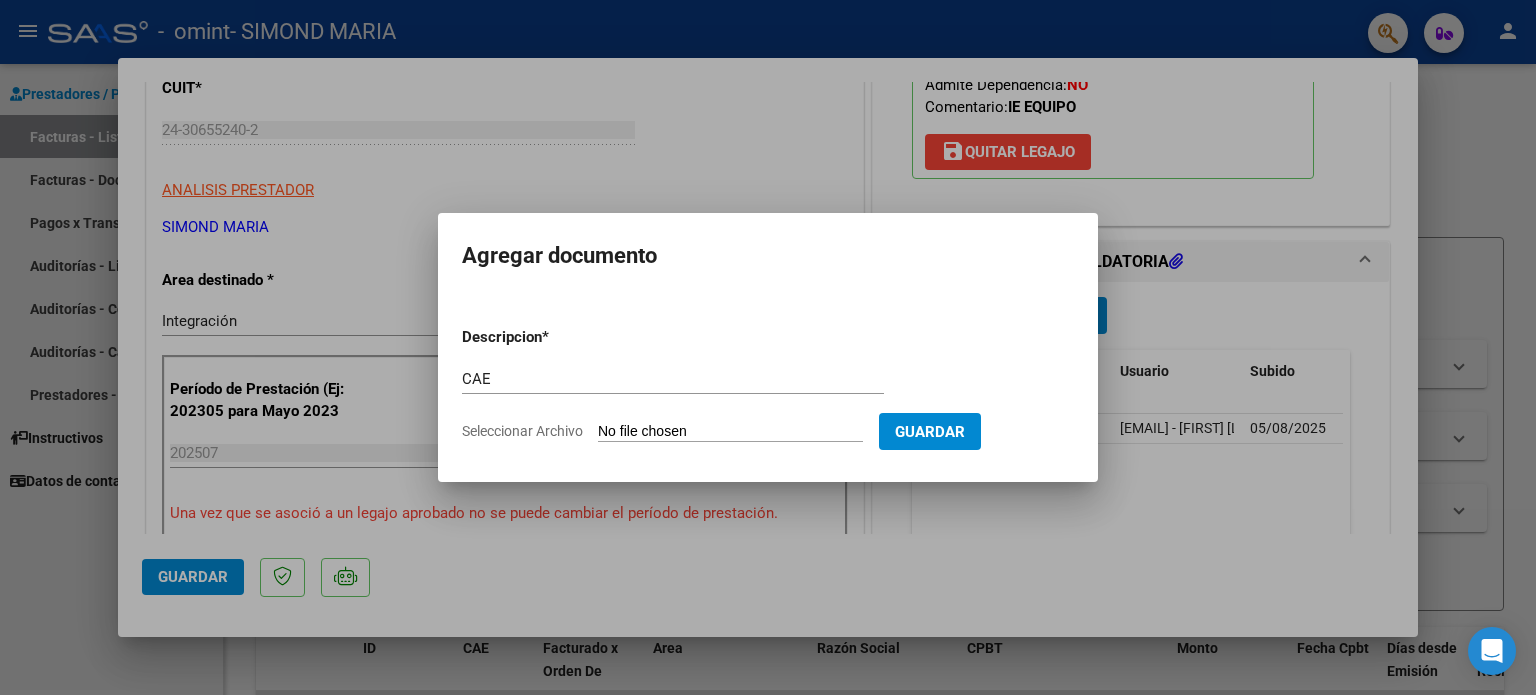 type on "C:\fakepath\CAE [MM].pdf" 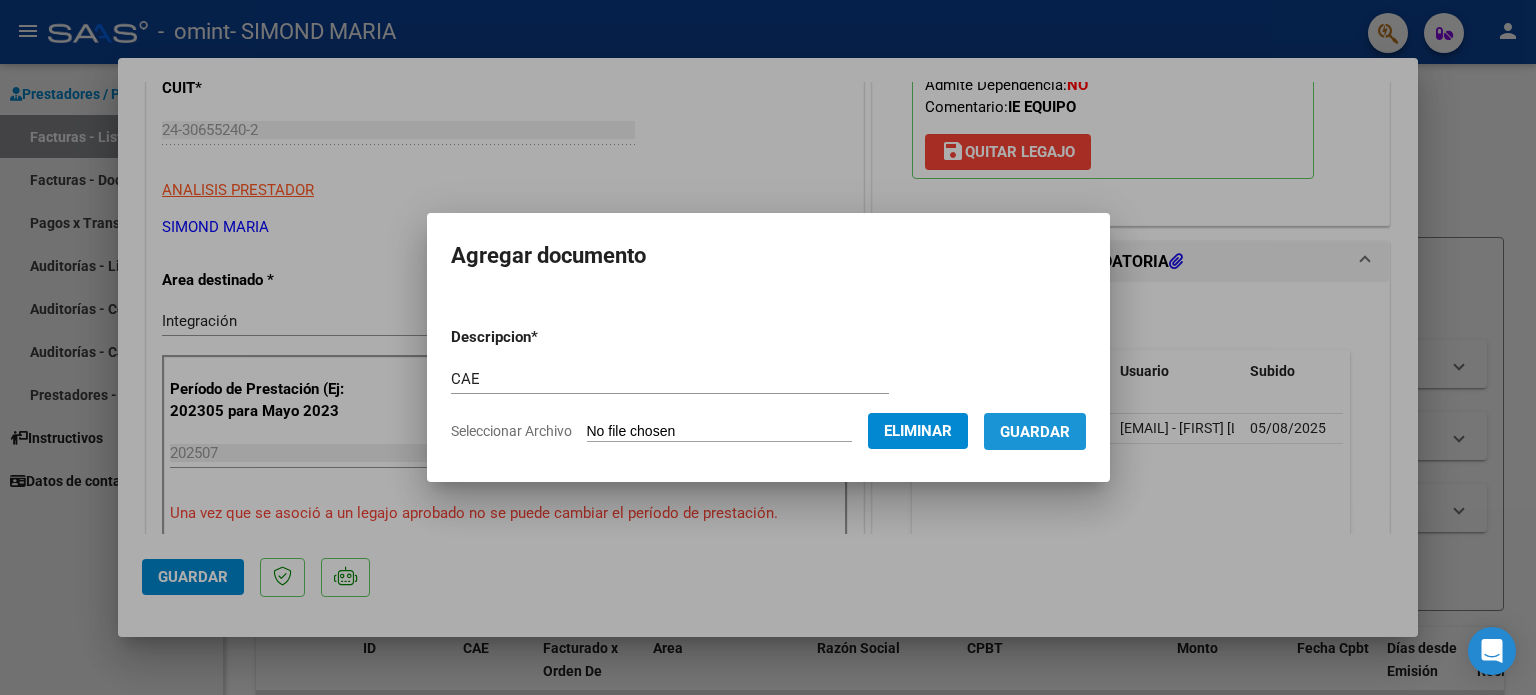 click on "Guardar" at bounding box center [1035, 432] 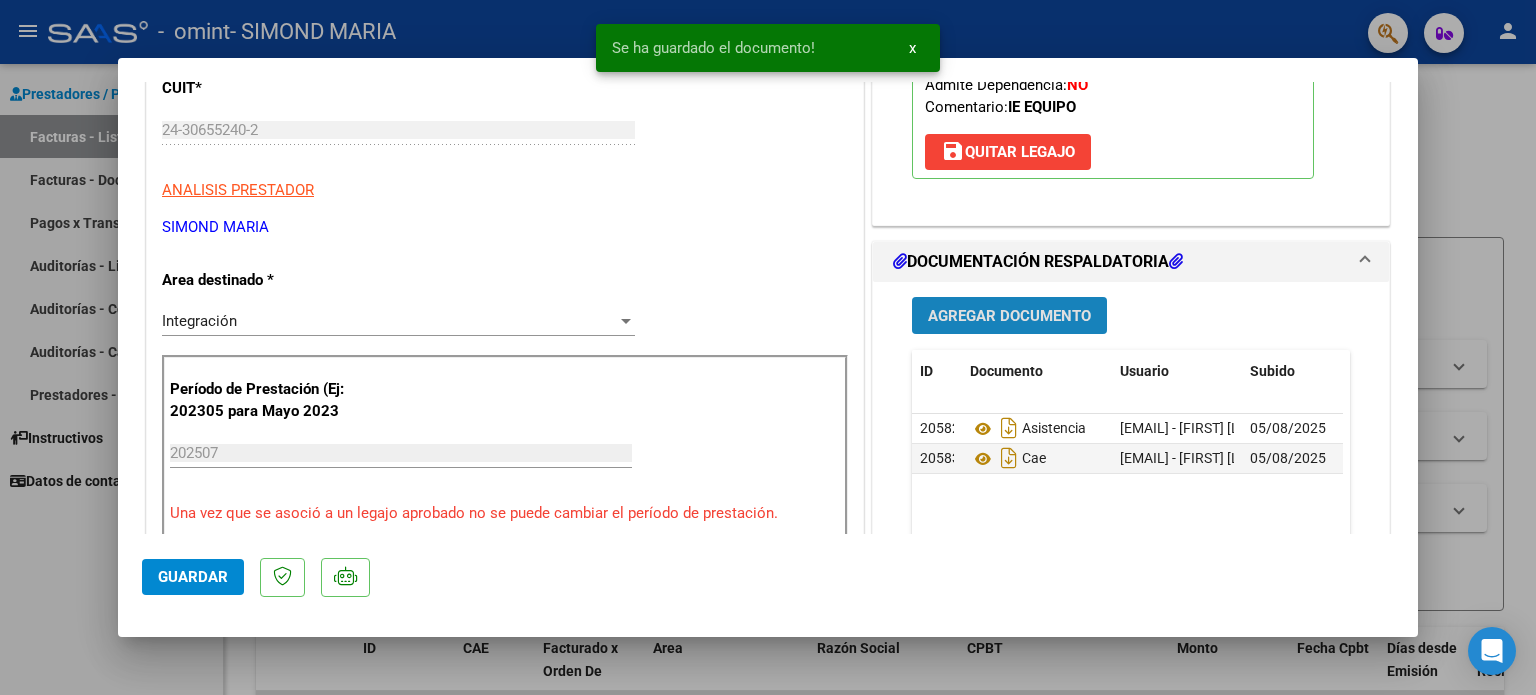 click on "Agregar Documento" at bounding box center (1009, 316) 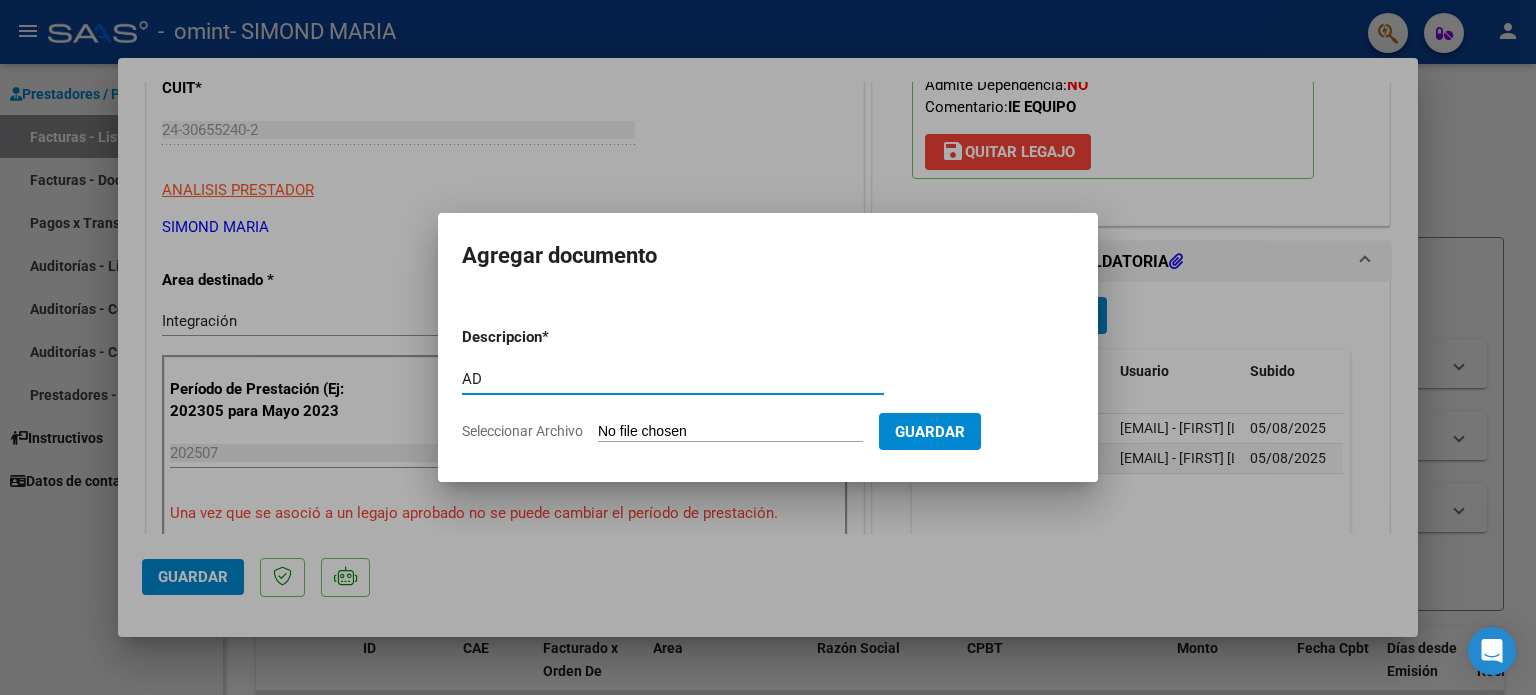 type on "AD" 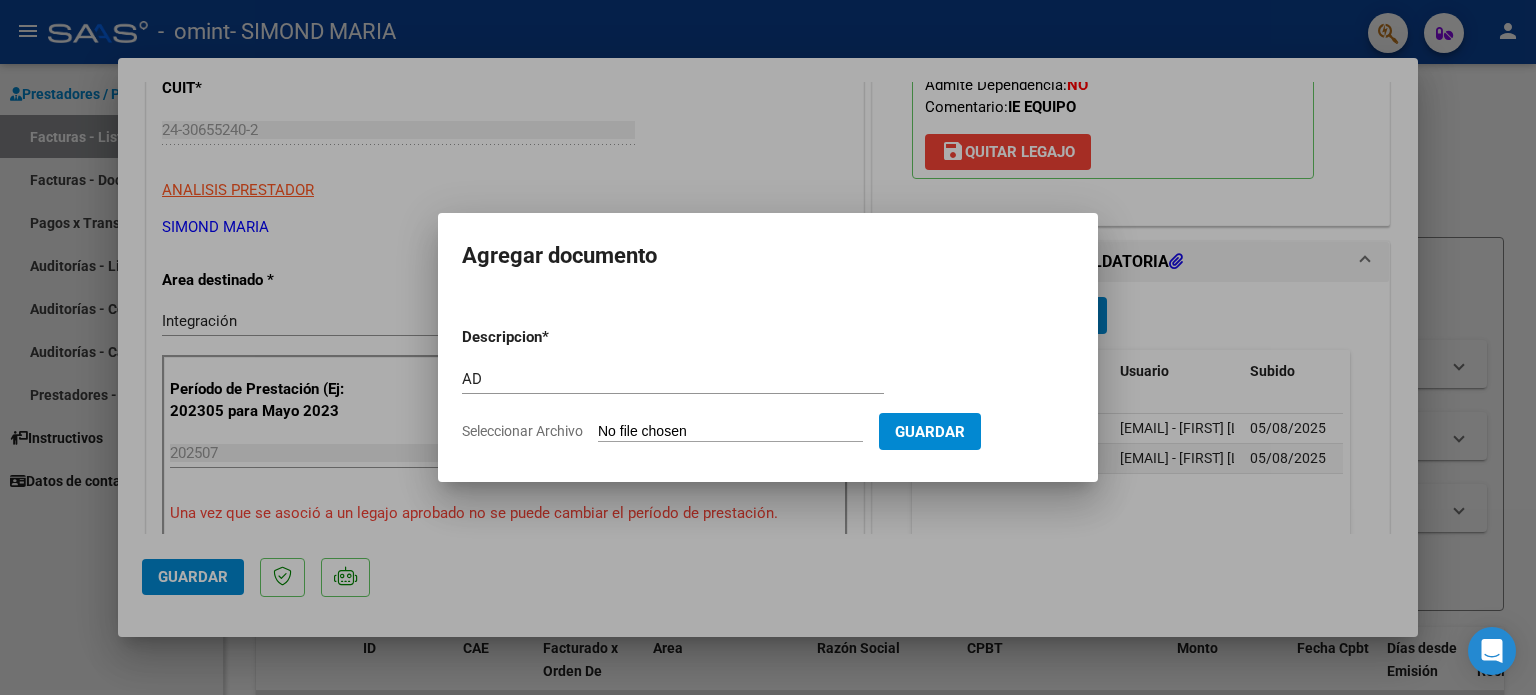 type on "C:\fakepath\Morales - AD 2025.pdf" 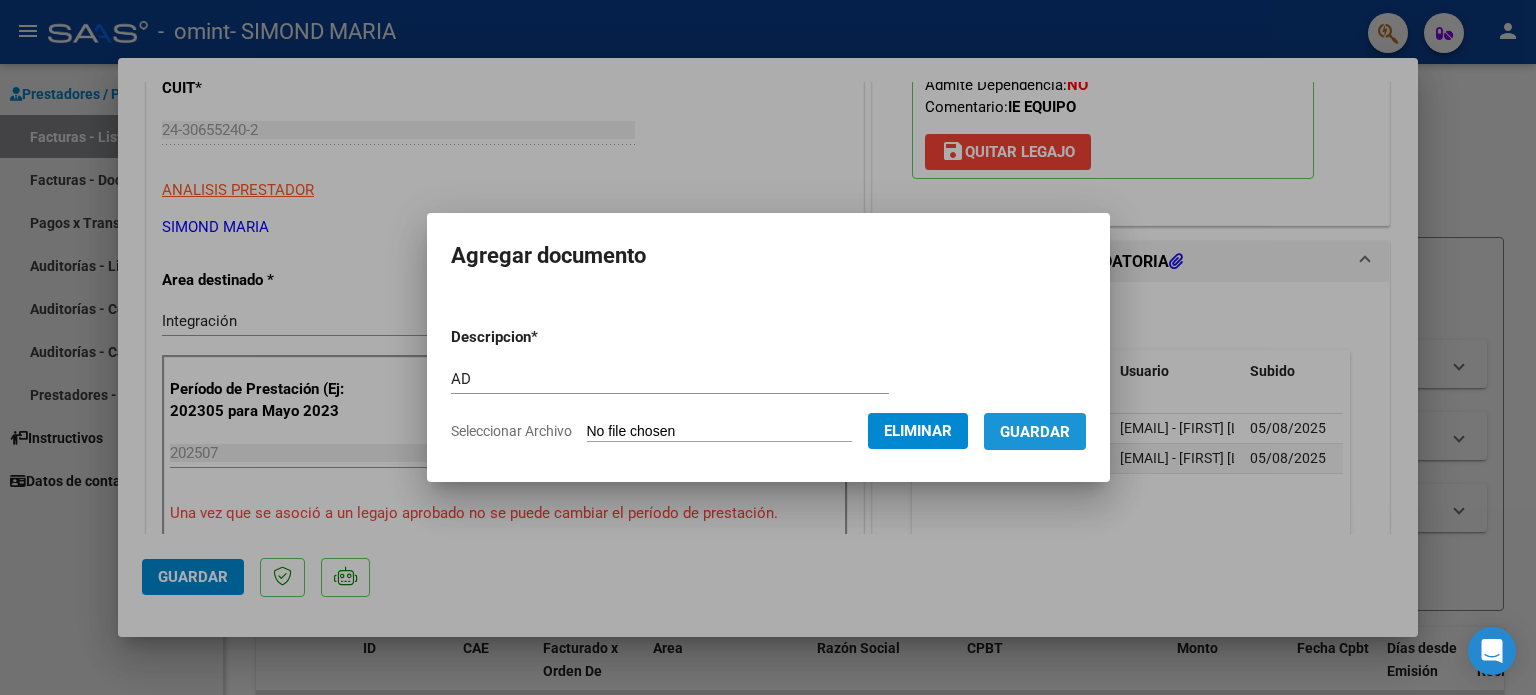 click on "Guardar" at bounding box center [1035, 431] 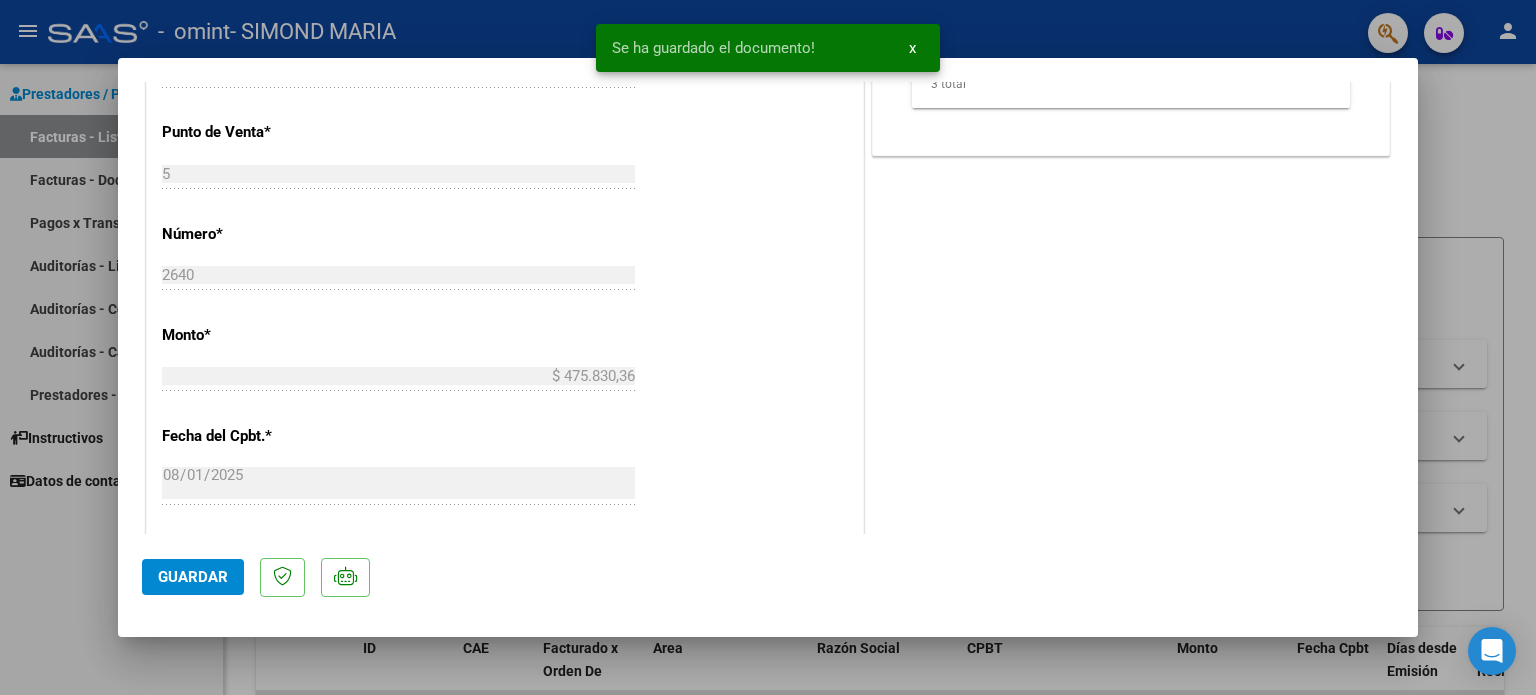 scroll, scrollTop: 960, scrollLeft: 0, axis: vertical 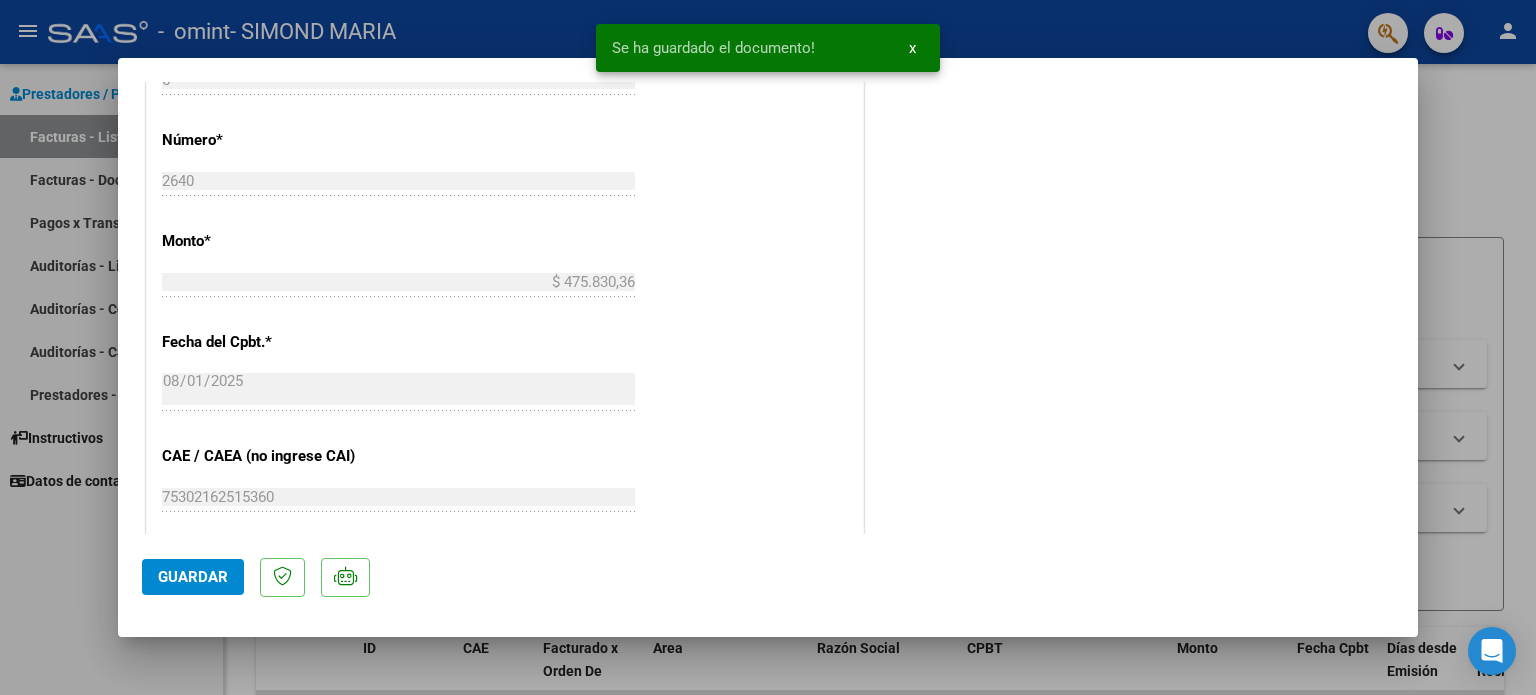 click on "Guardar" 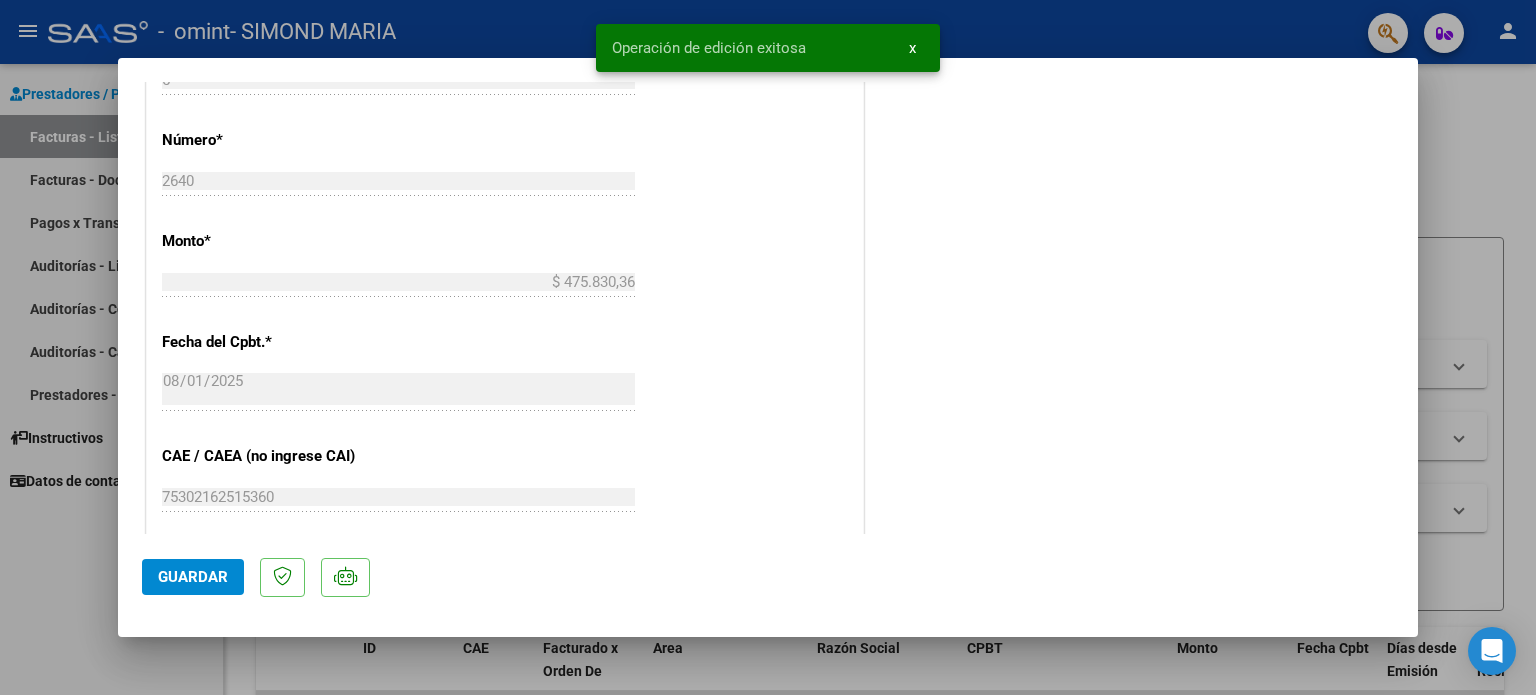 type 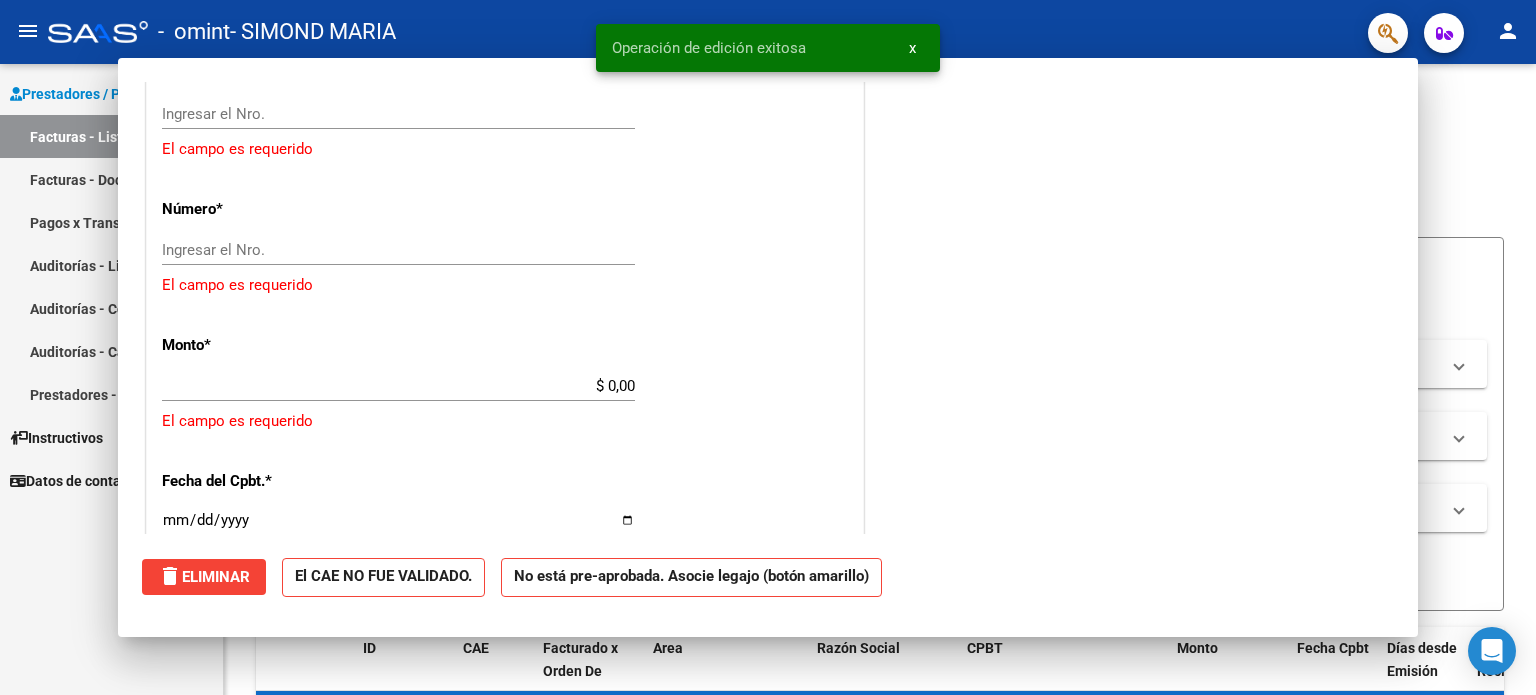 scroll, scrollTop: 994, scrollLeft: 0, axis: vertical 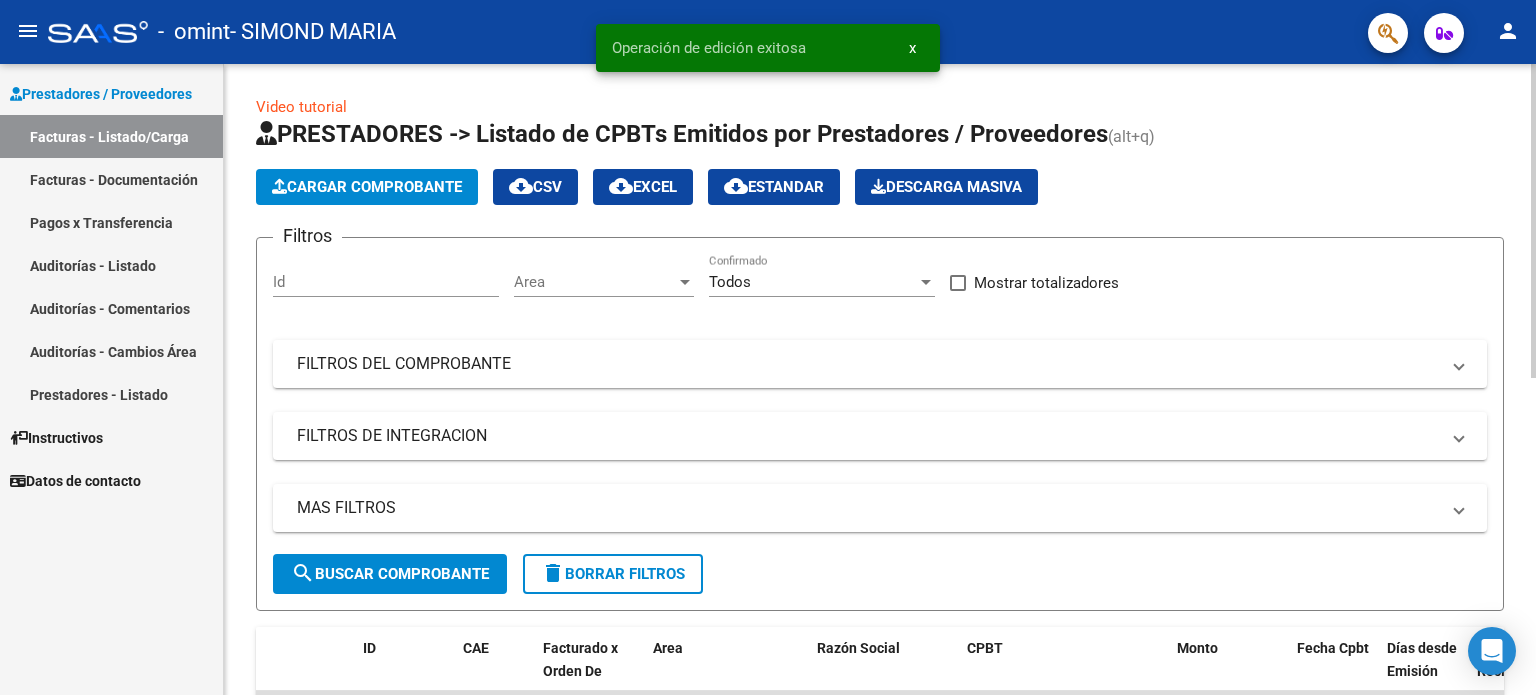 click on "Cargar Comprobante" 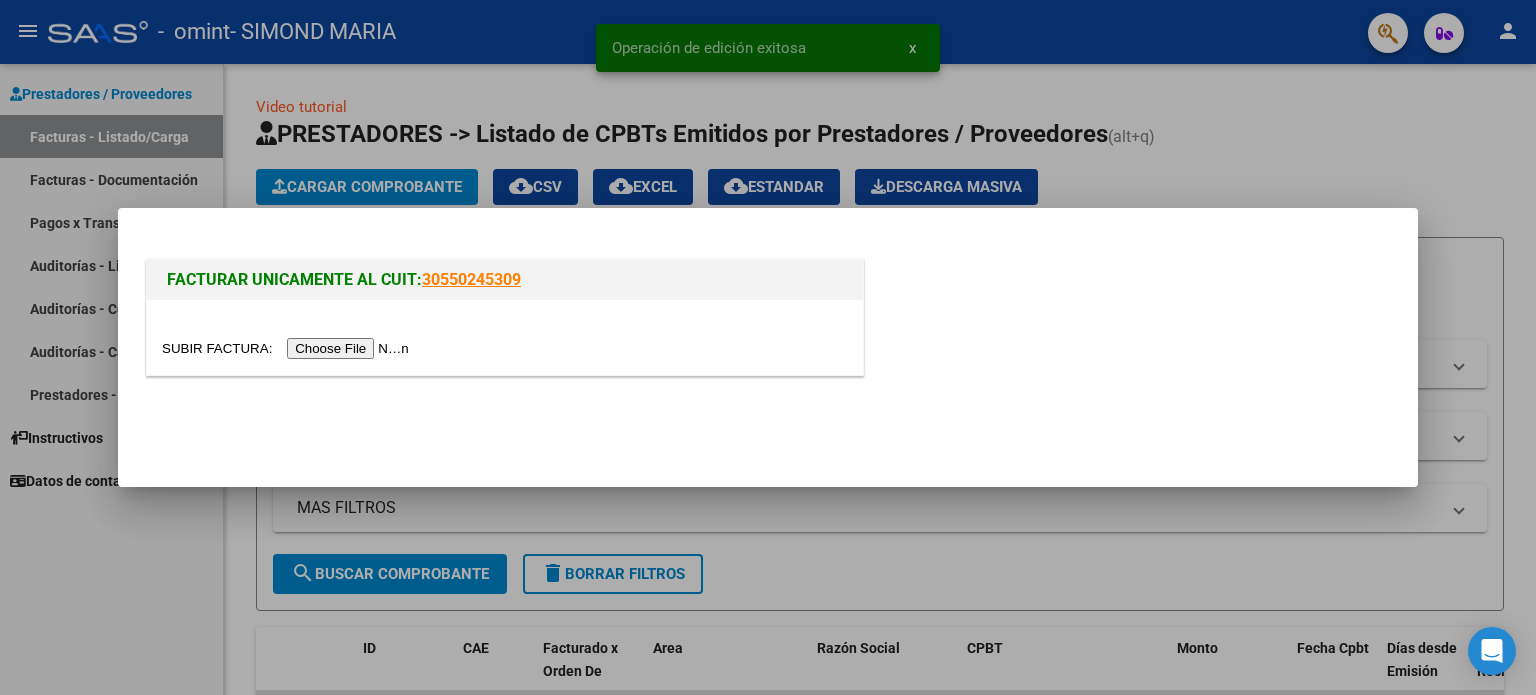 click at bounding box center [288, 348] 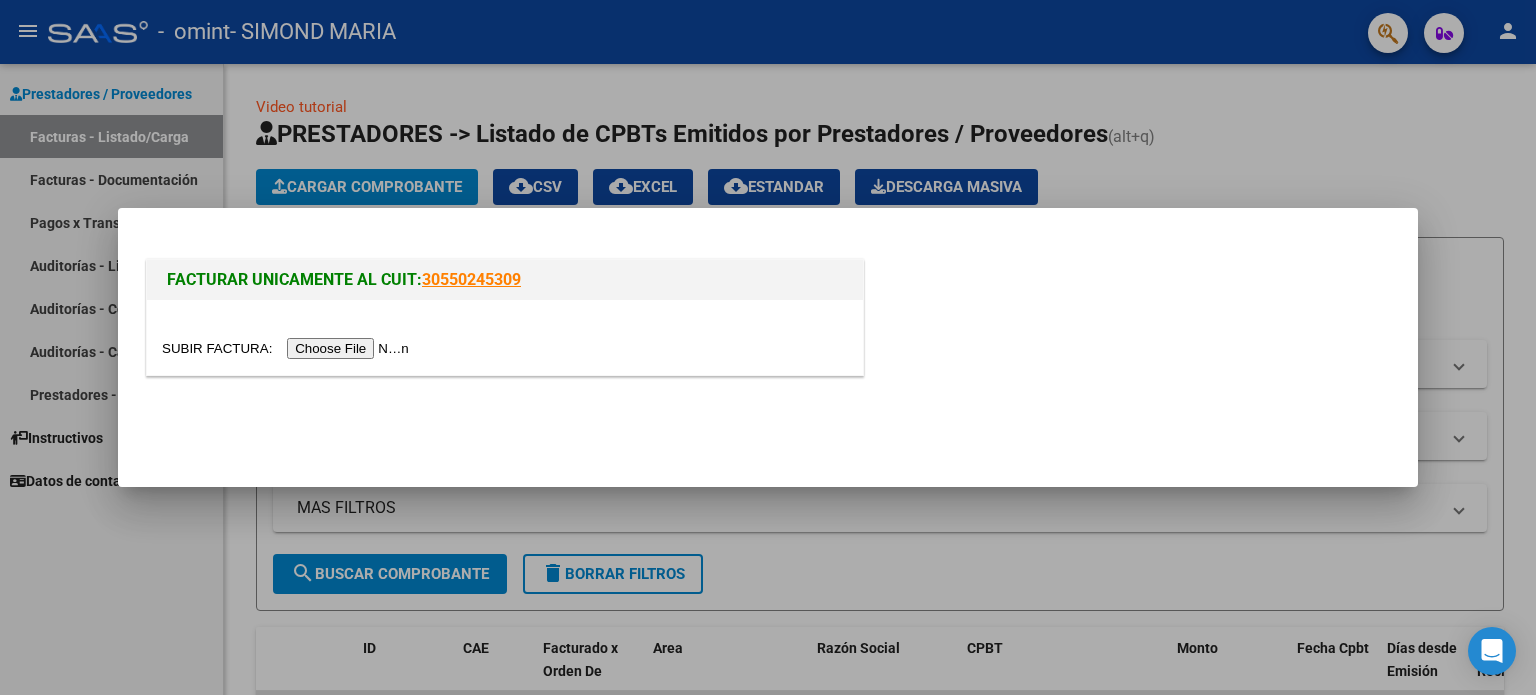 click at bounding box center [288, 348] 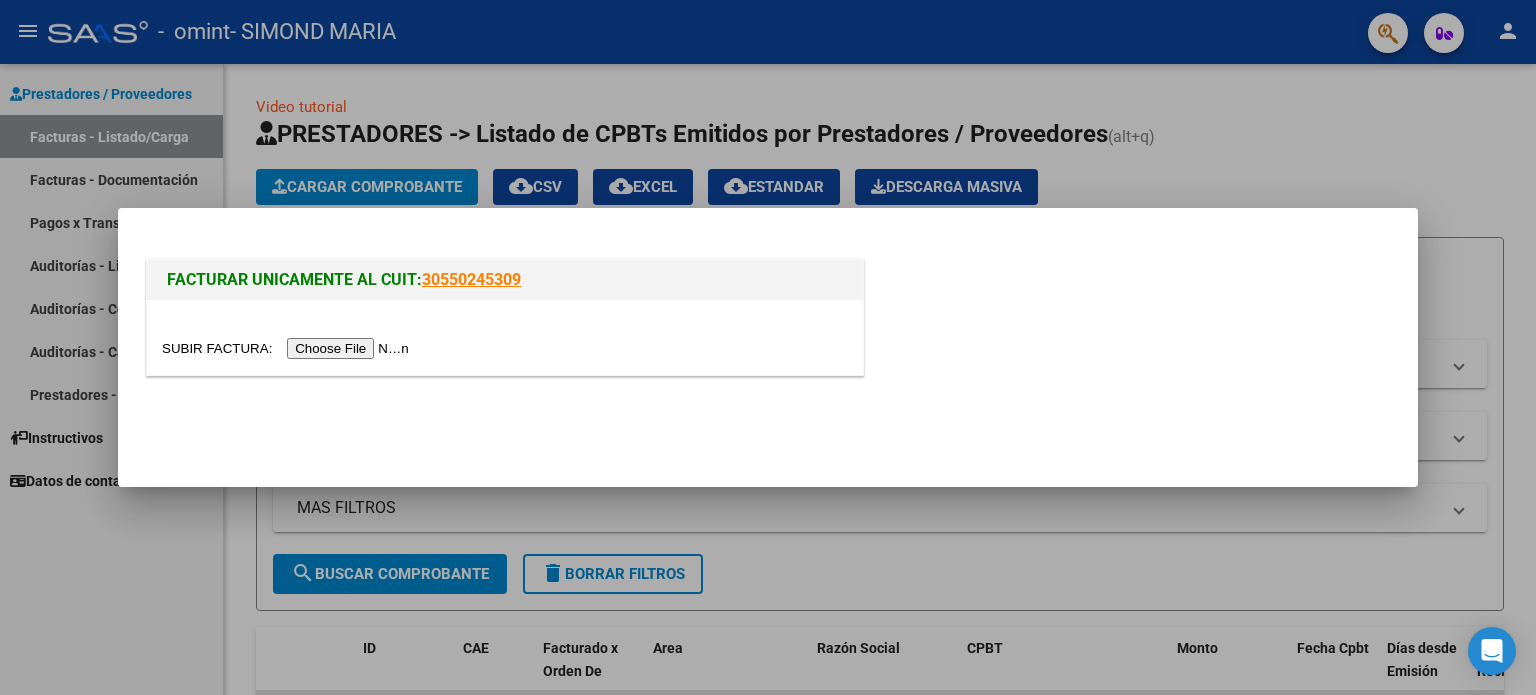 click at bounding box center (505, 337) 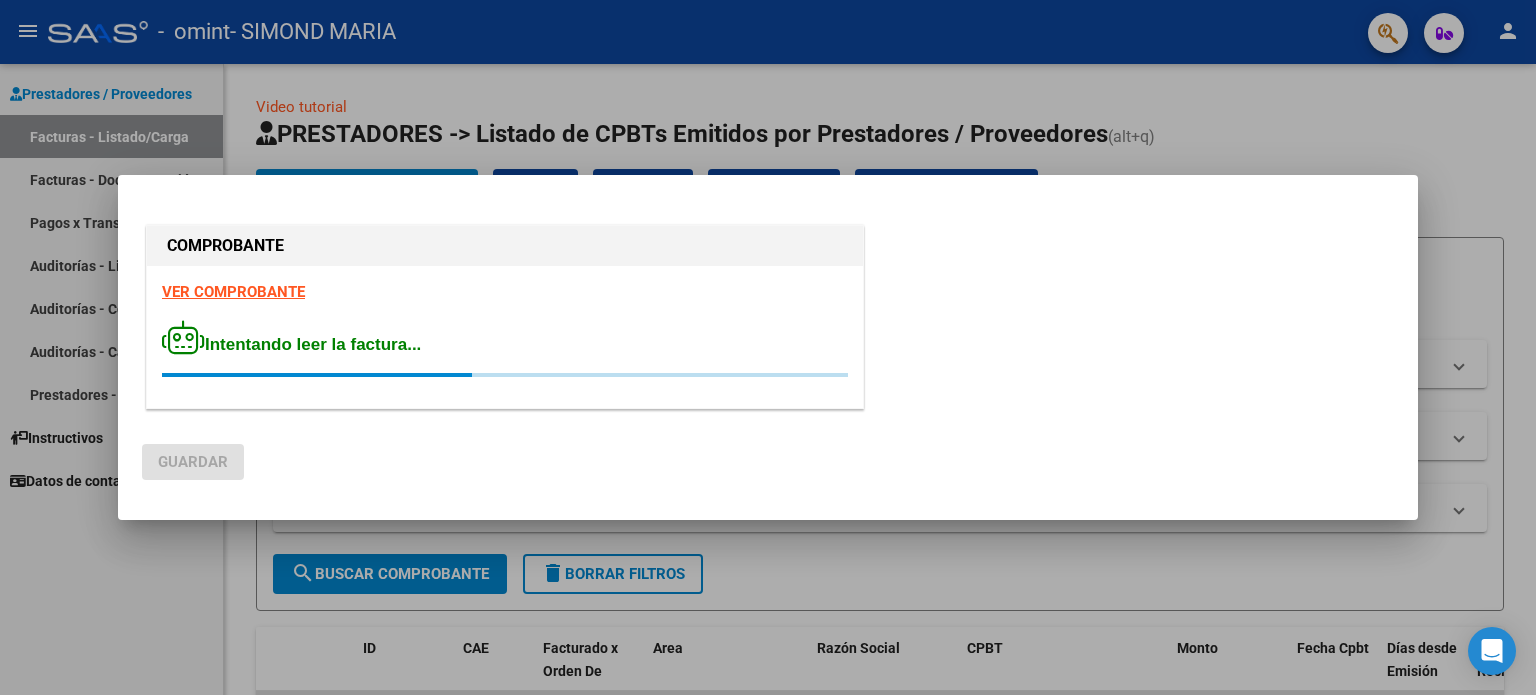 click on "VER COMPROBANTE          Intentando leer la factura..." at bounding box center [505, 337] 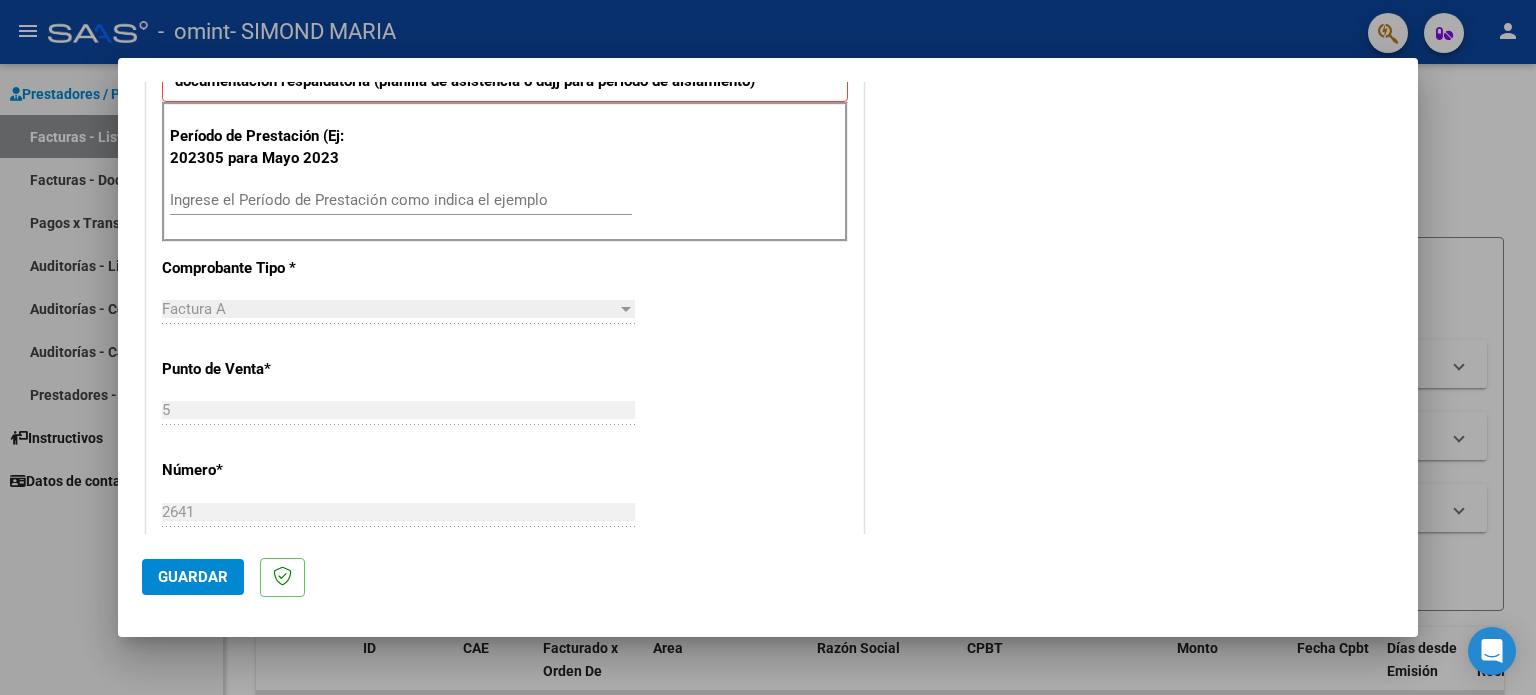 scroll, scrollTop: 560, scrollLeft: 0, axis: vertical 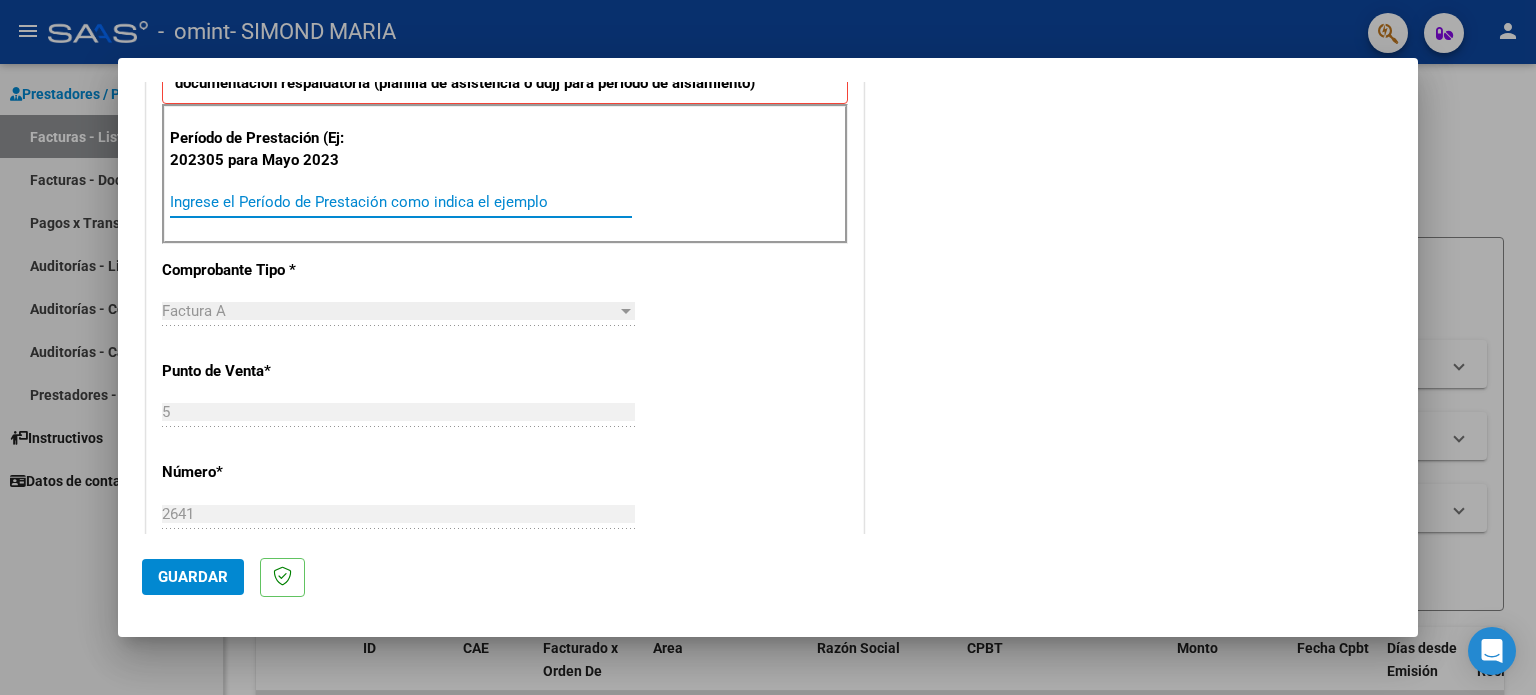click on "Ingrese el Período de Prestación como indica el ejemplo" at bounding box center [401, 202] 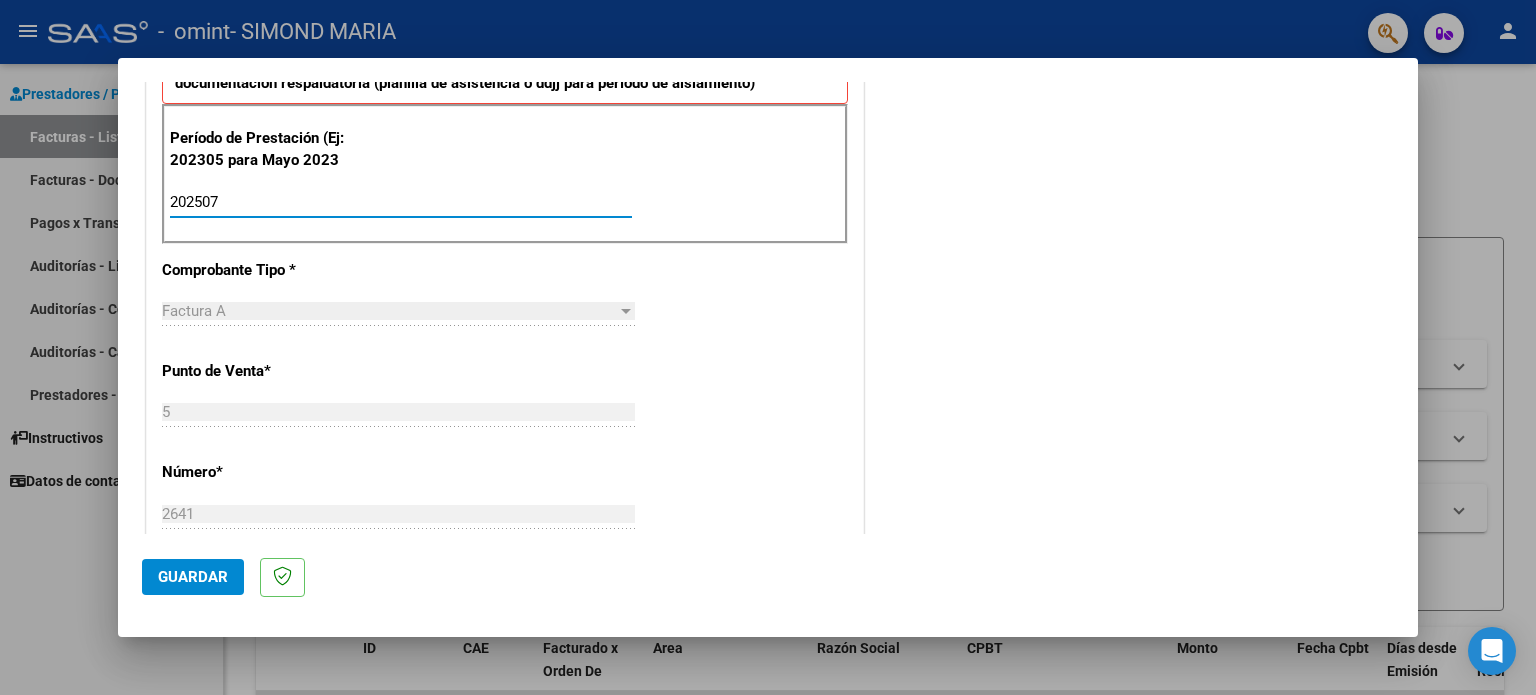 type on "202507" 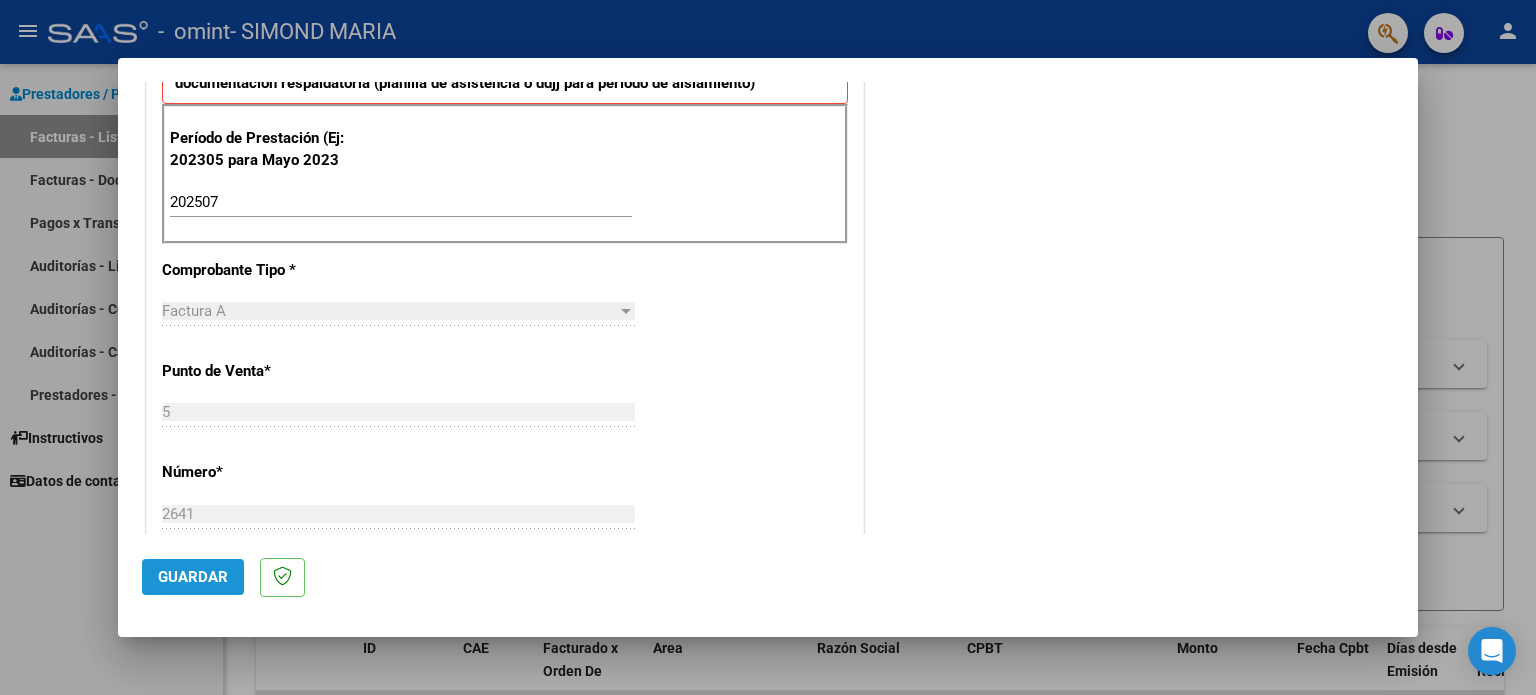 click on "Guardar" 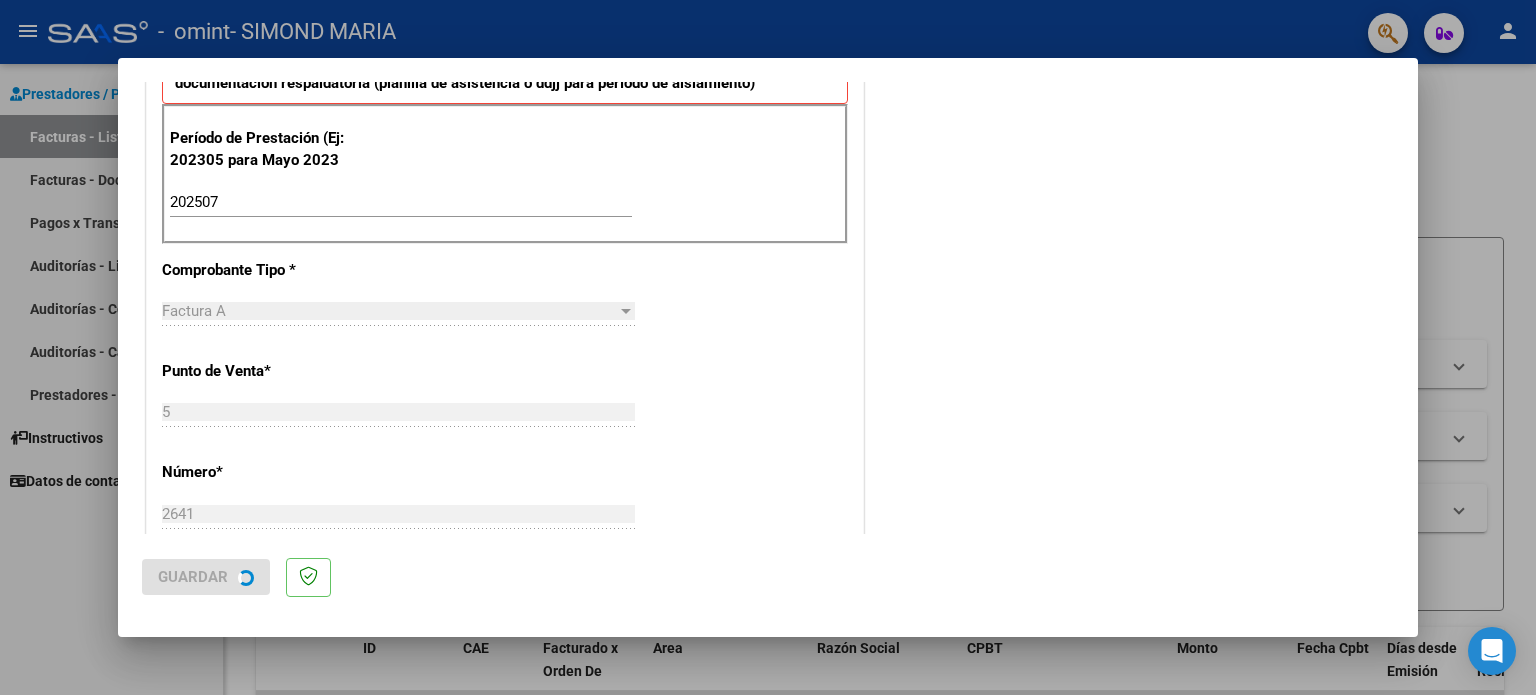 scroll, scrollTop: 0, scrollLeft: 0, axis: both 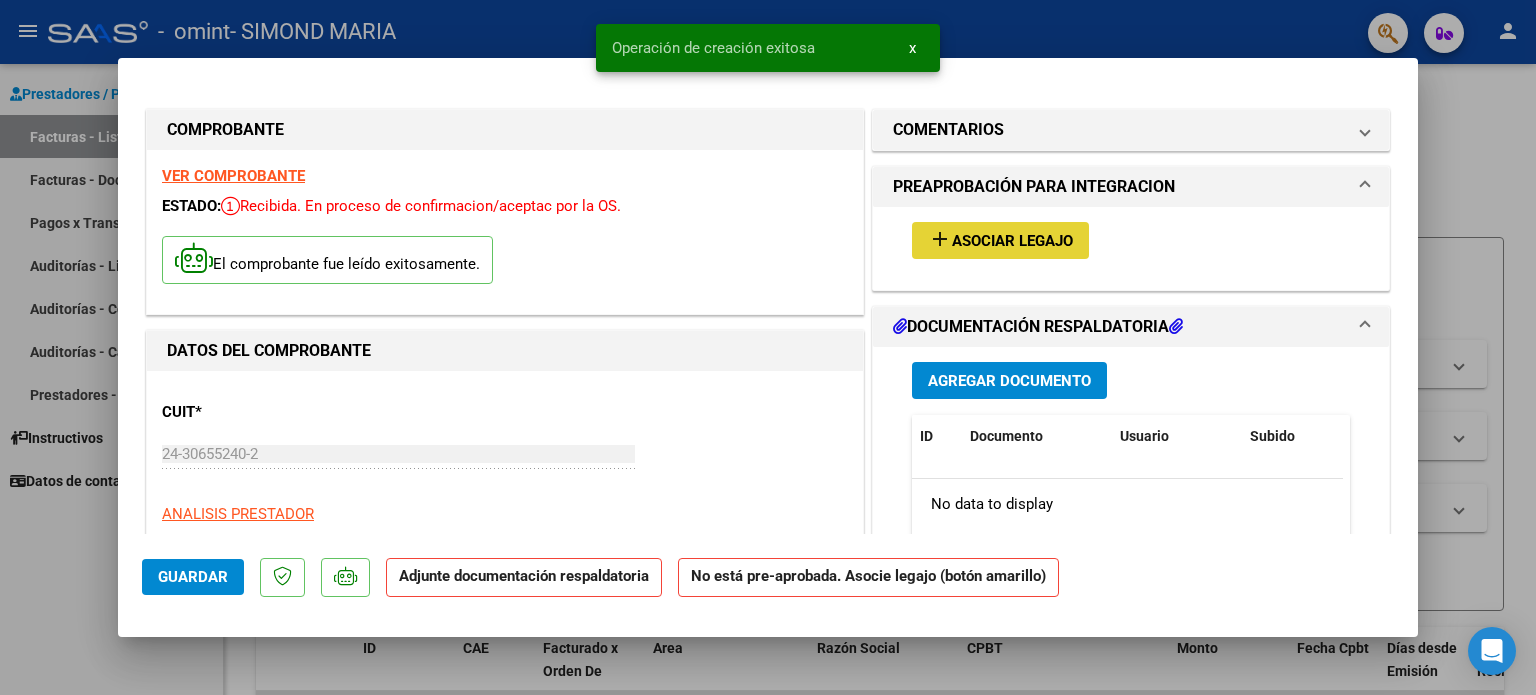 click on "add Asociar Legajo" at bounding box center (1000, 240) 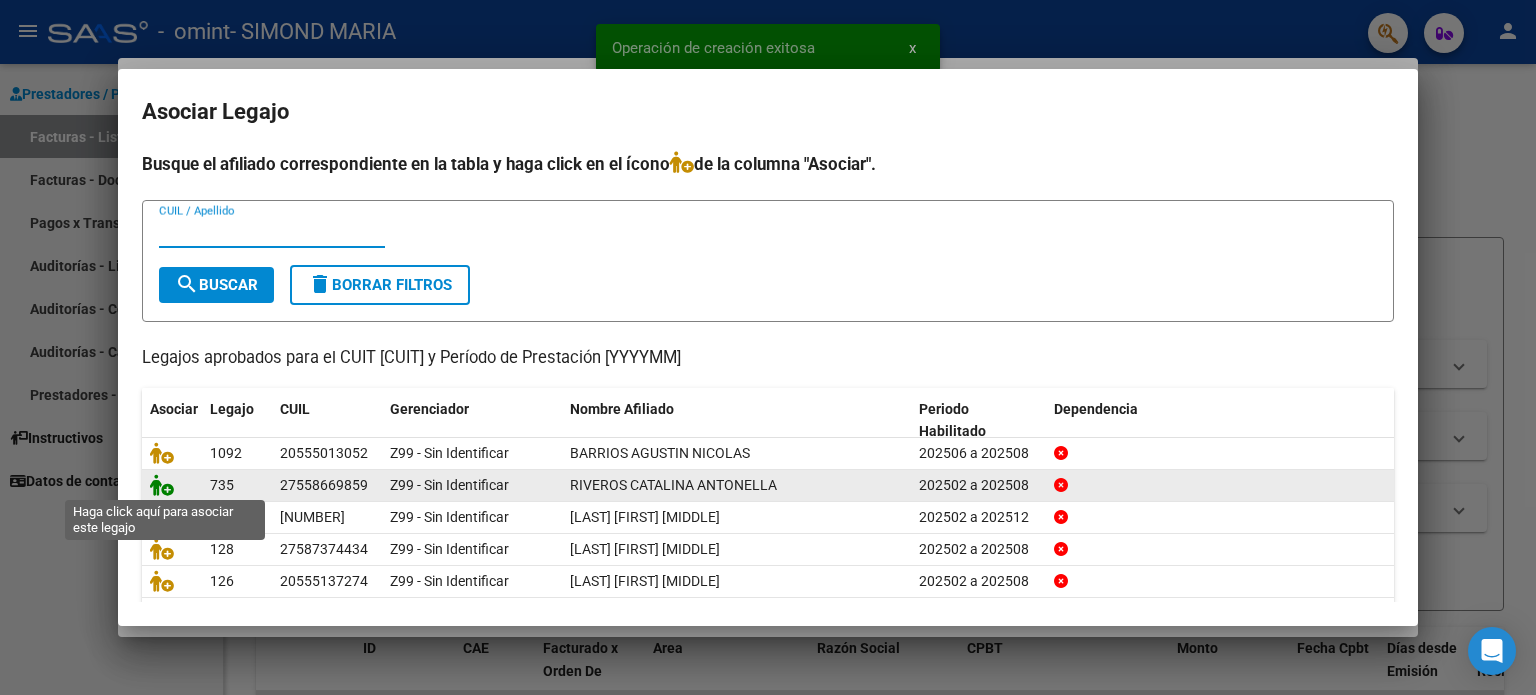 click 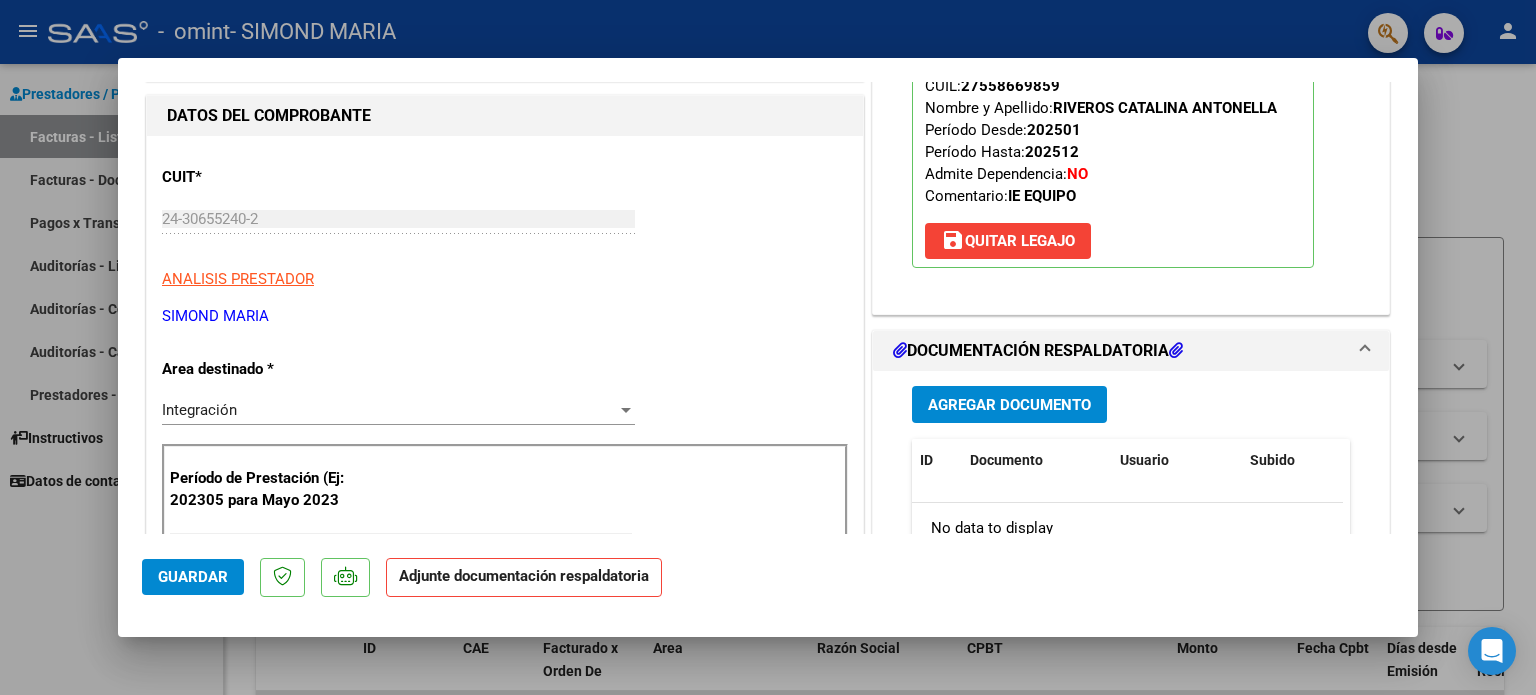 scroll, scrollTop: 236, scrollLeft: 0, axis: vertical 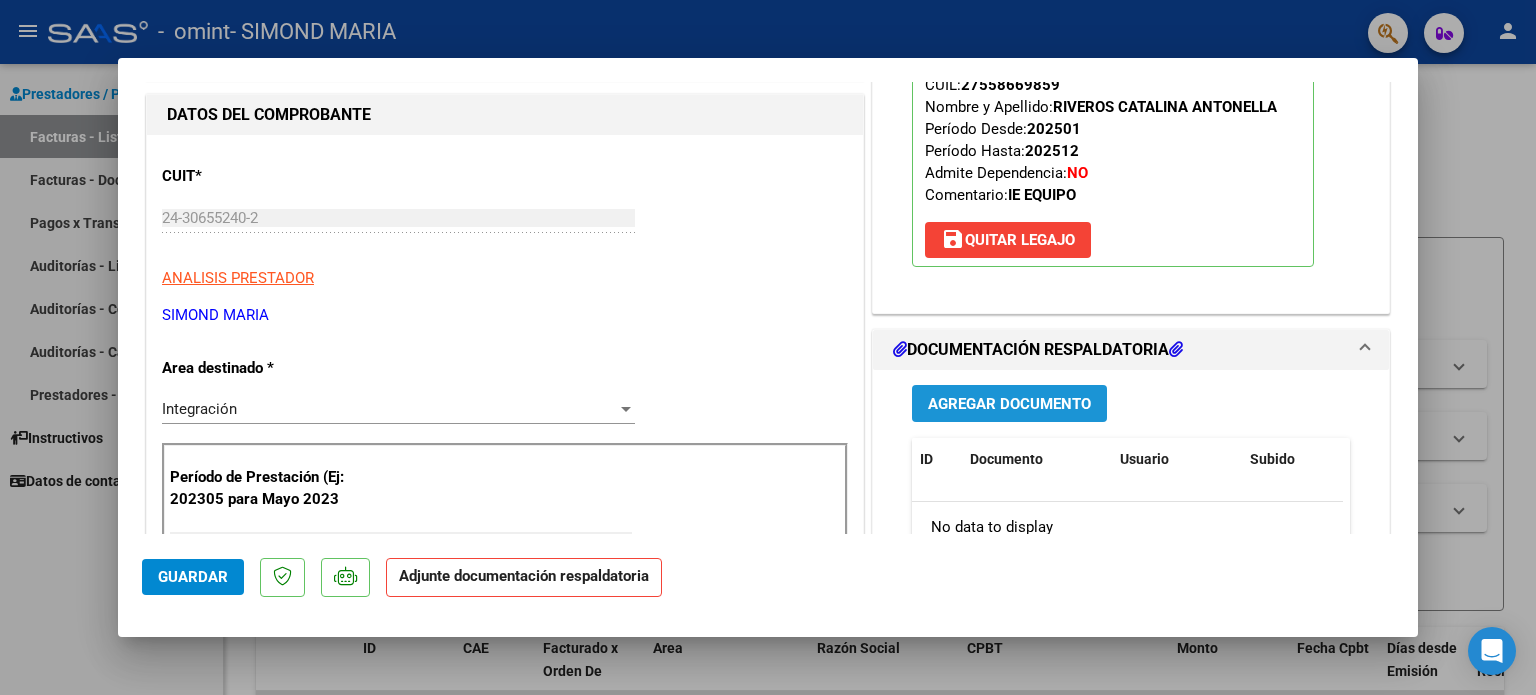 click on "Agregar Documento" at bounding box center (1009, 403) 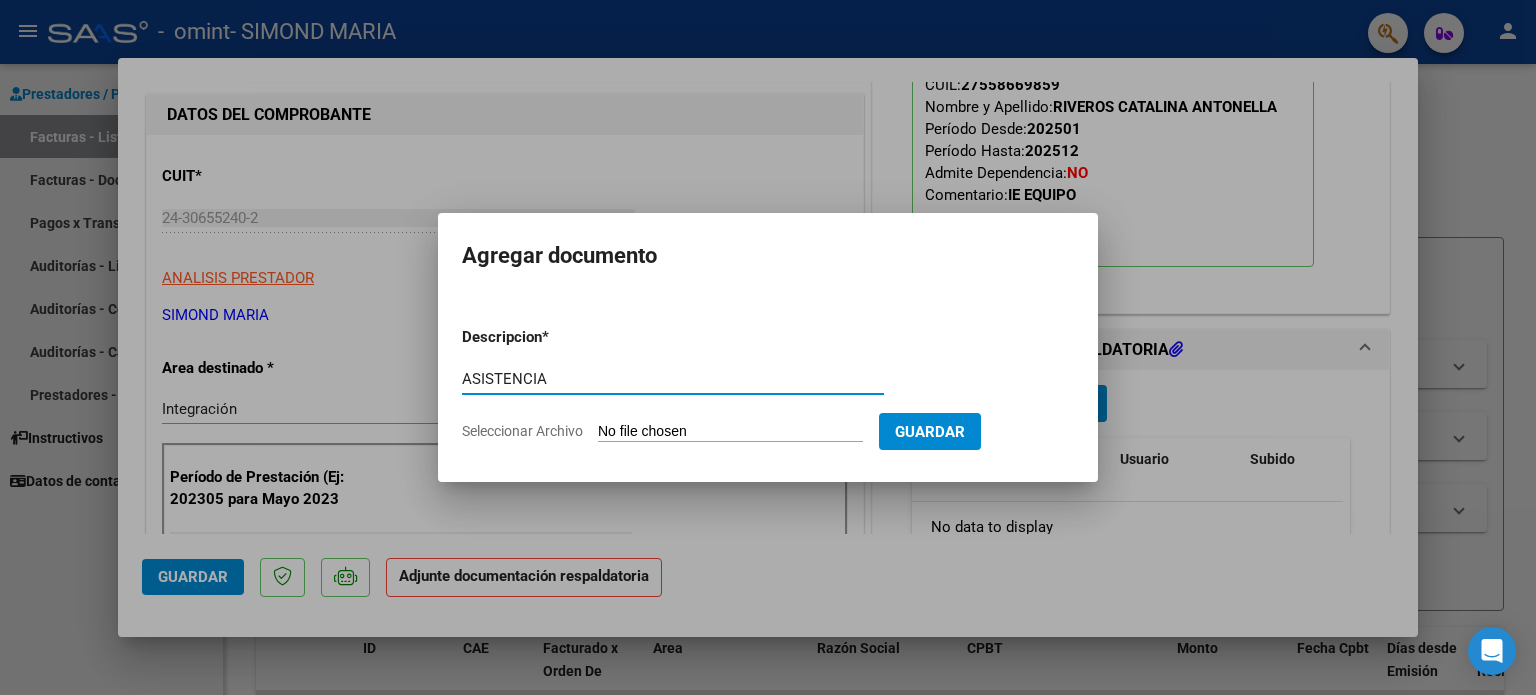 type on "ASISTENCIA" 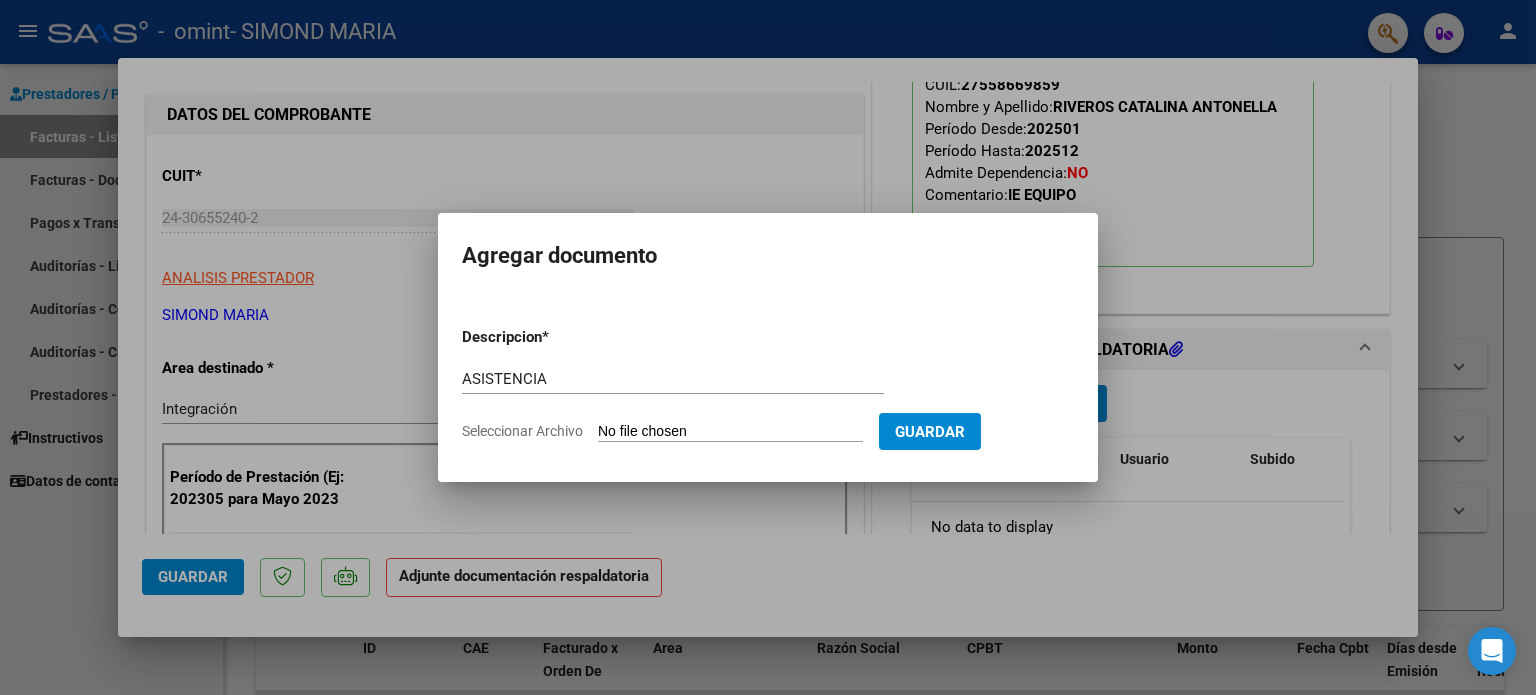 click on "Seleccionar Archivo" at bounding box center [730, 432] 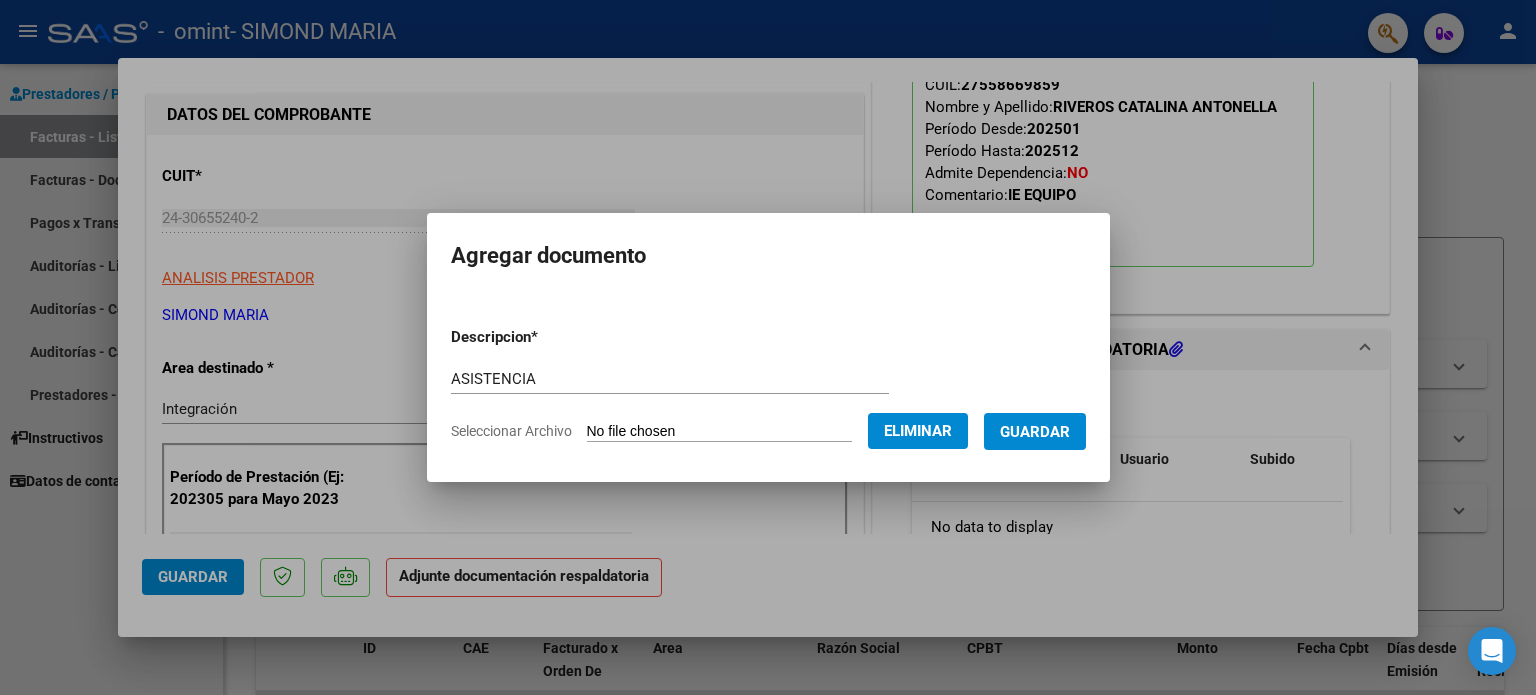 click on "Guardar" at bounding box center [1035, 432] 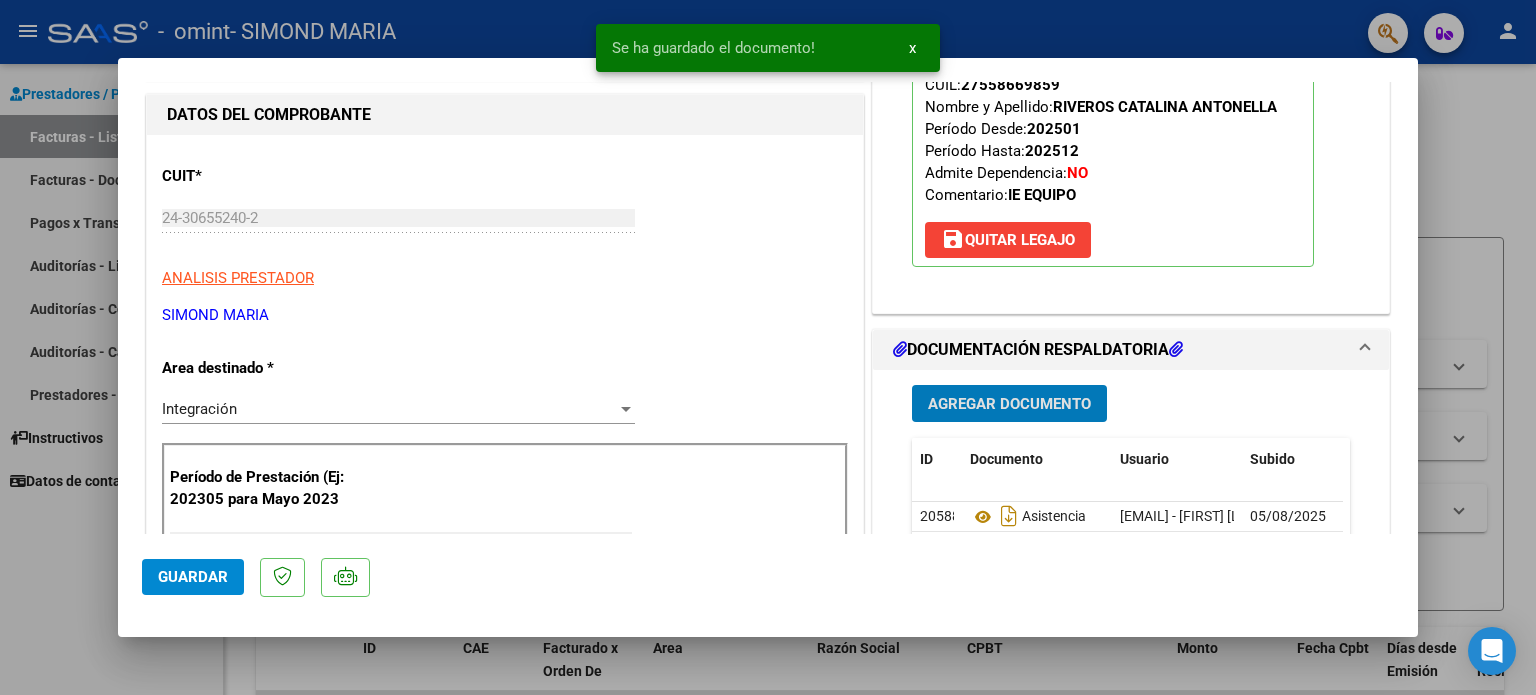 click on "Agregar Documento" at bounding box center [1009, 404] 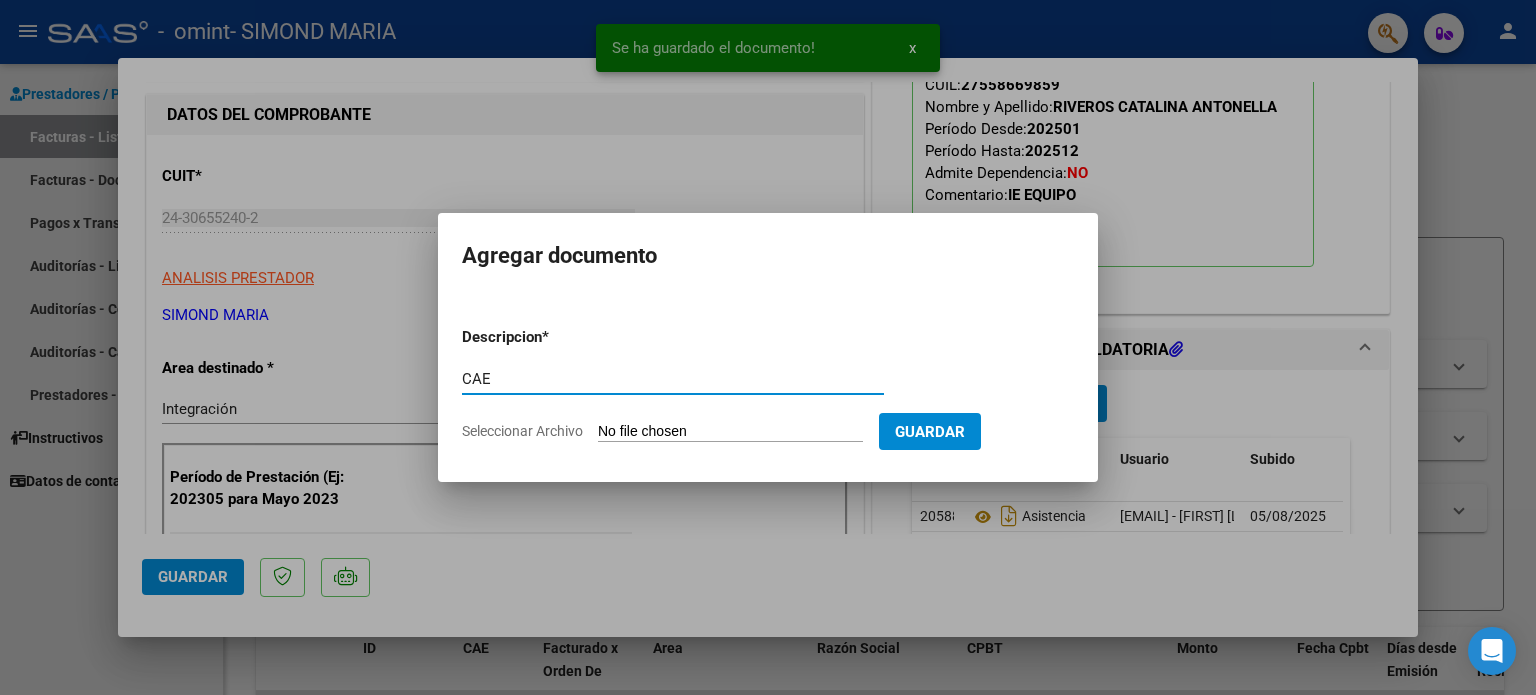 type on "CAE" 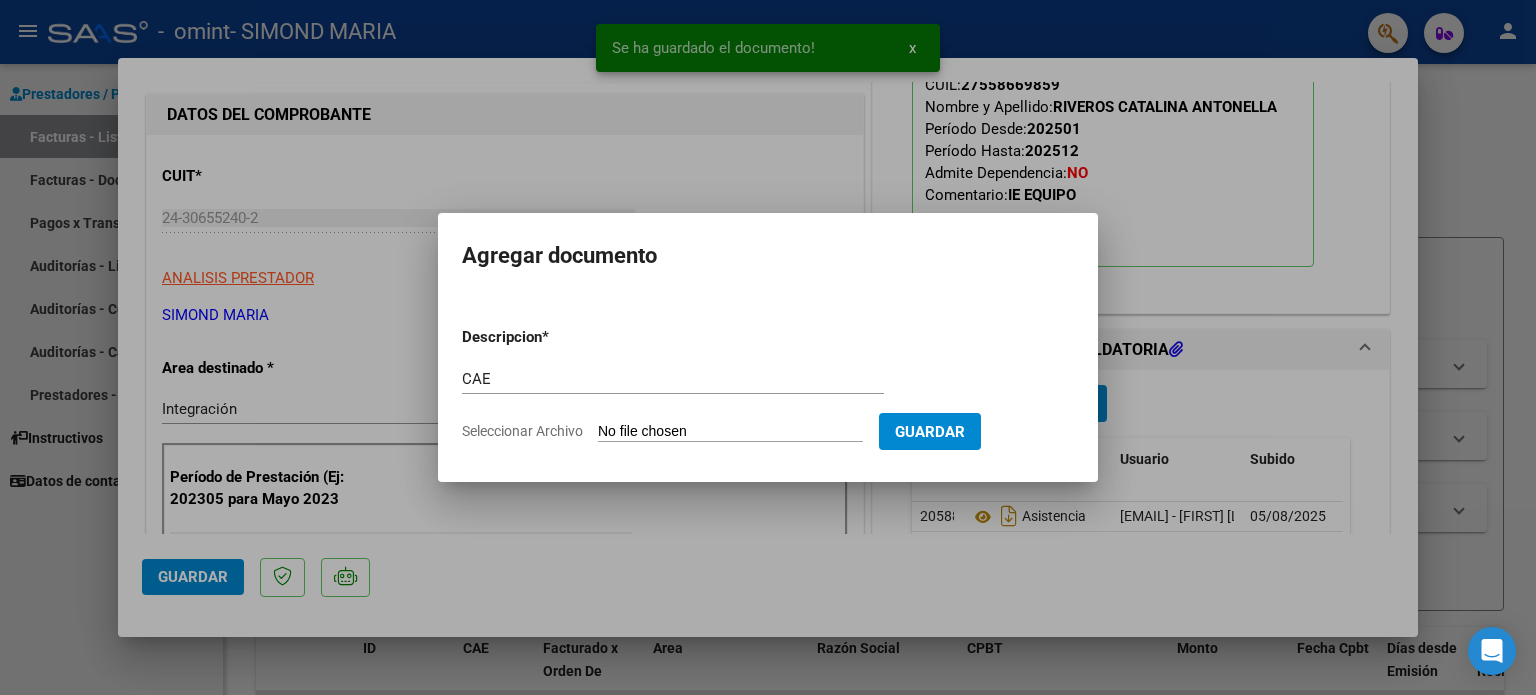 click on "Seleccionar Archivo" 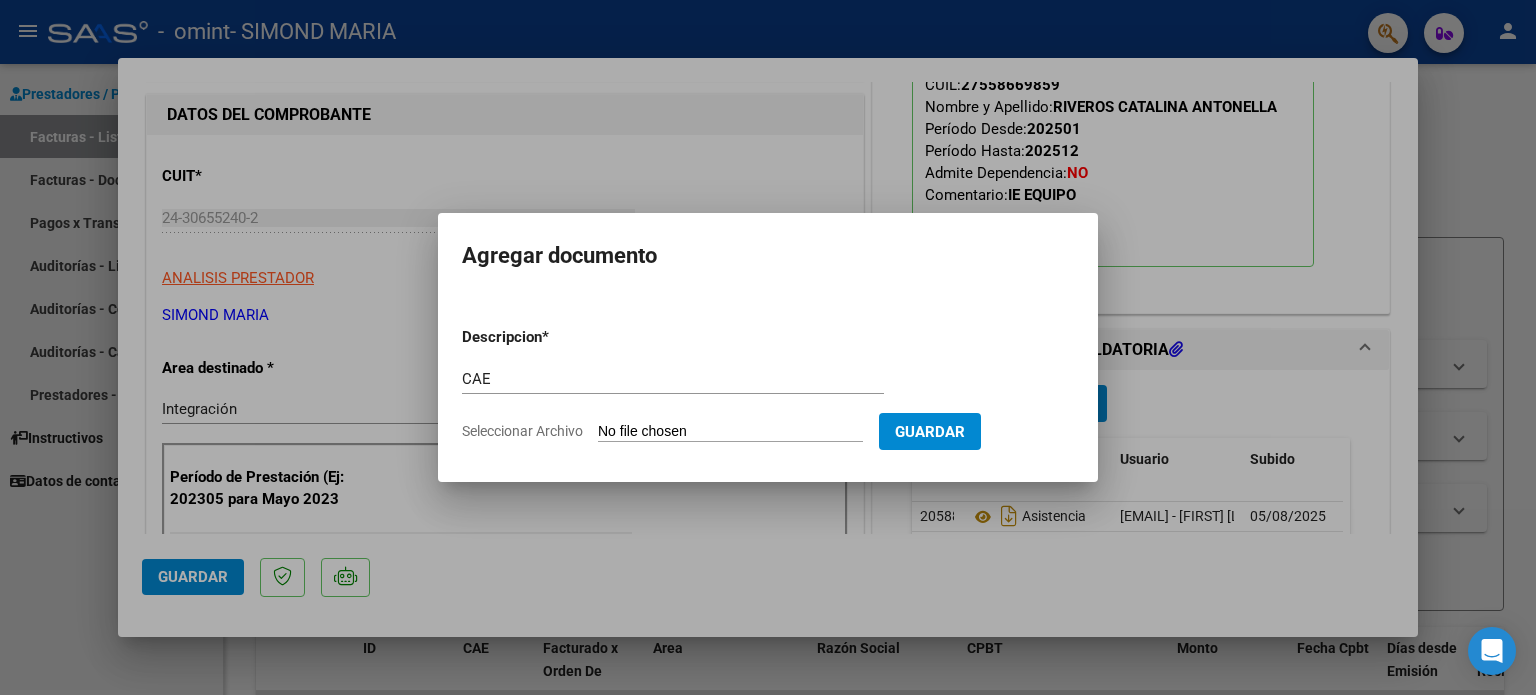click on "Seleccionar Archivo" at bounding box center [730, 432] 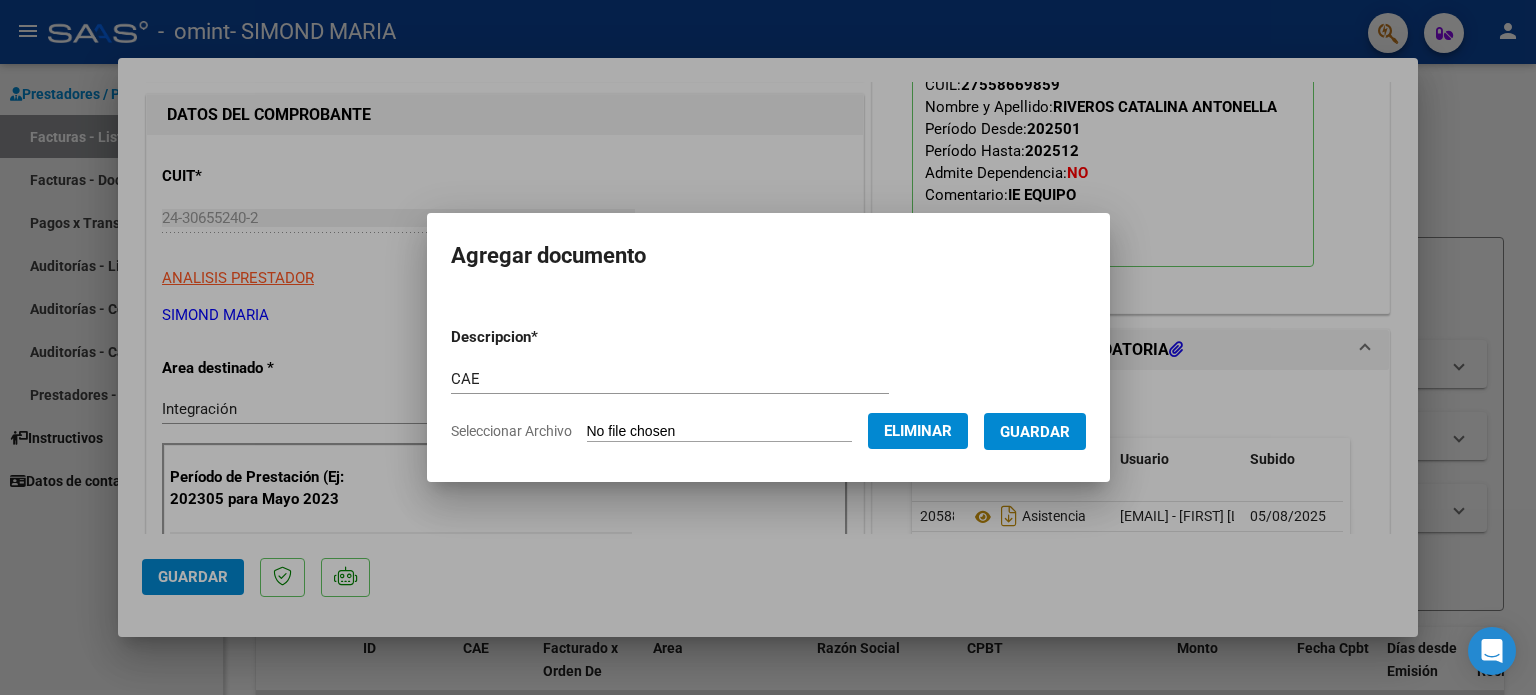 click on "Guardar" at bounding box center (1035, 432) 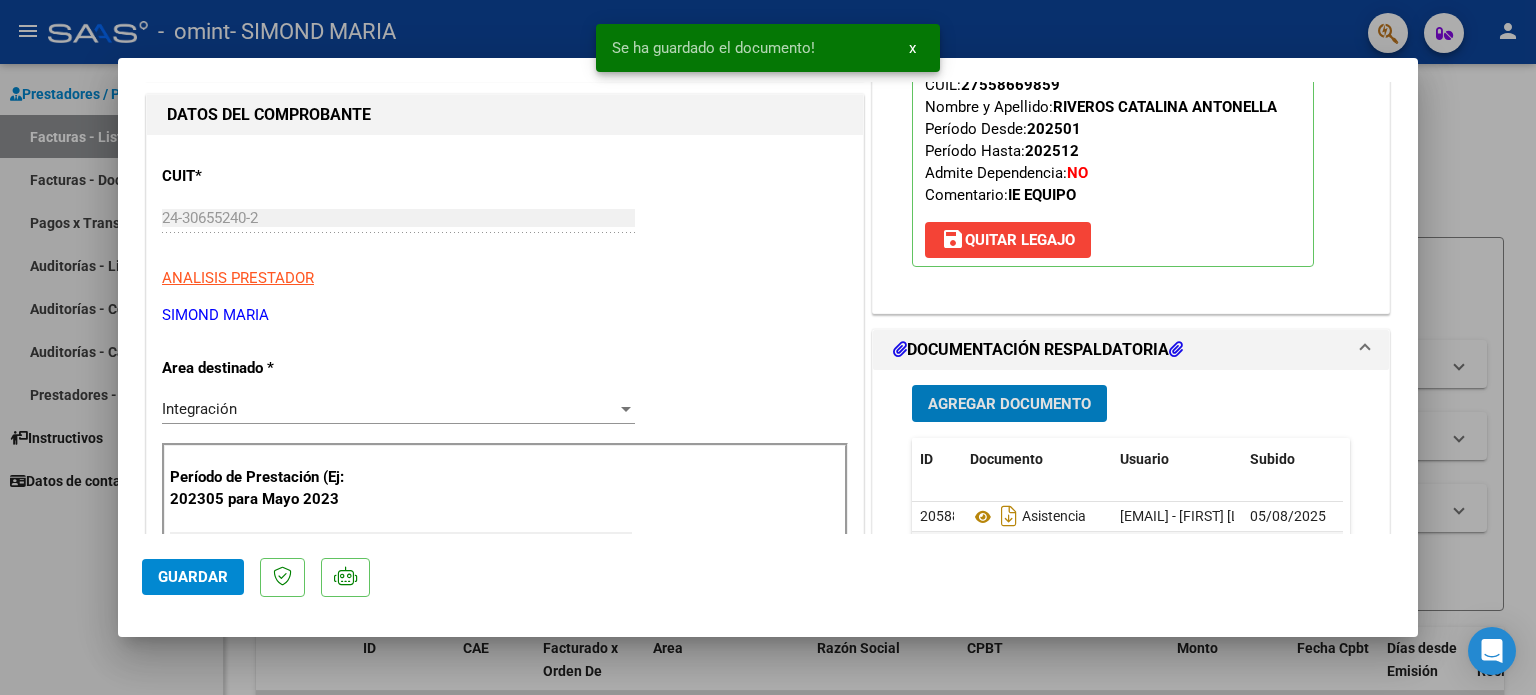 click on "Agregar Documento" at bounding box center [1009, 404] 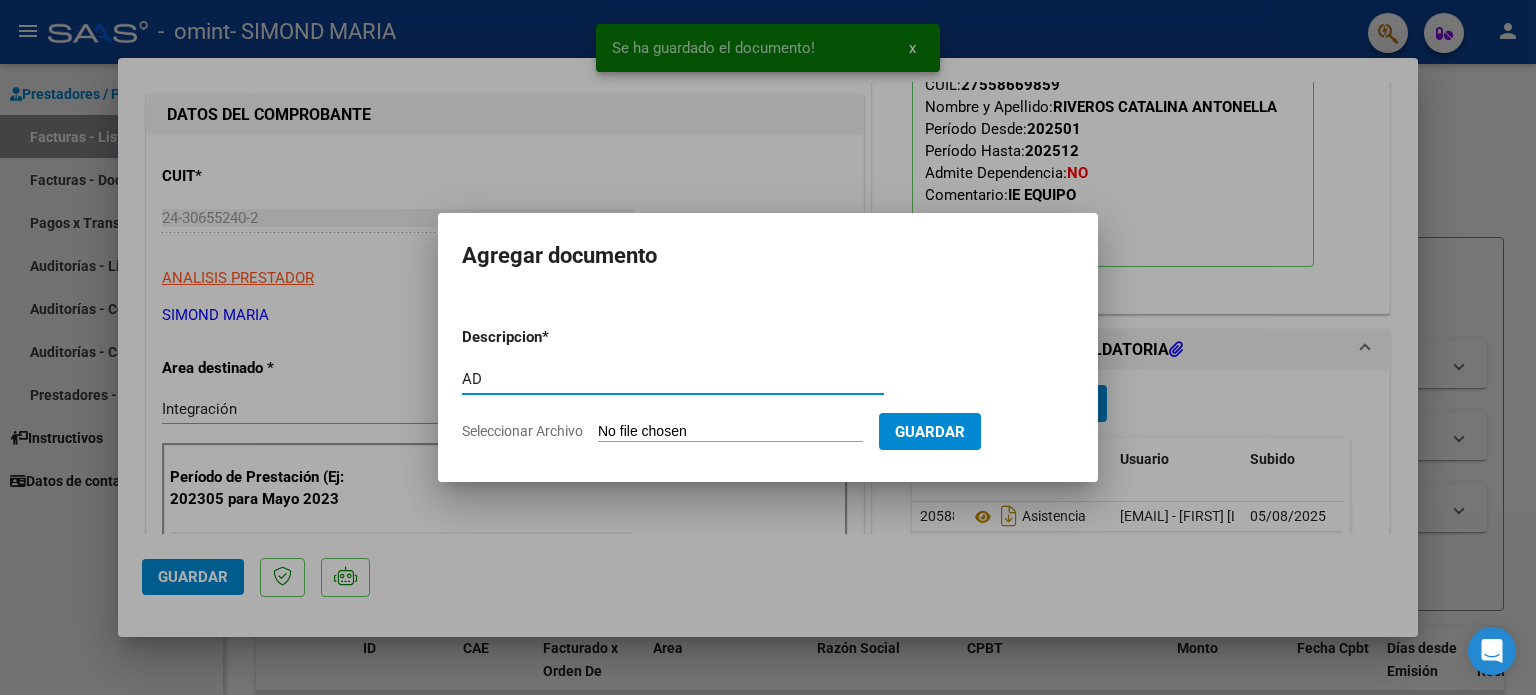 type on "AD" 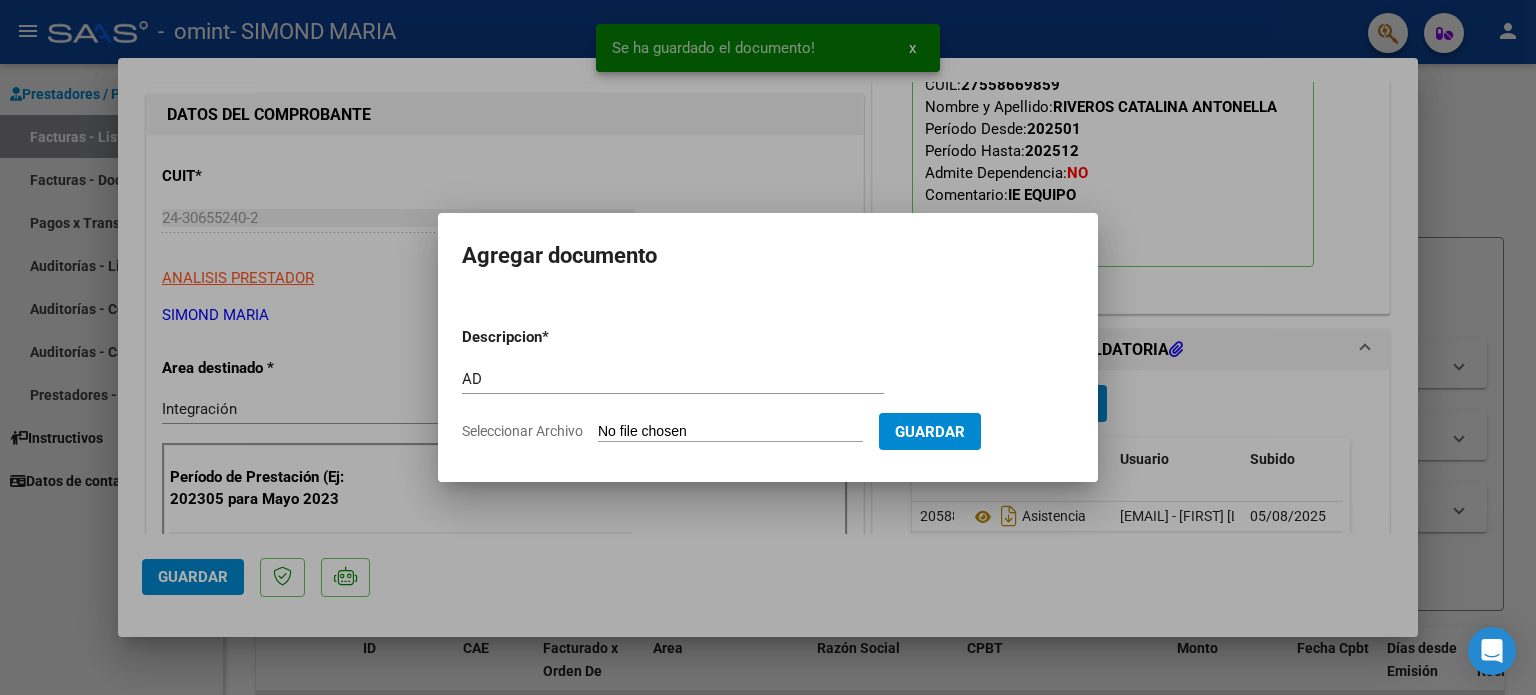 type on "C:\fakepath\[LAST] - AD HTA JUN.pdf" 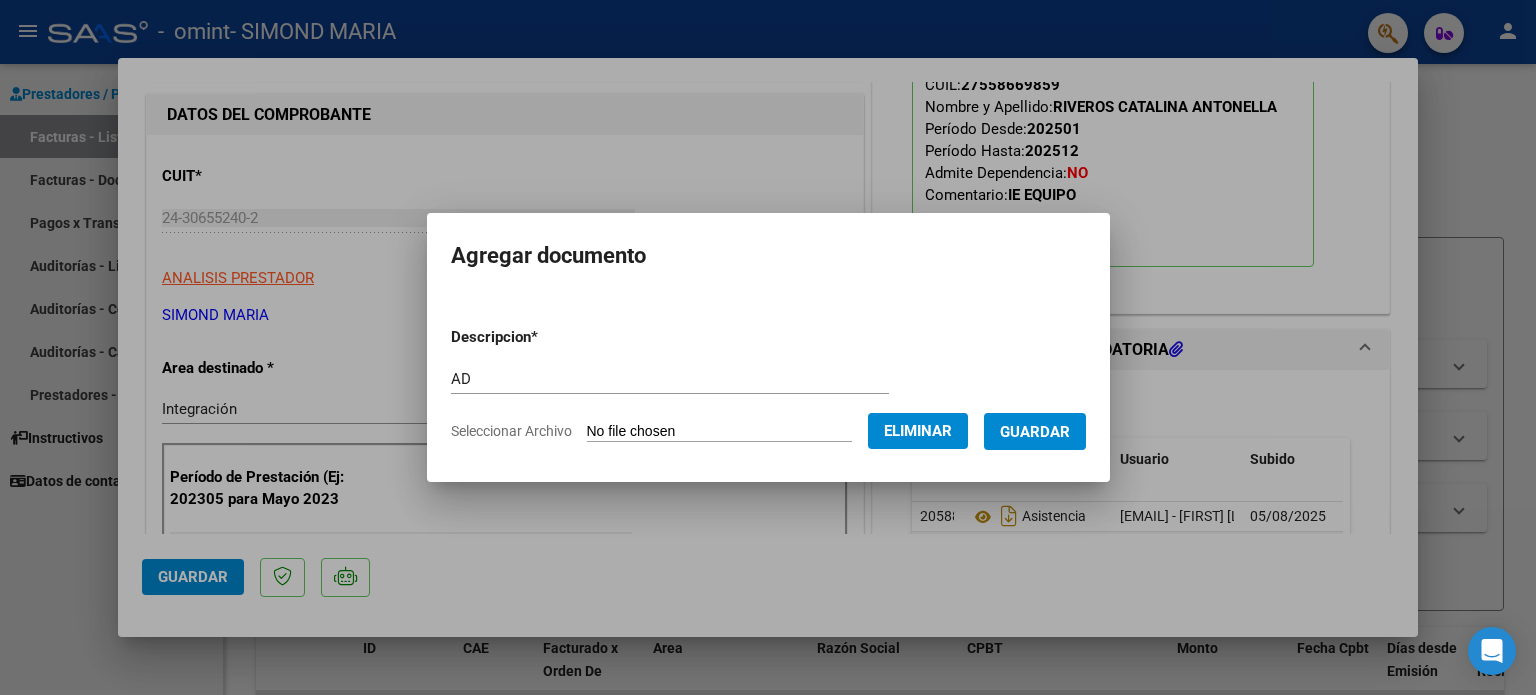 click on "Guardar" at bounding box center [1035, 432] 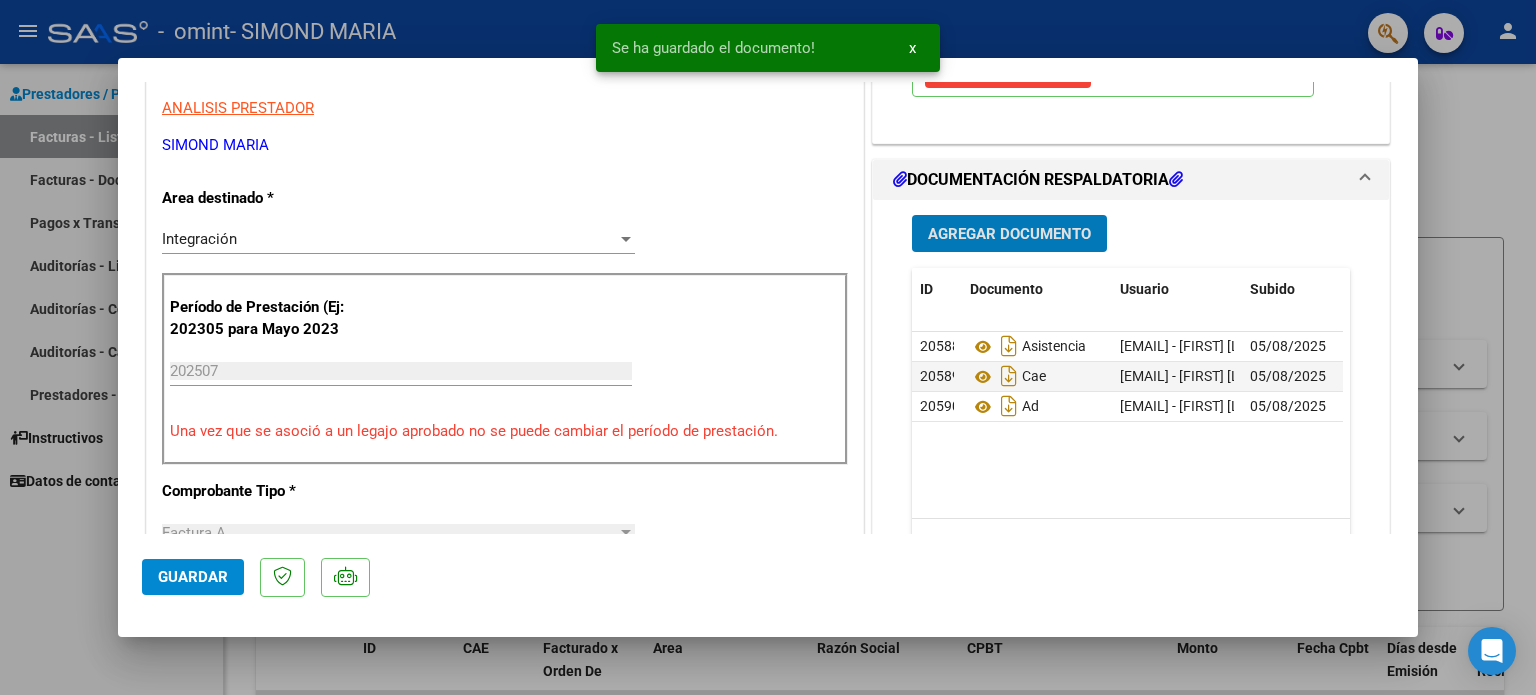 scroll, scrollTop: 404, scrollLeft: 0, axis: vertical 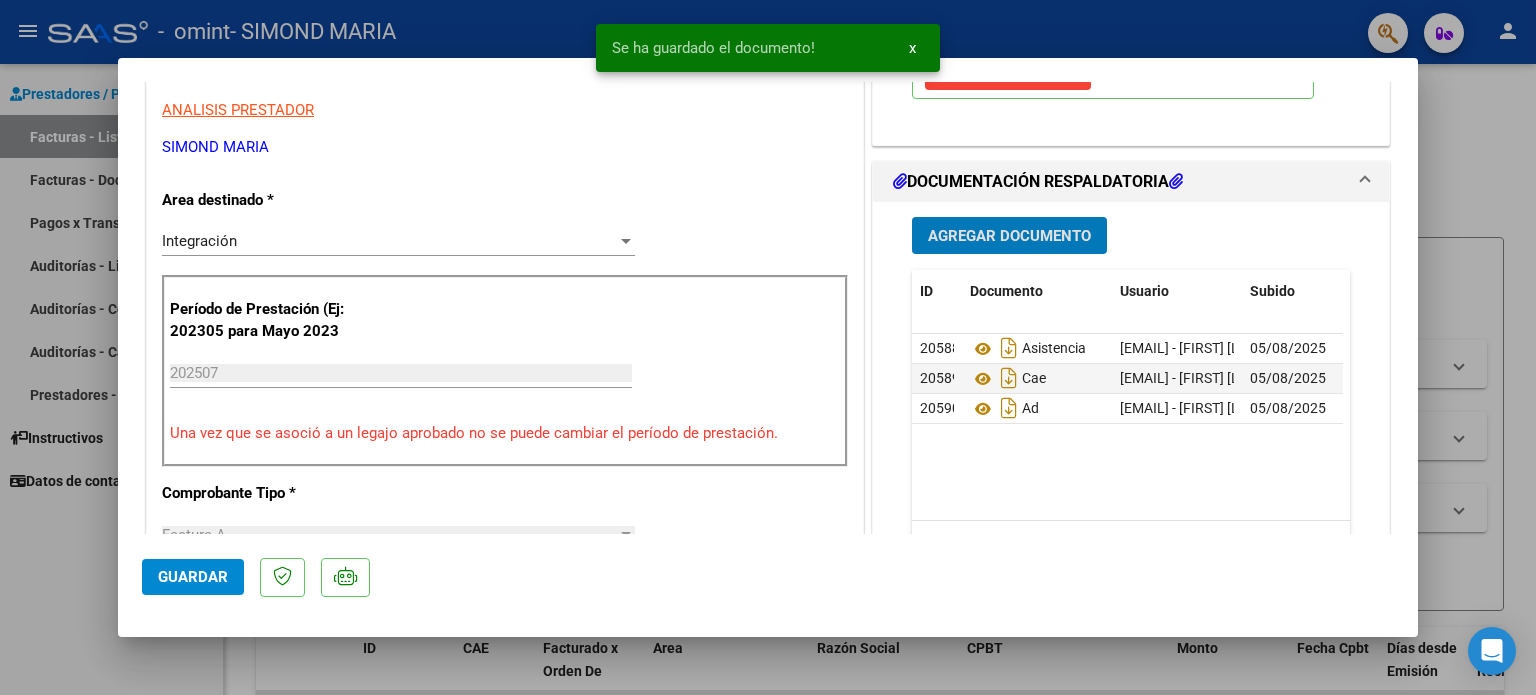 click on "Guardar" 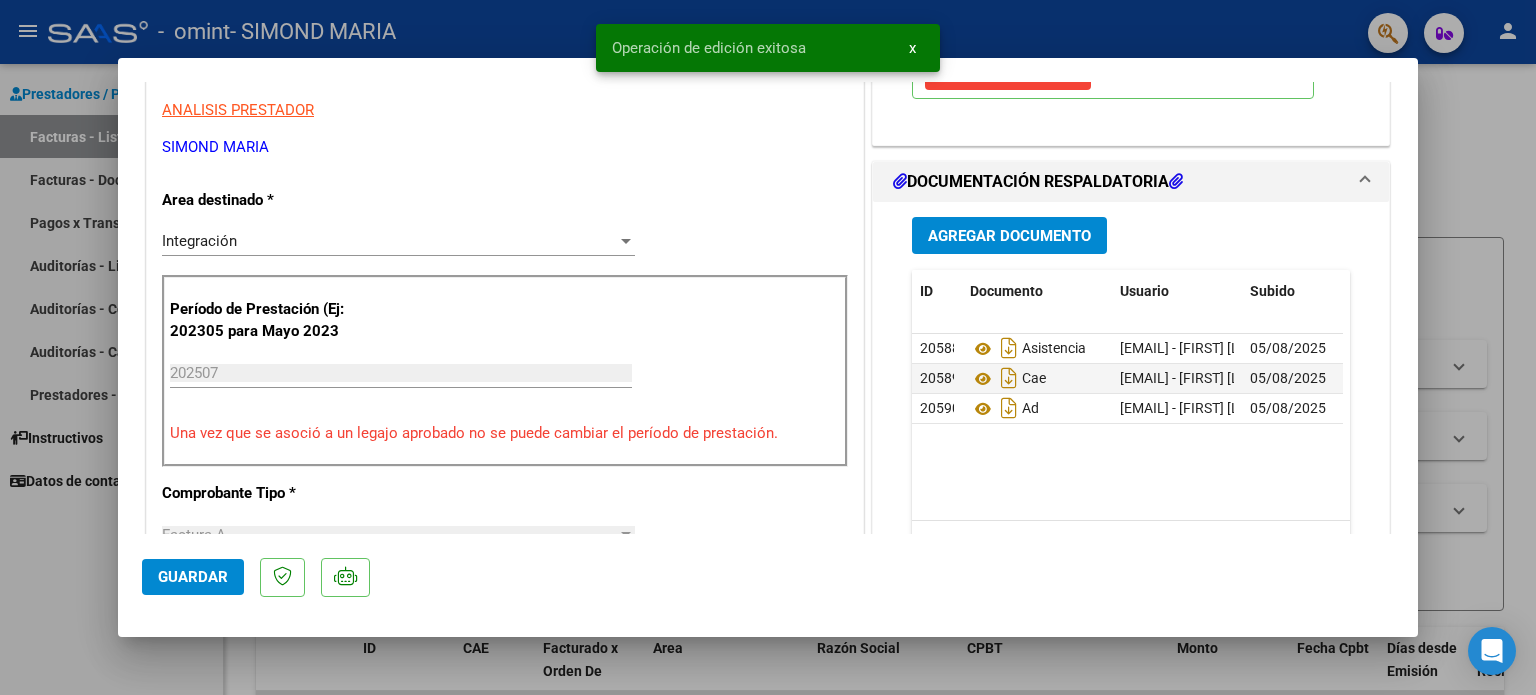click at bounding box center [768, 347] 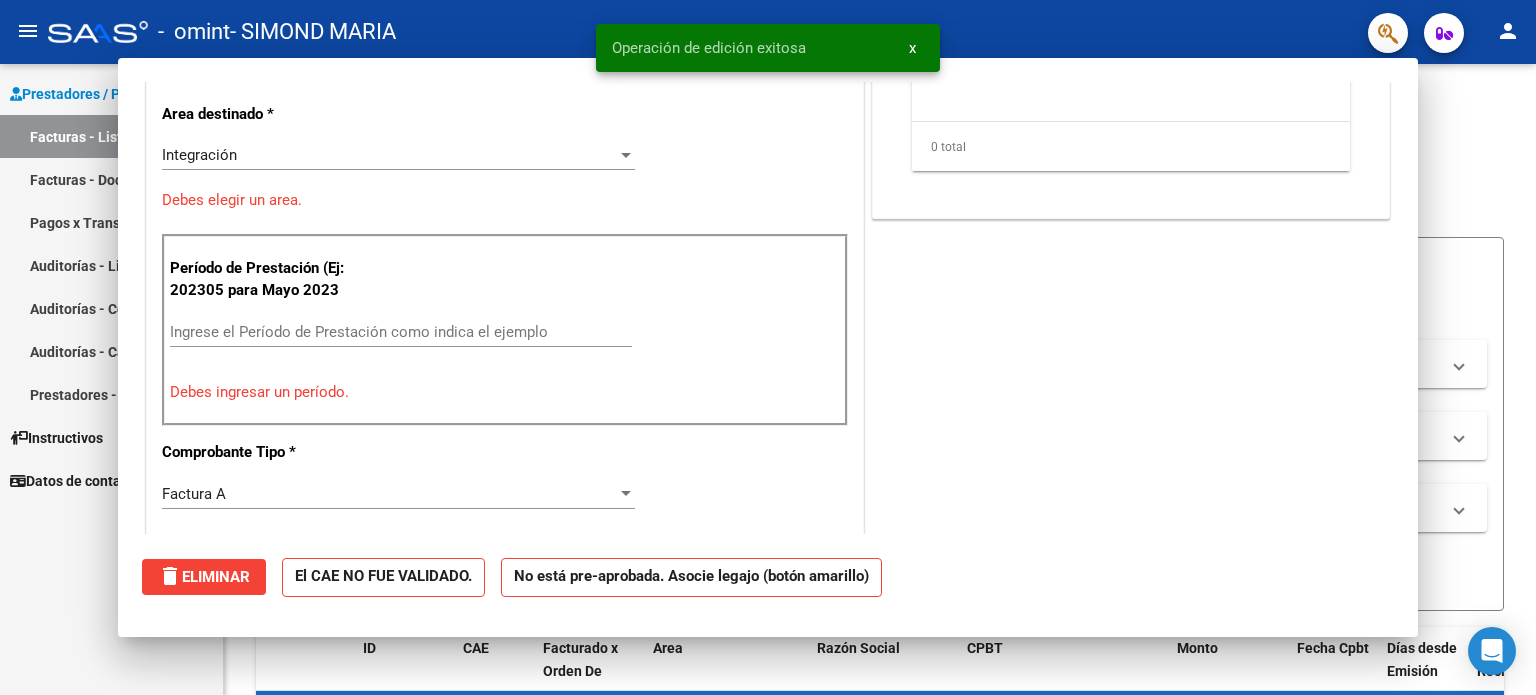 scroll, scrollTop: 356, scrollLeft: 0, axis: vertical 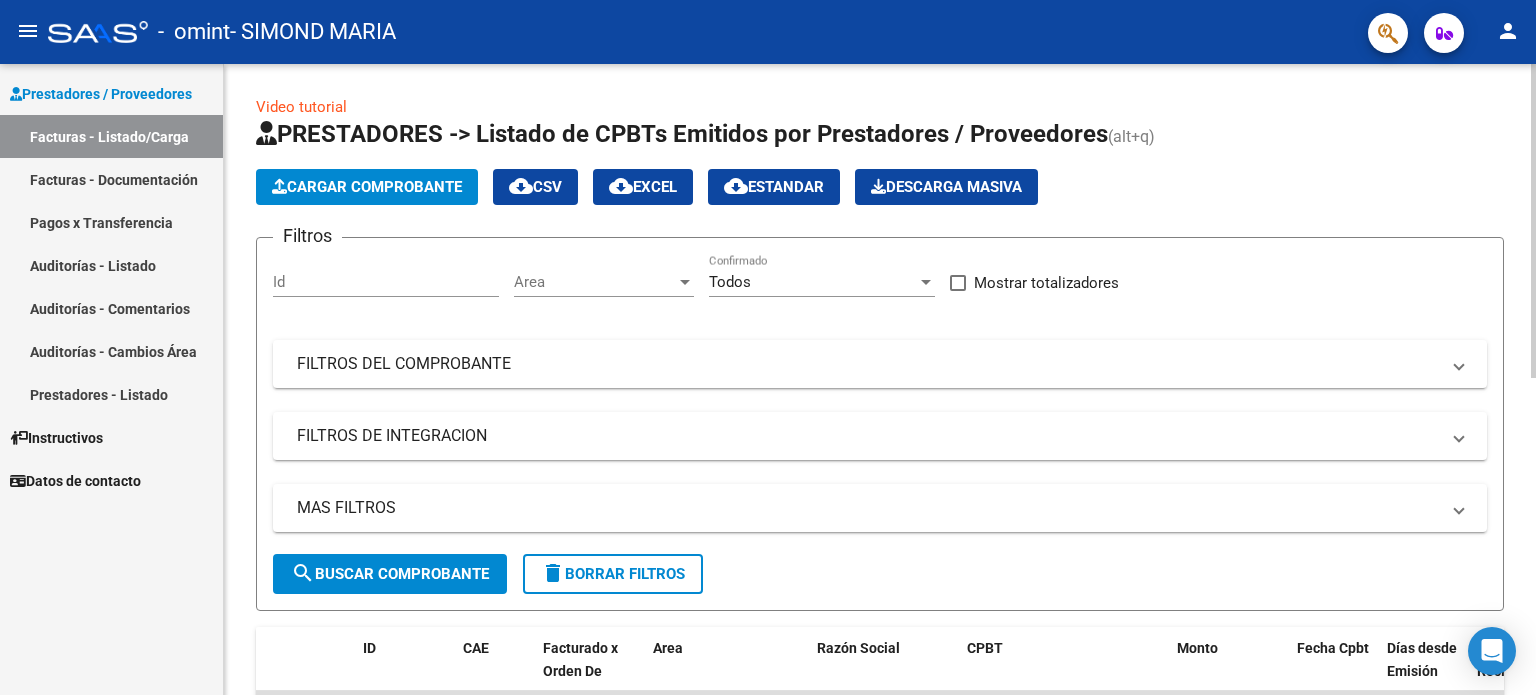 click on "PRESTADORES -> Listado de CPBTs Emitidos por Prestadores / Proveedores (alt+q)   Cargar Comprobante
cloud_download  CSV  cloud_download  EXCEL  cloud_download  Estandar   Descarga Masiva
Filtros Id Area Area Todos Confirmado   Mostrar totalizadores   FILTROS DEL COMPROBANTE  Comprobante Tipo Comprobante Tipo Start date – End date Fec. Comprobante Desde / Hasta Días Emisión Desde(cant. días) Días Emisión Hasta(cant. días) CUIT / Razón Social Pto. Venta Nro. Comprobante Código SSS CAE Válido CAE Válido Todos Cargado Módulo Hosp. Todos Tiene facturacion Apócrifa Hospital Refes  FILTROS DE INTEGRACION  Período De Prestación Campos del Archivo de Rendición Devuelto x SSS (dr_envio) Todos Rendido x SSS (dr_envio) Tipo de Registro Tipo de Registro Período Presentación Período Presentación Campos del Legajo Asociado (preaprobación) Afiliado Legajo (cuil/nombre) Todos Solo facturas preaprobadas  MAS FILTROS  Todos Con Doc. Respaldatoria Todos Con Trazabilidad Todos Asociado a Expediente Sur" 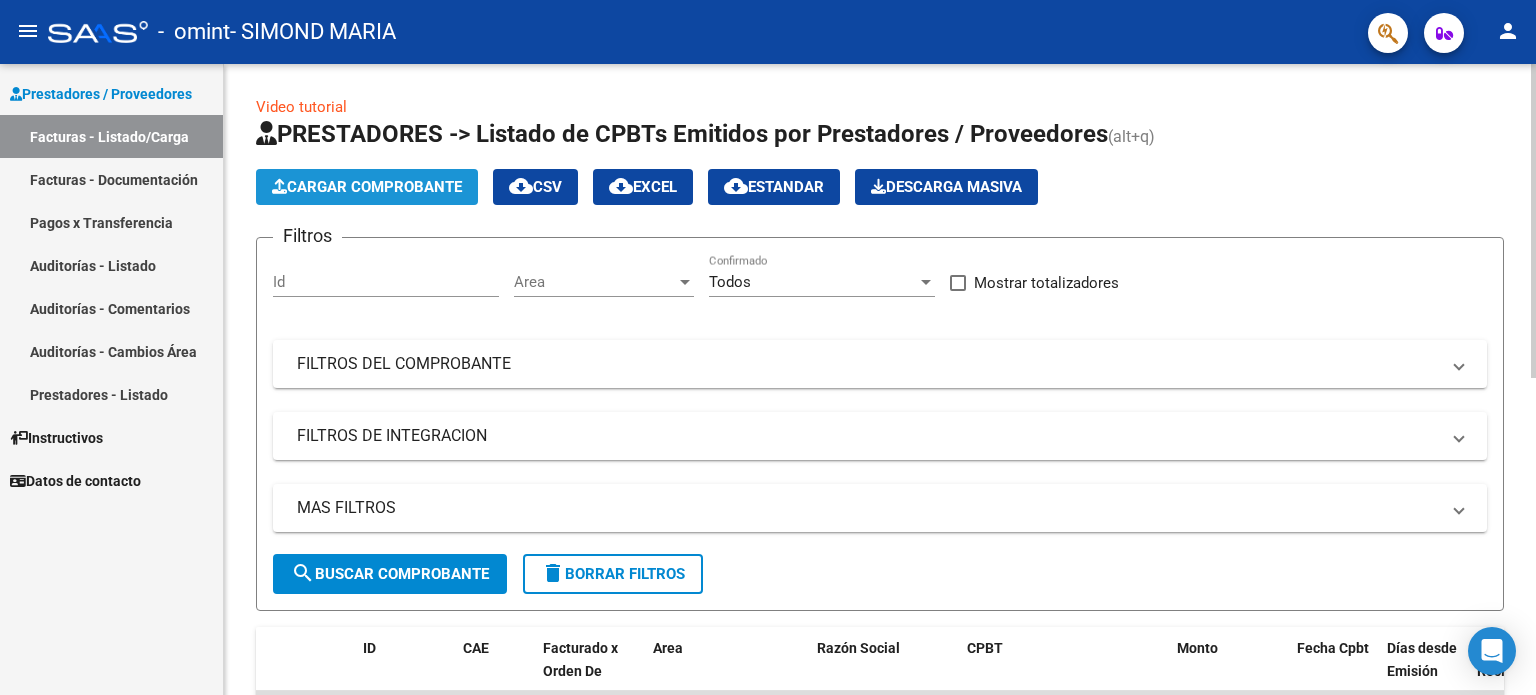 click on "Cargar Comprobante" 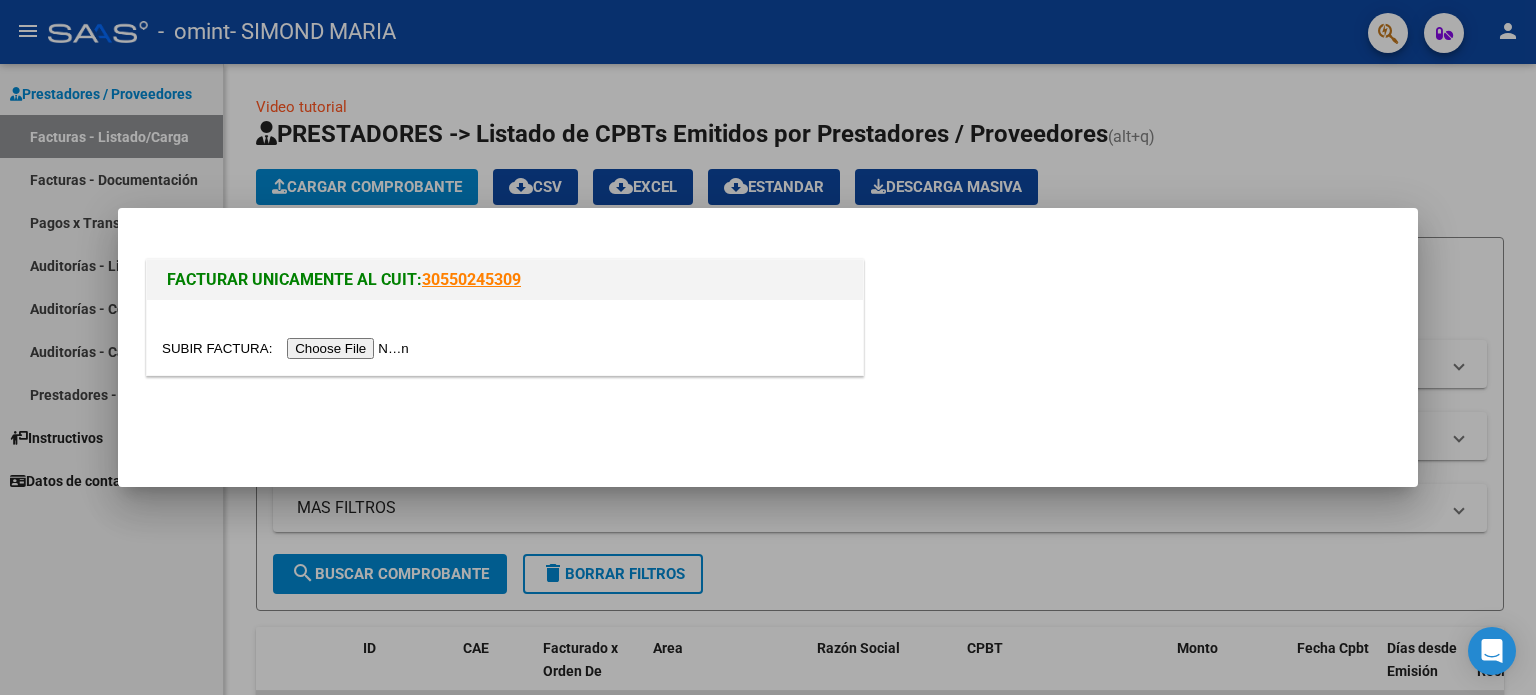 click at bounding box center (505, 337) 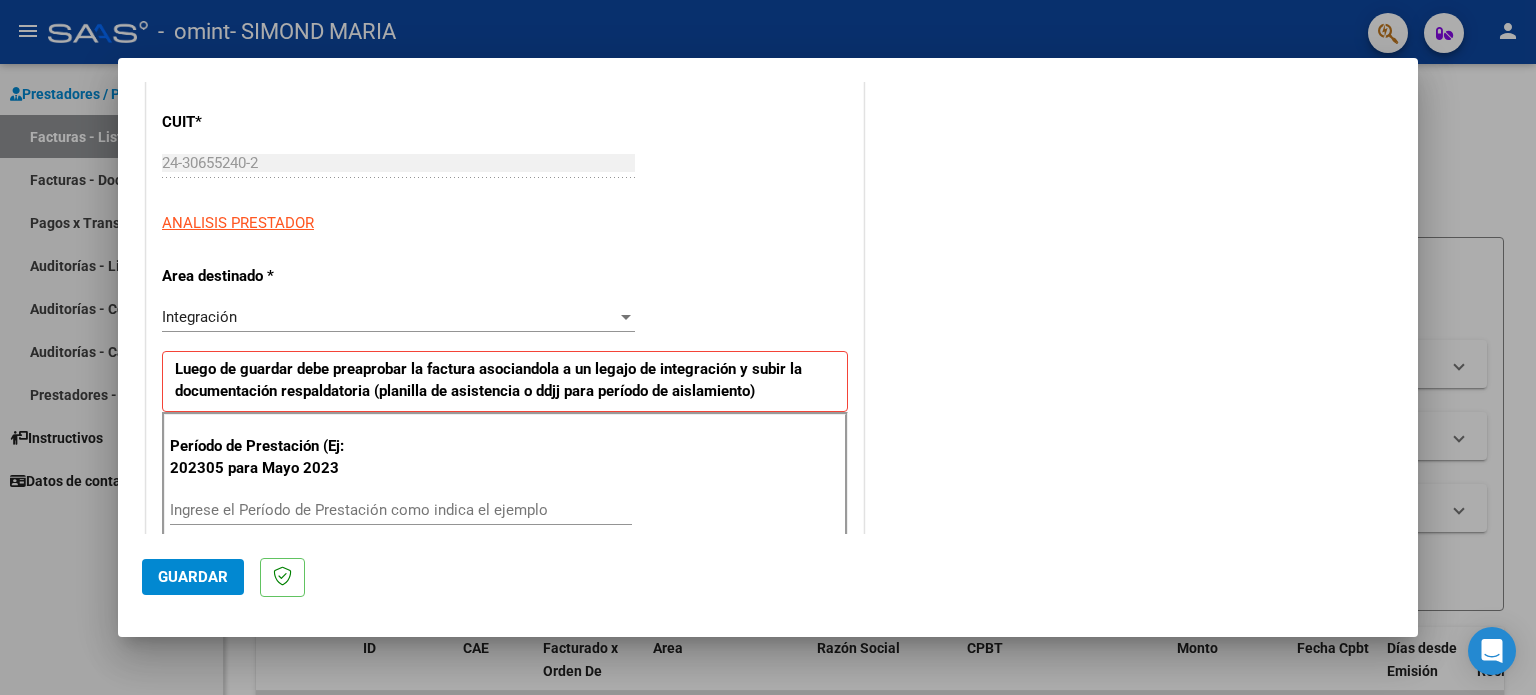 scroll, scrollTop: 260, scrollLeft: 0, axis: vertical 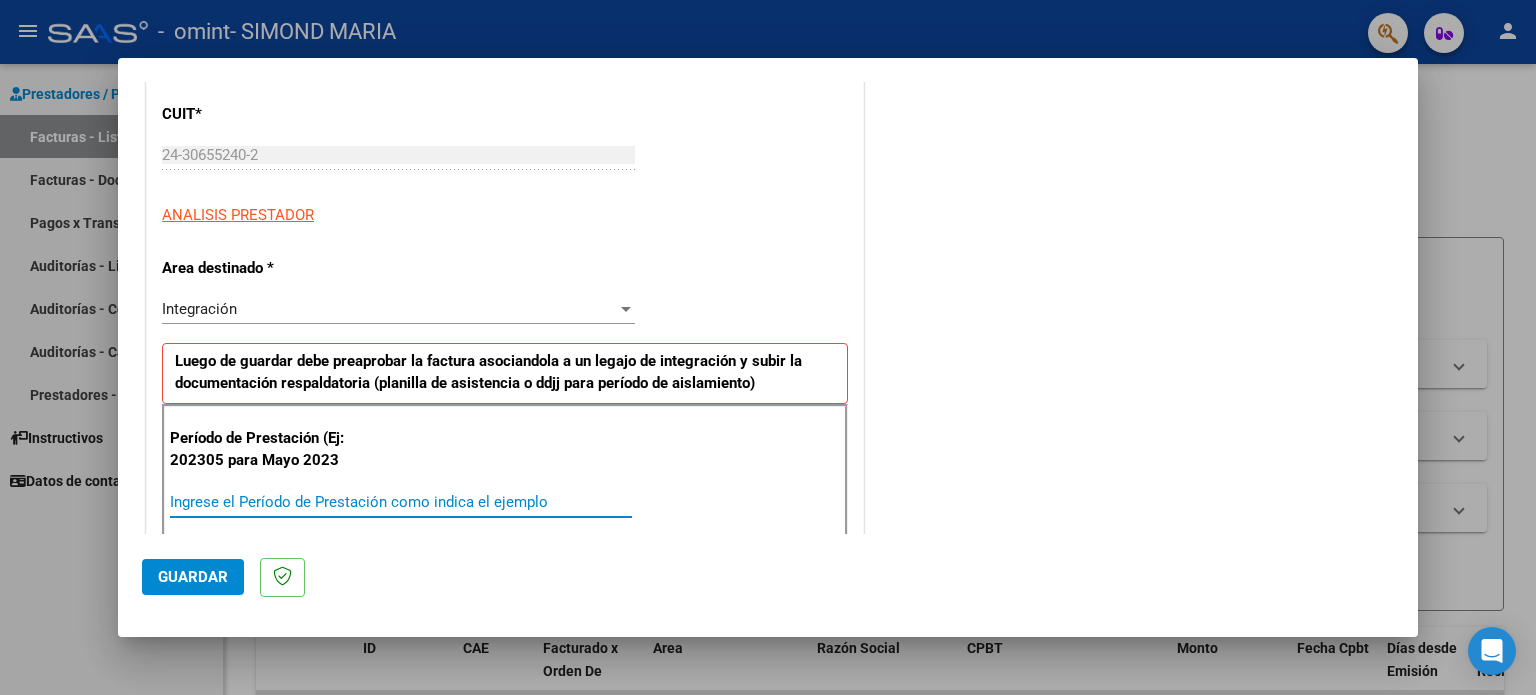 click on "Ingrese el Período de Prestación como indica el ejemplo" at bounding box center (401, 502) 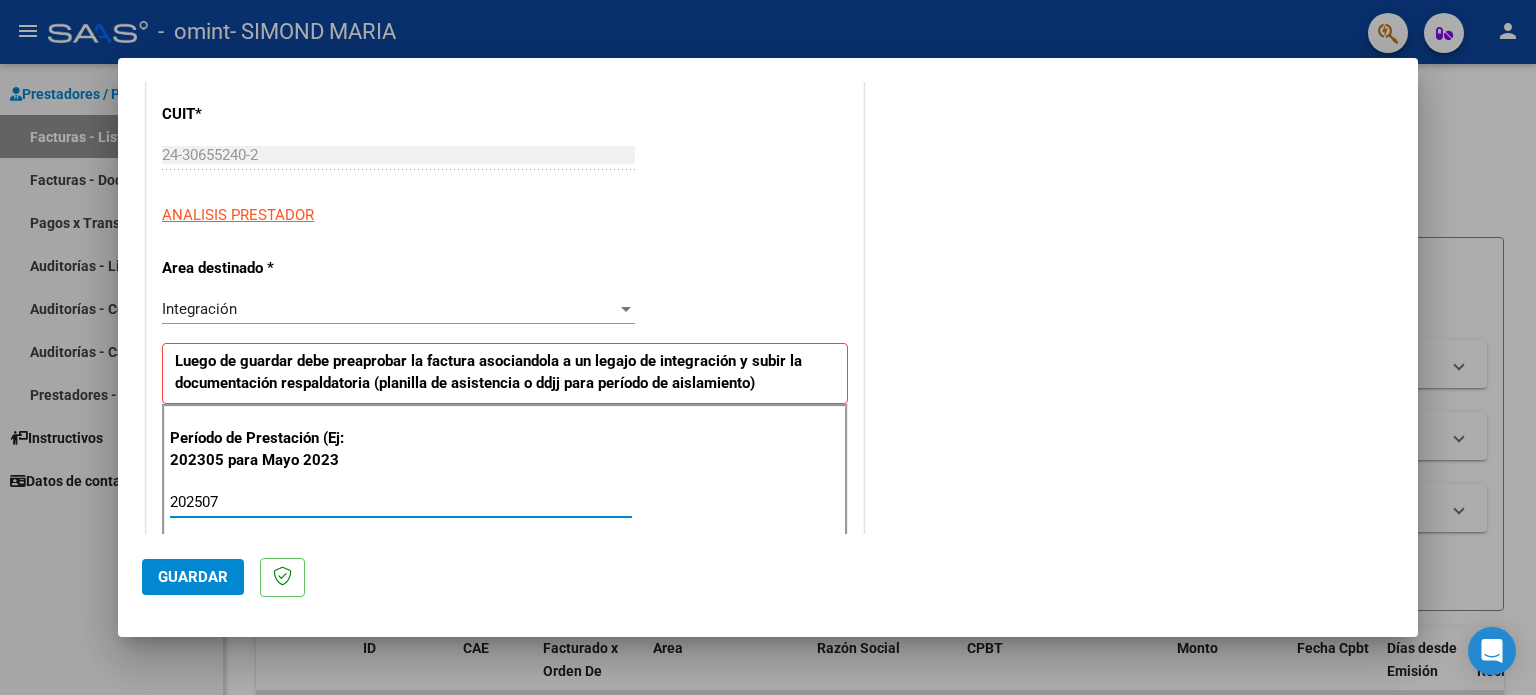 type on "202507" 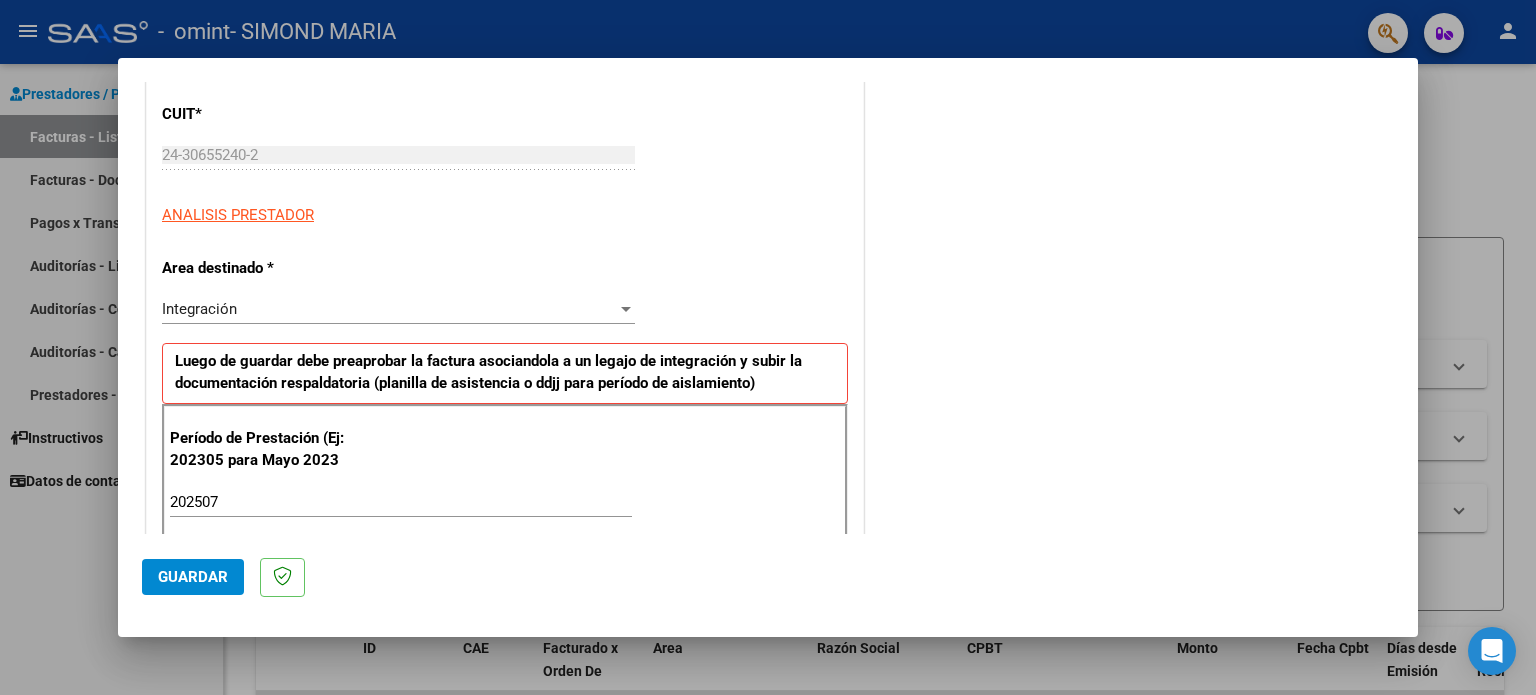 click on "Guardar" 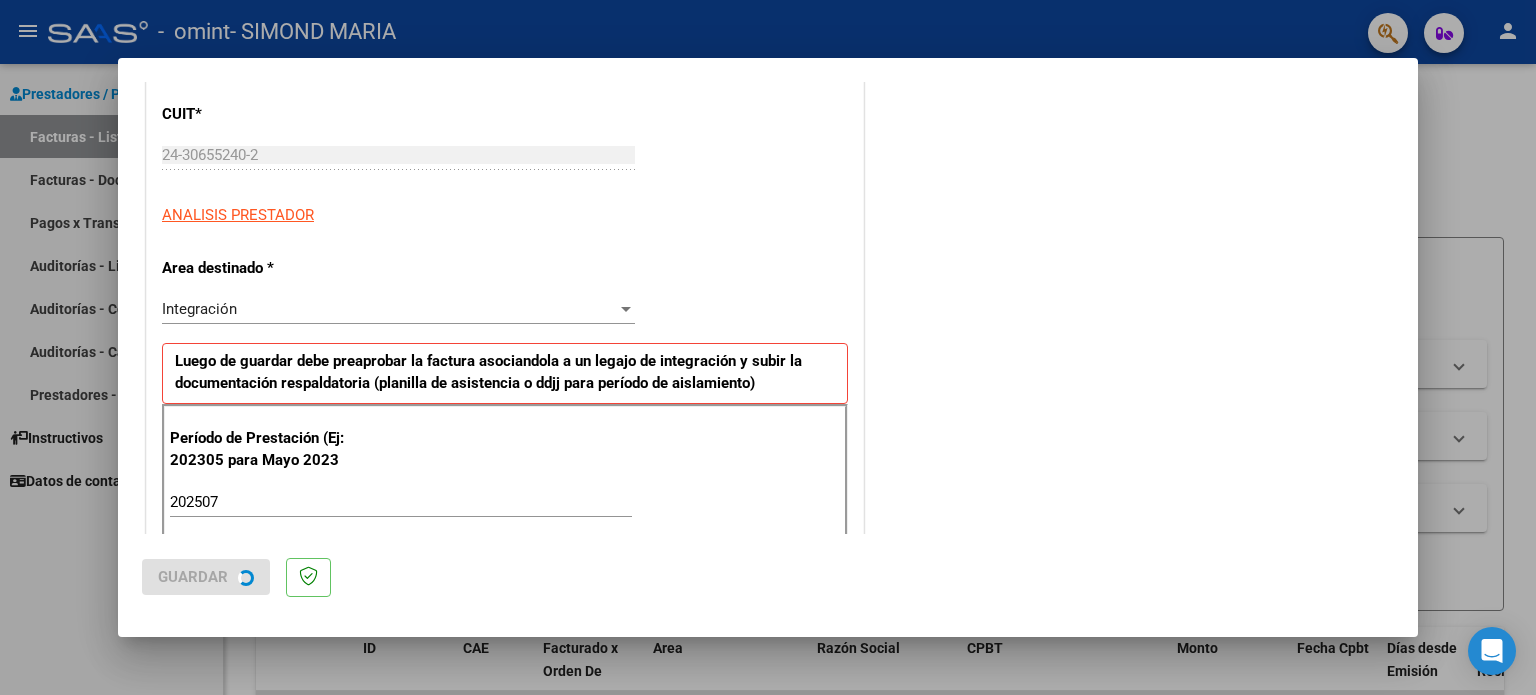 scroll, scrollTop: 0, scrollLeft: 0, axis: both 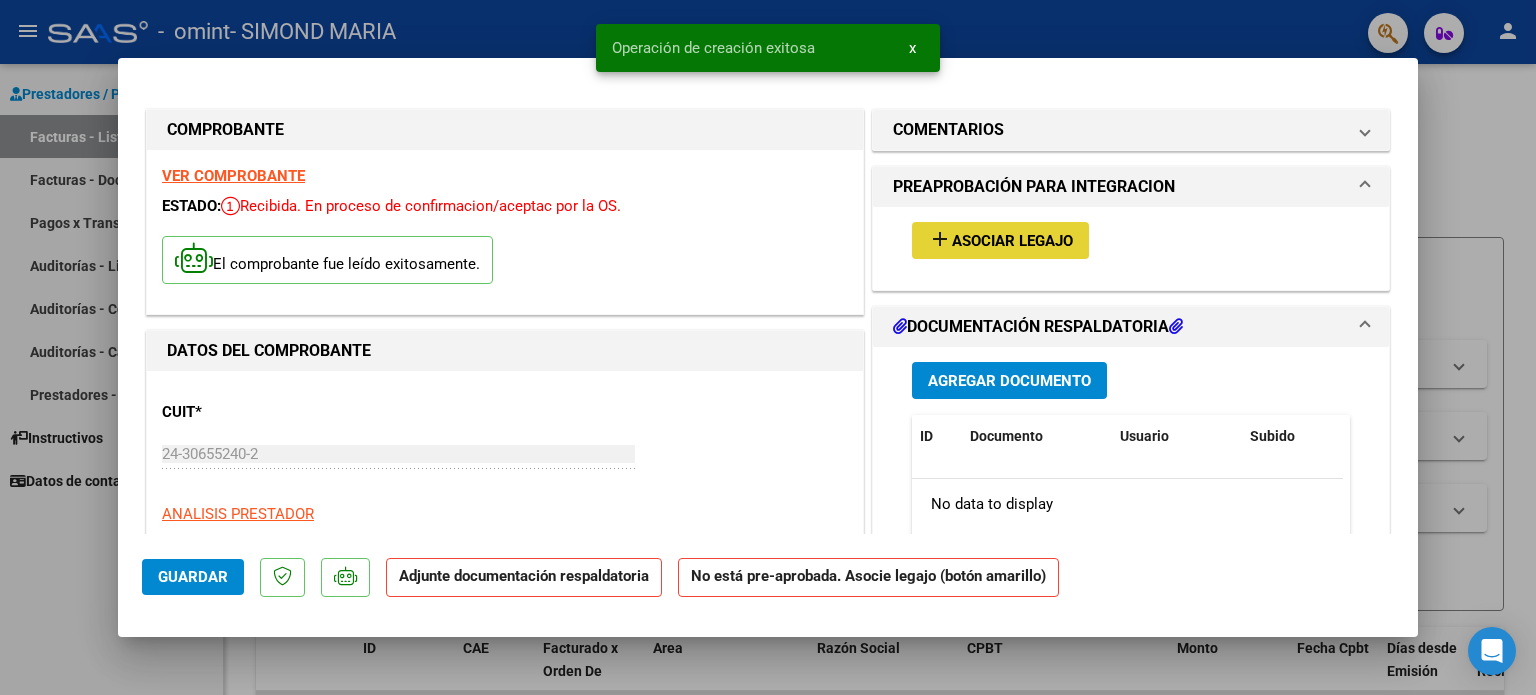 click on "add Asociar Legajo" at bounding box center (1000, 240) 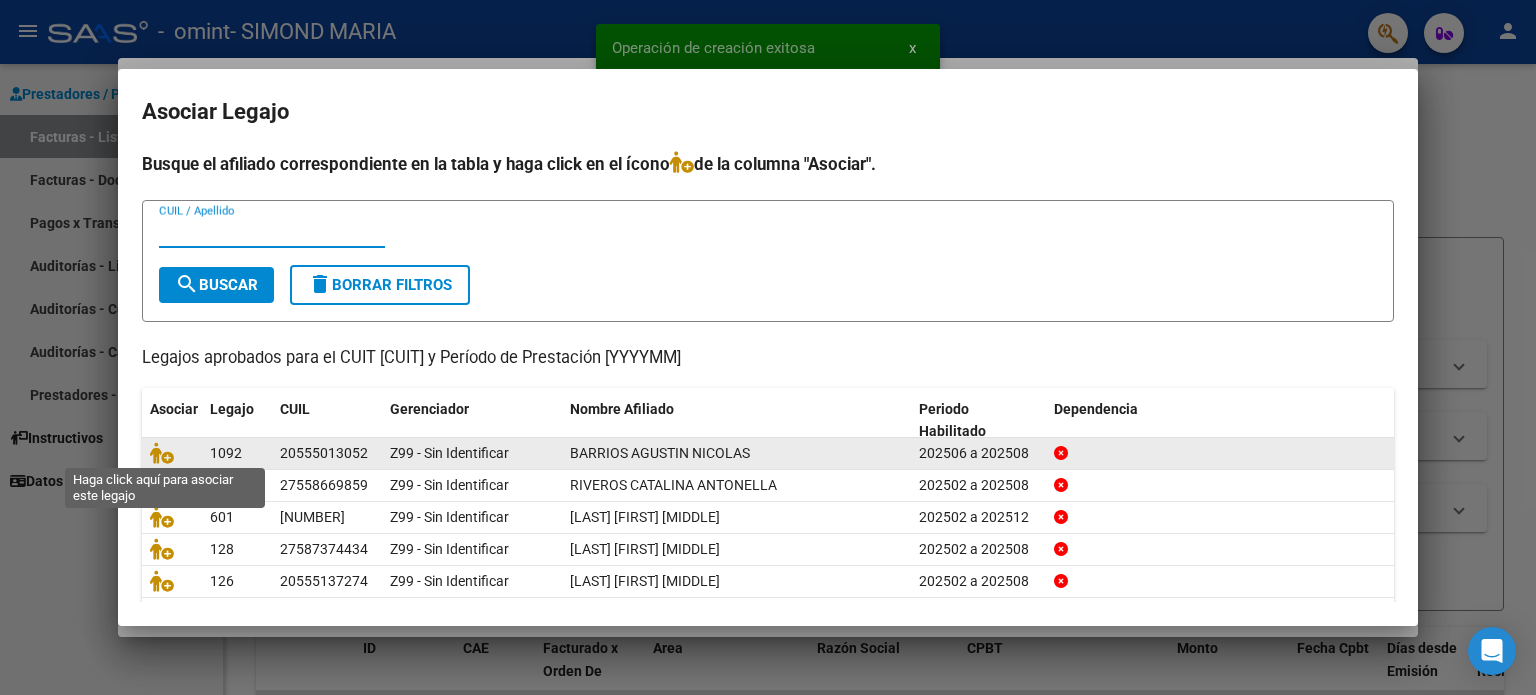 click 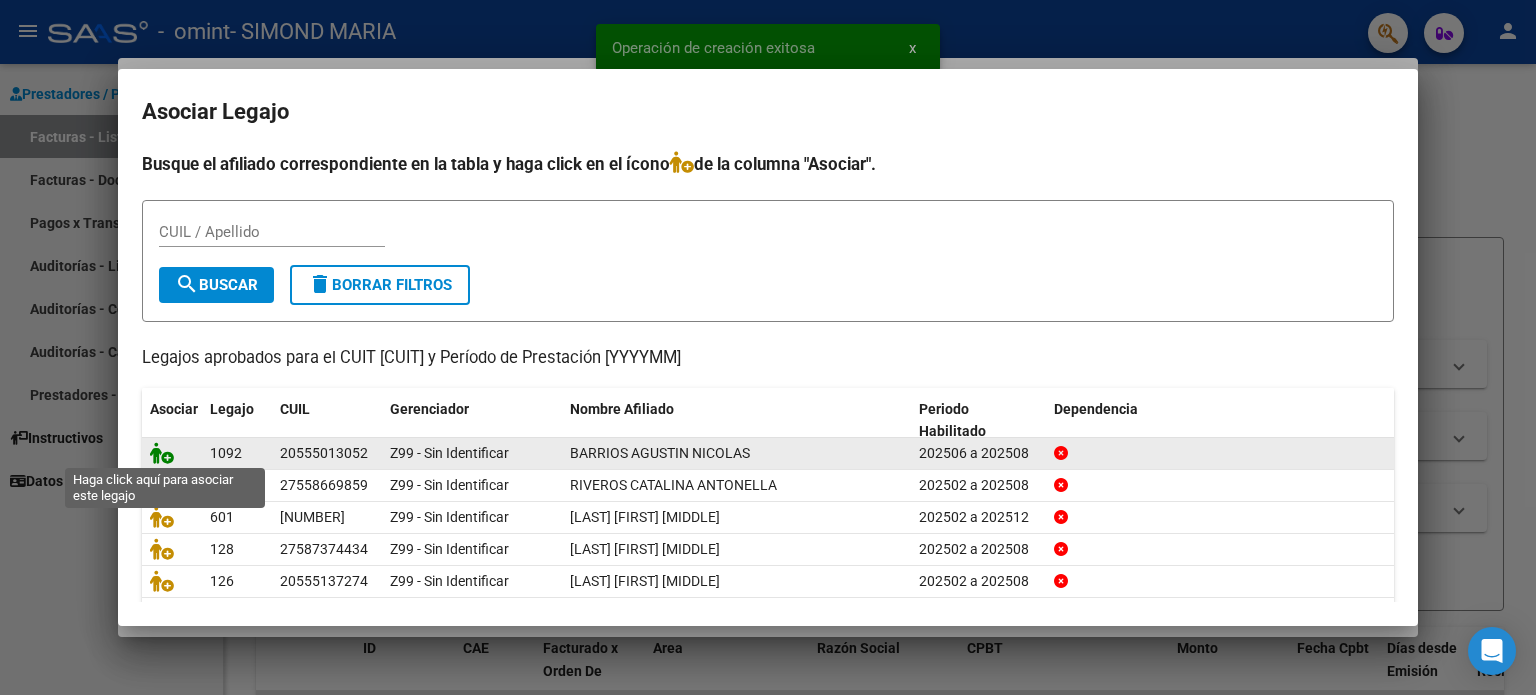 click 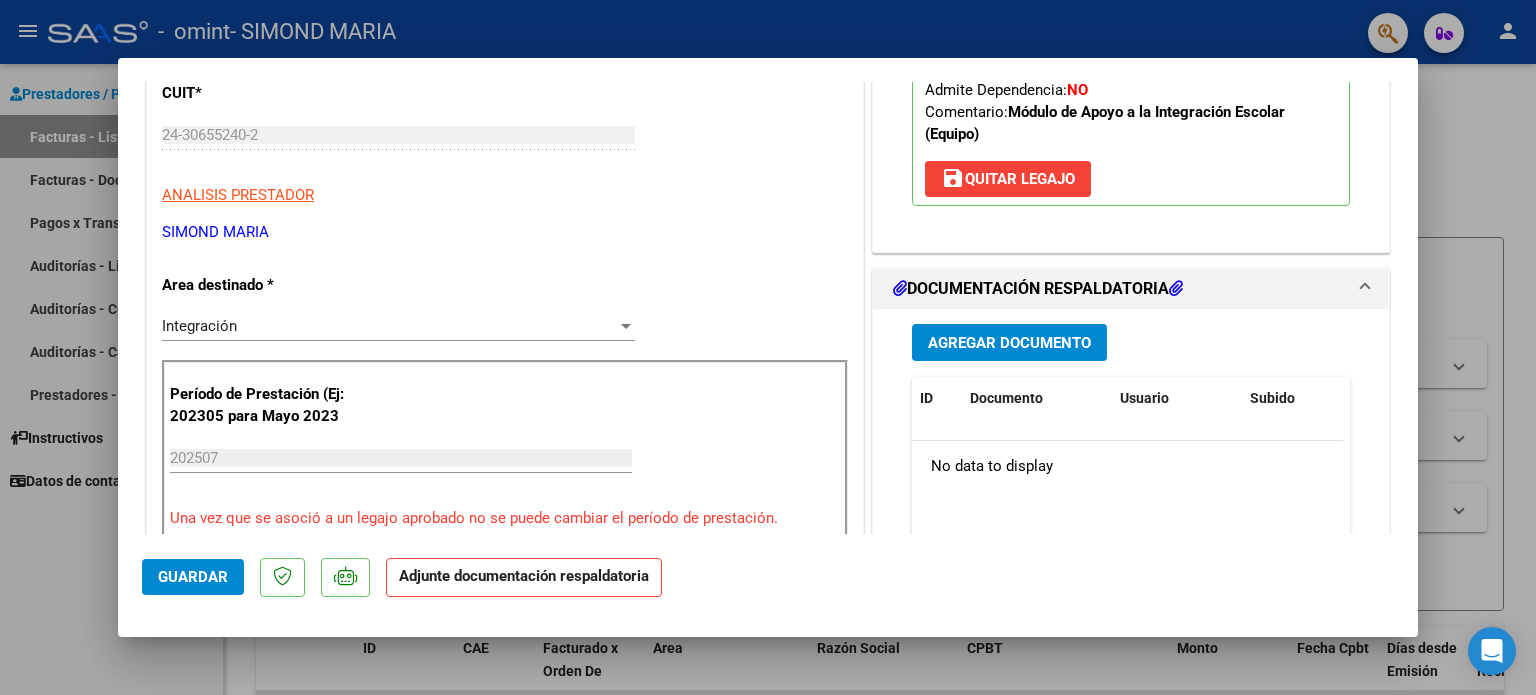scroll, scrollTop: 320, scrollLeft: 0, axis: vertical 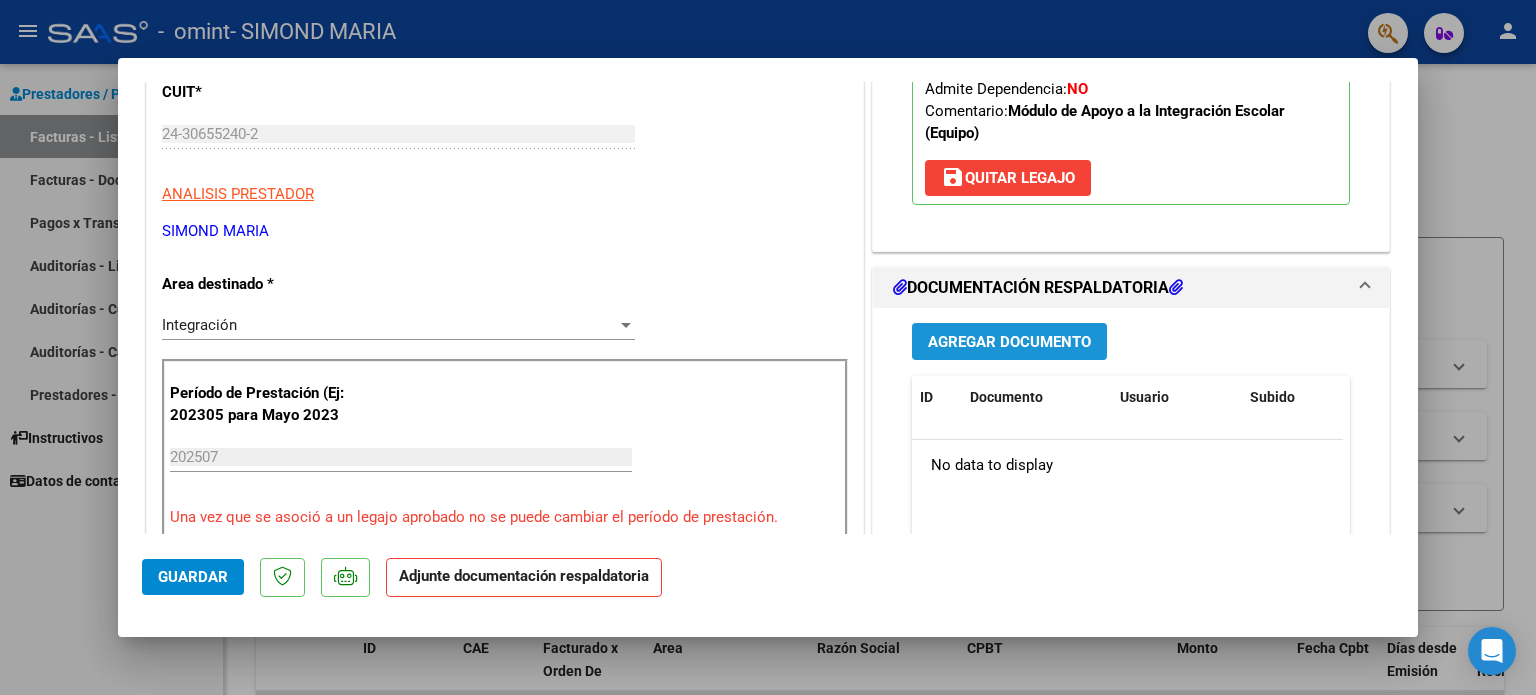 click on "Agregar Documento" at bounding box center (1009, 342) 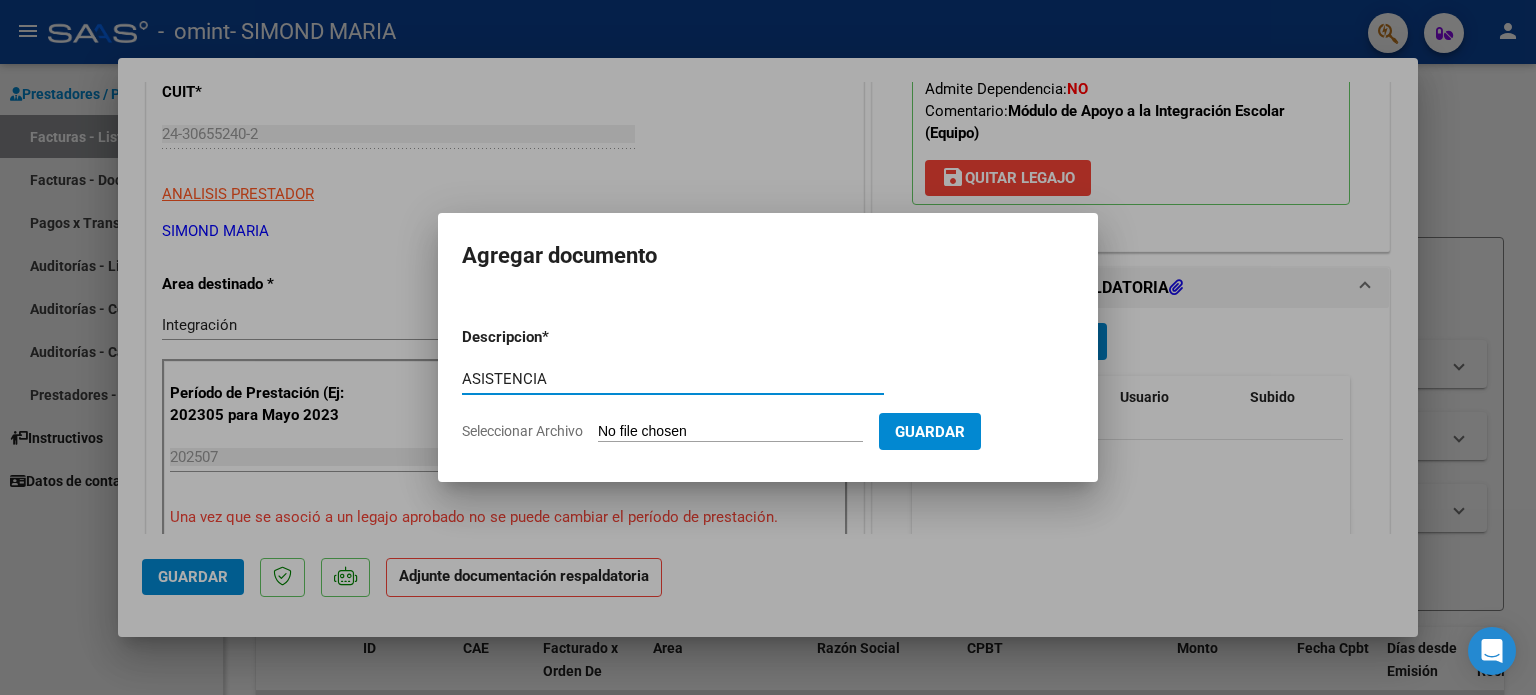type on "ASISTENCIA" 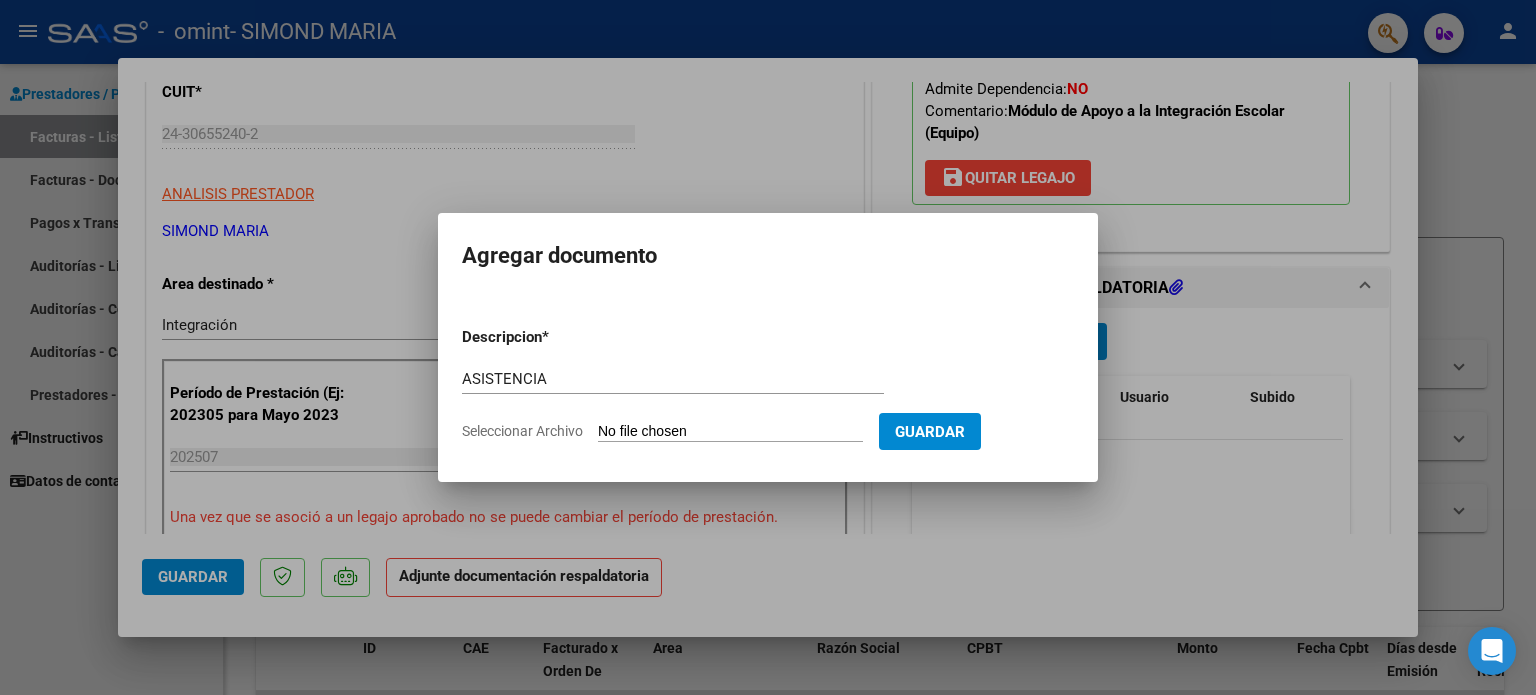 type on "C:\fakepath\[FIRST] [LAST] 6.pdf" 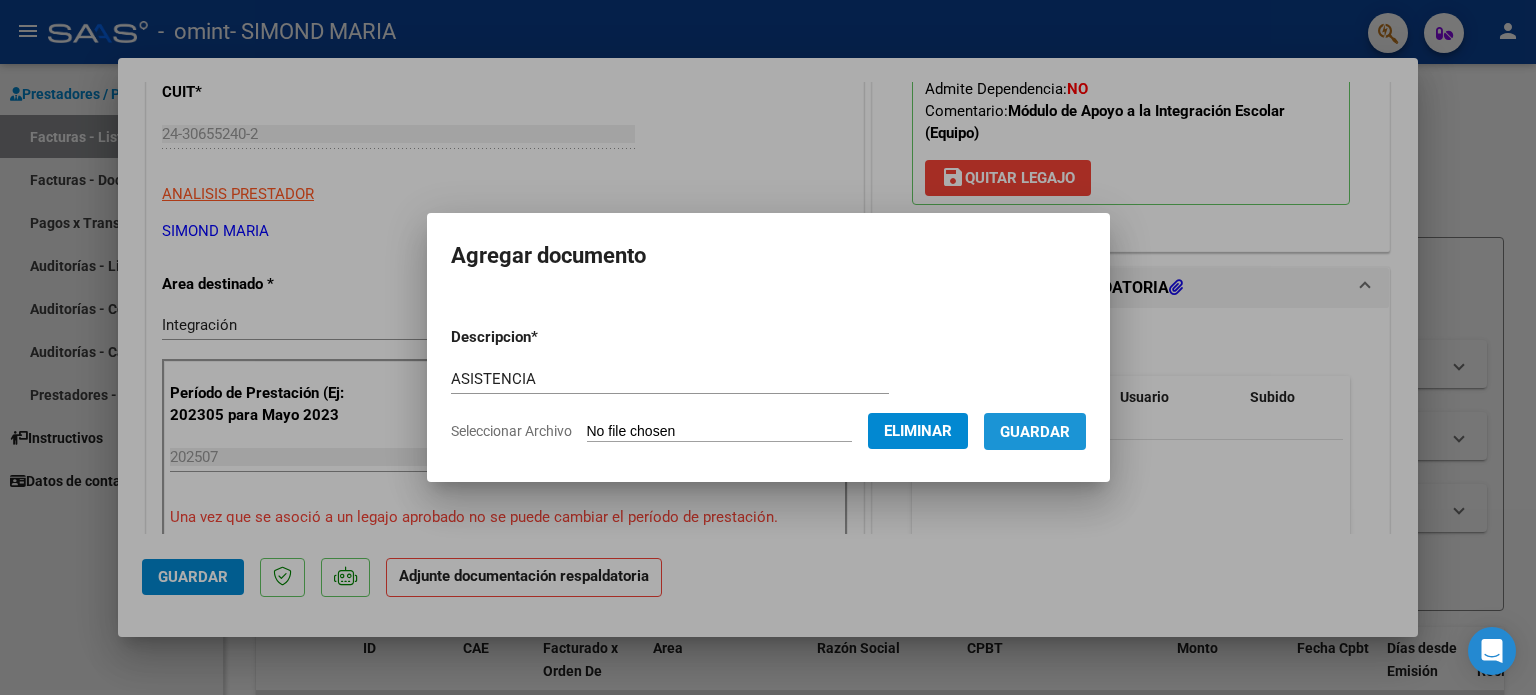 click on "Guardar" at bounding box center [1035, 432] 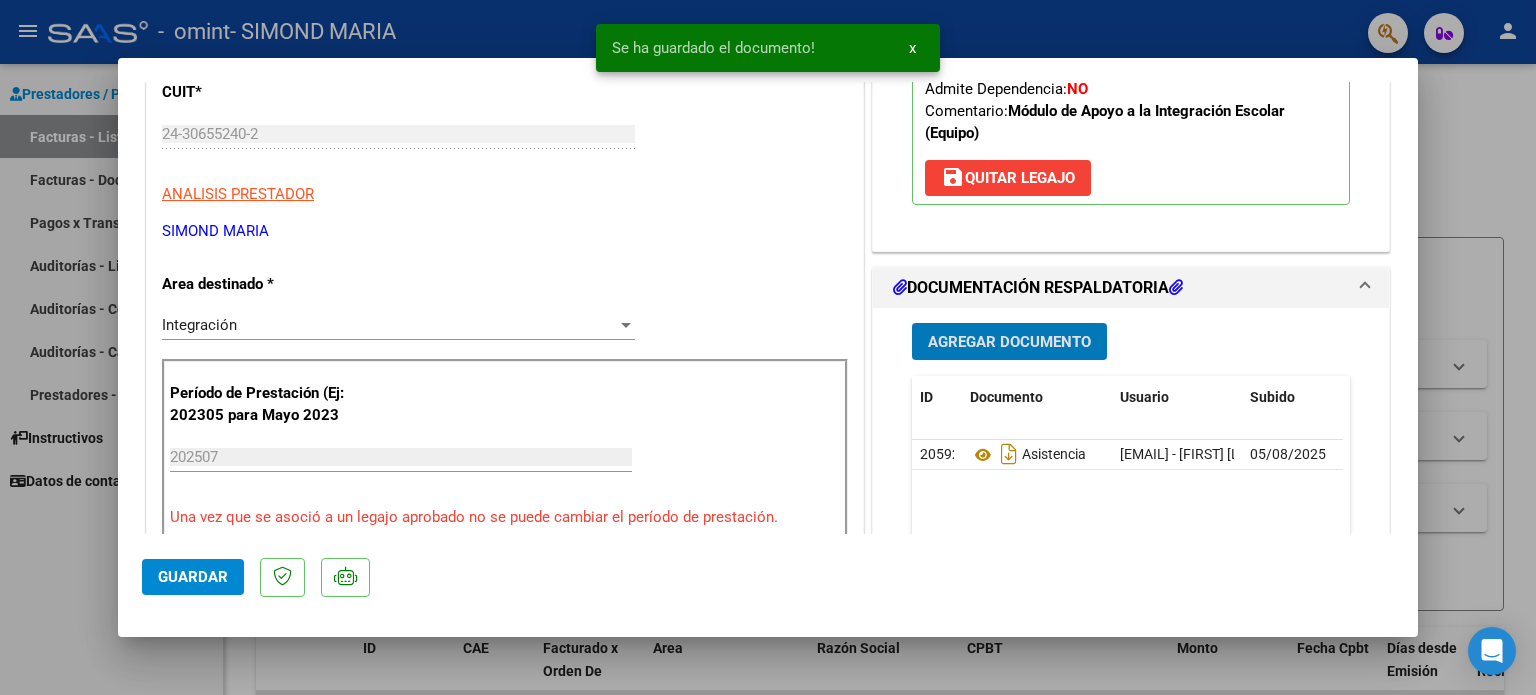 click on "Agregar Documento" at bounding box center (1009, 341) 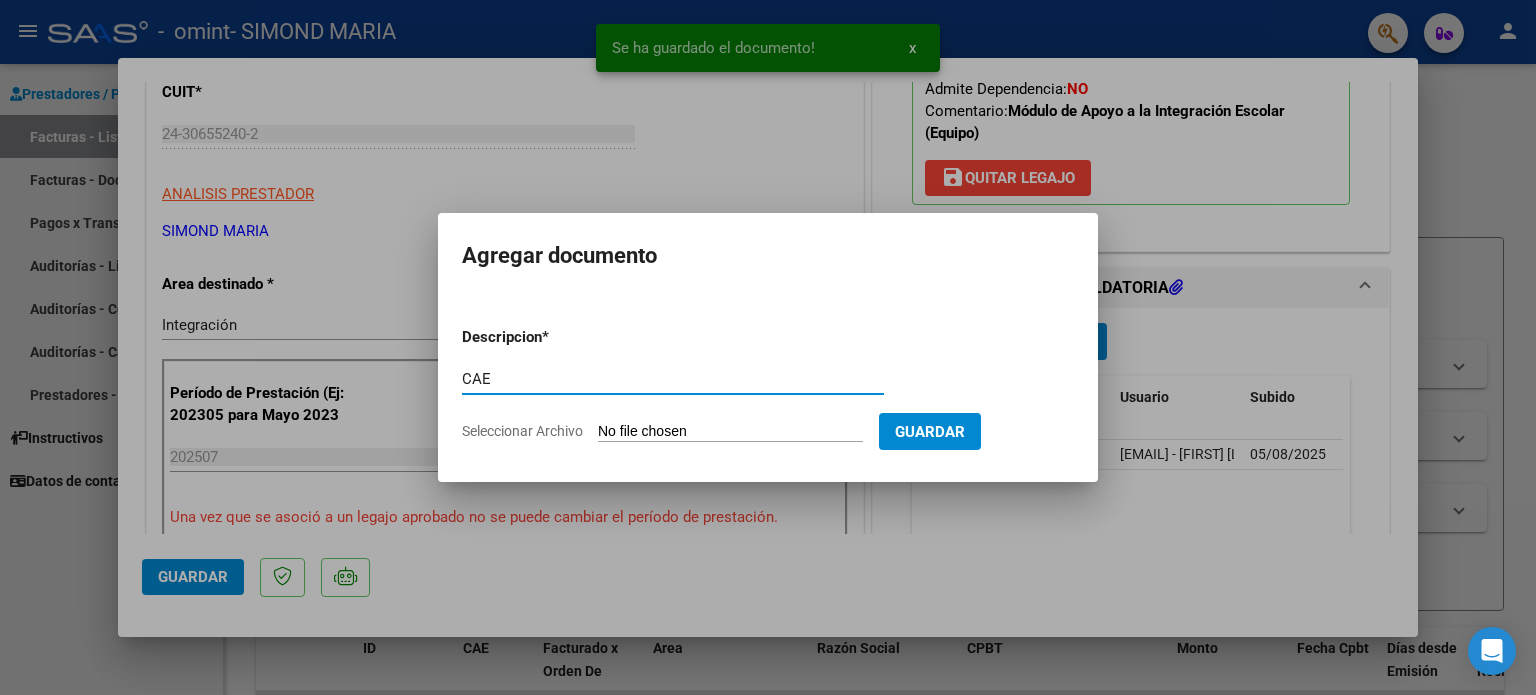 type on "CAE" 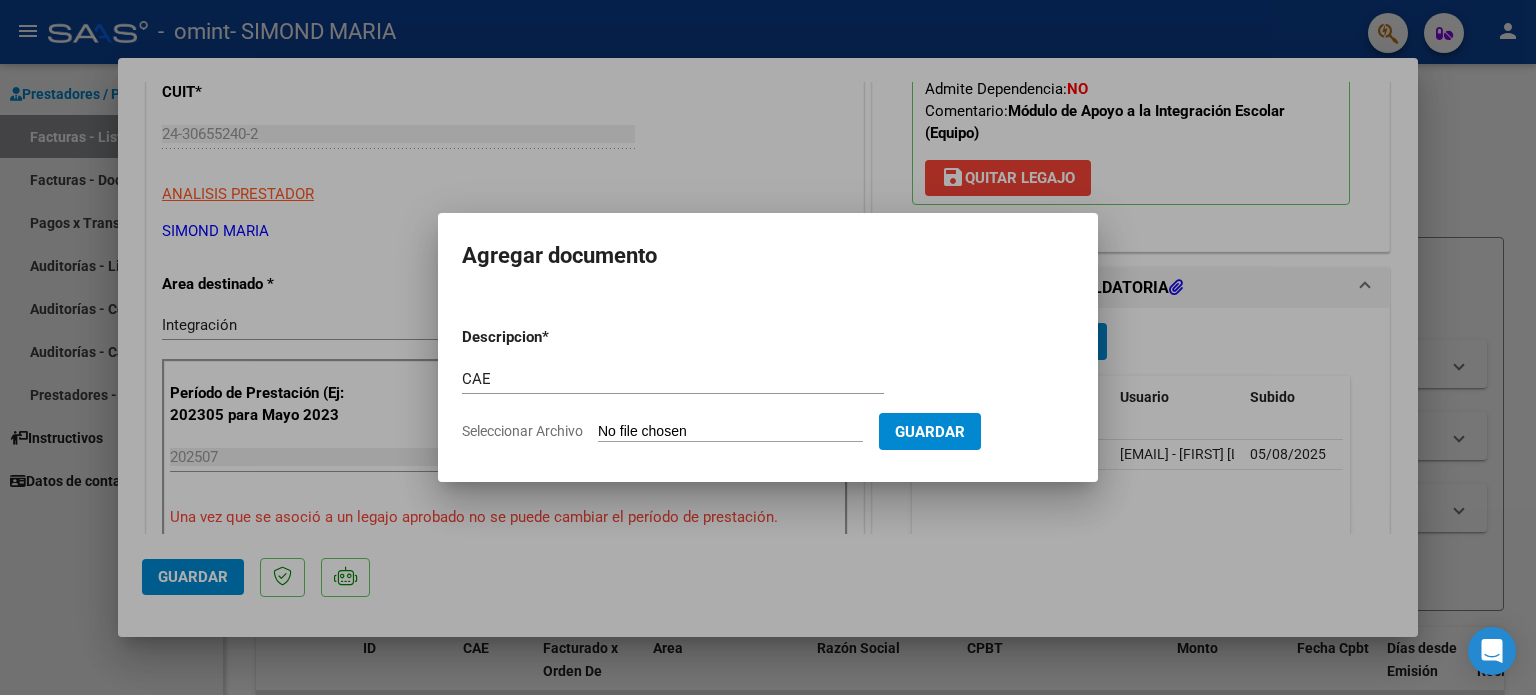 type on "C:\fakepath\CAE [MM].pdf" 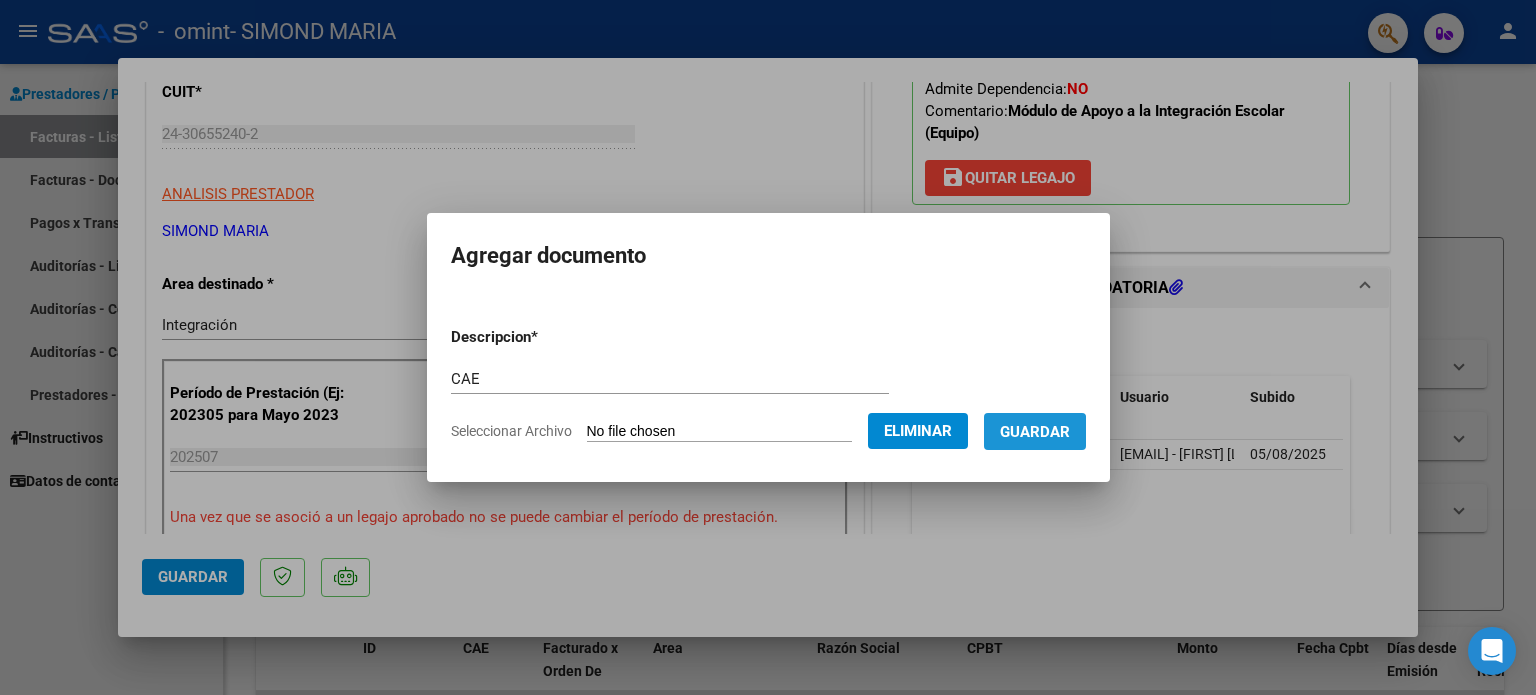 click on "Guardar" at bounding box center (1035, 432) 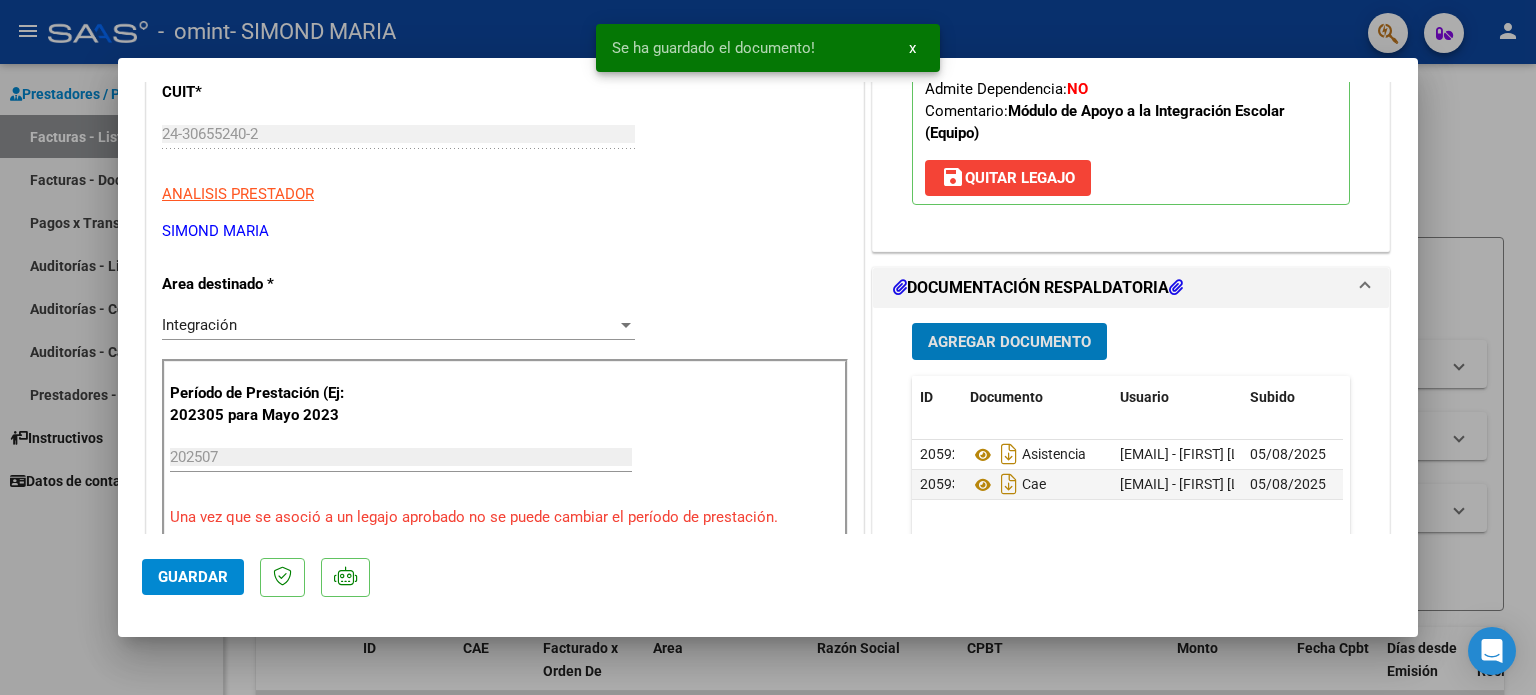 click on "Agregar Documento" at bounding box center [1009, 342] 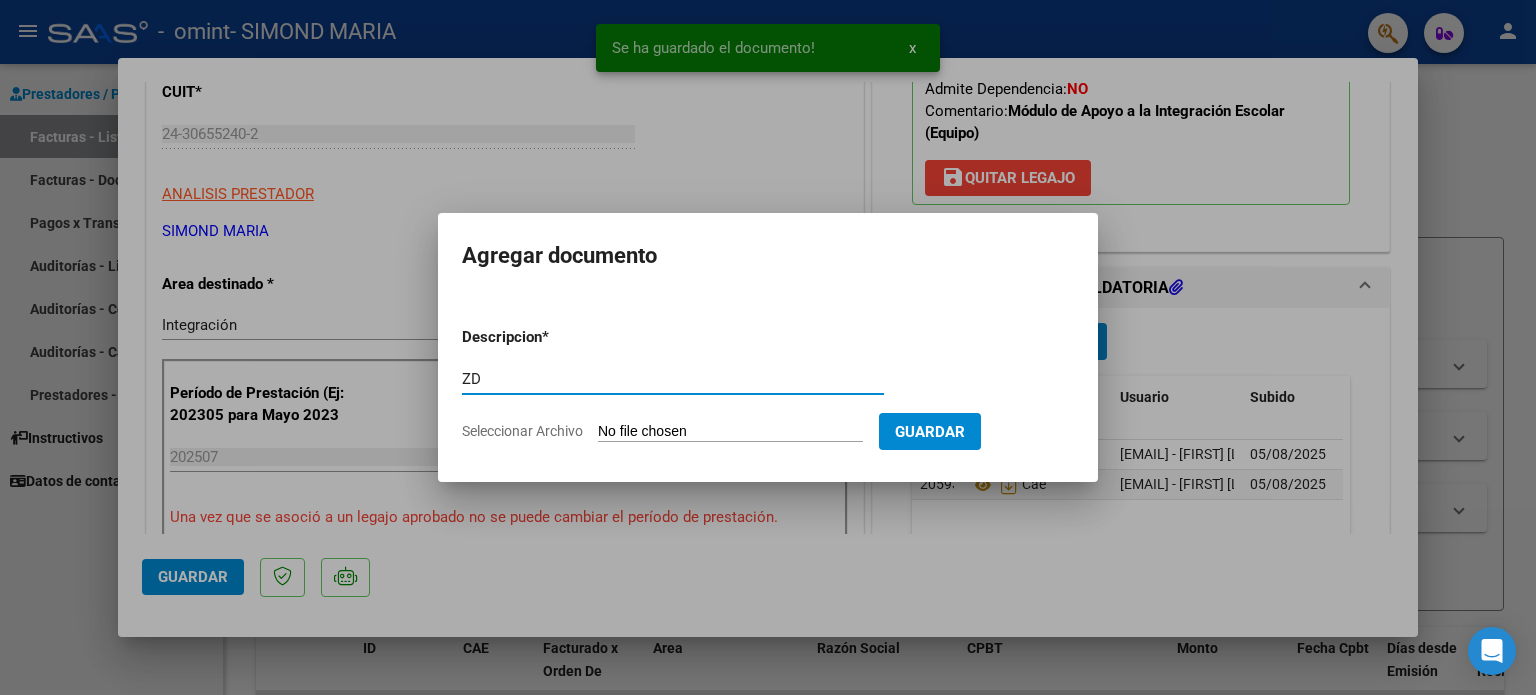 type on "Z" 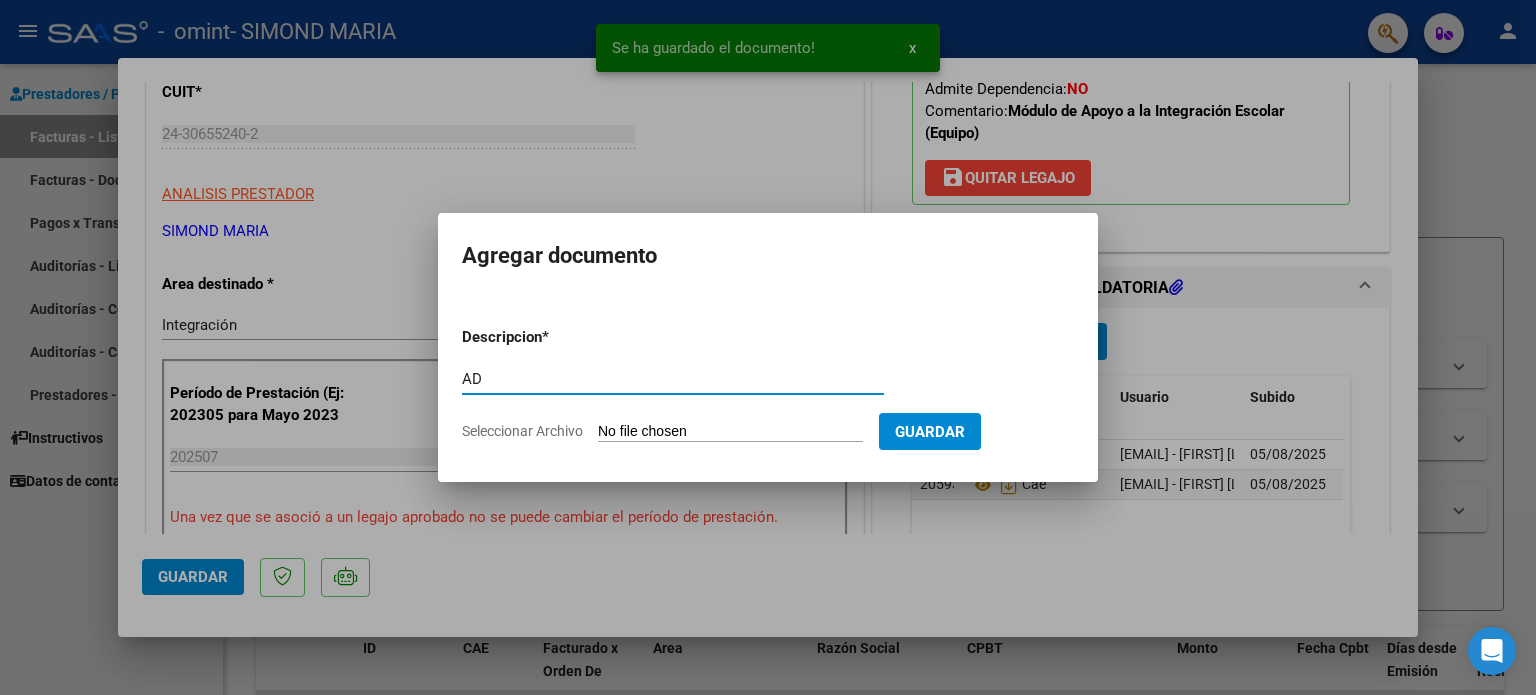 type on "AD" 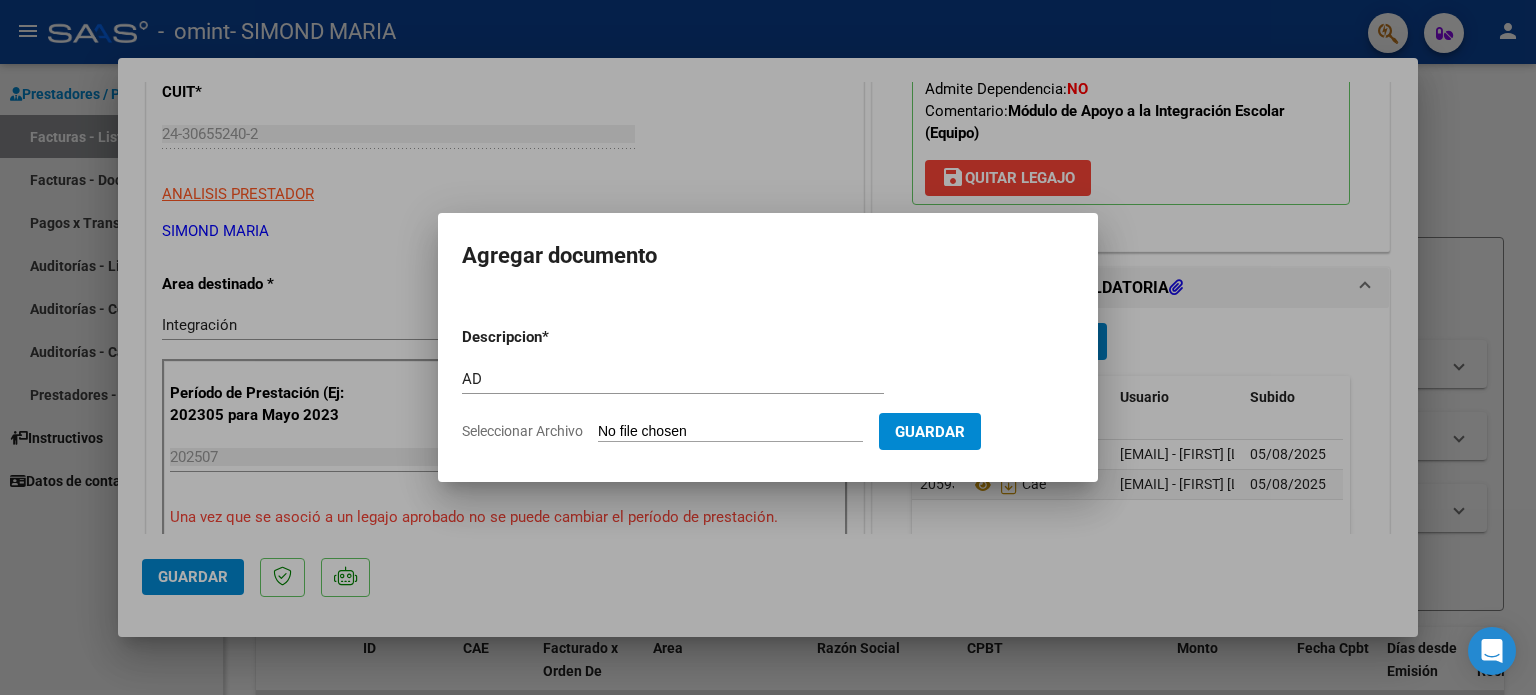 type on "C:\fakepath\Barrios - AD 2025.pdf" 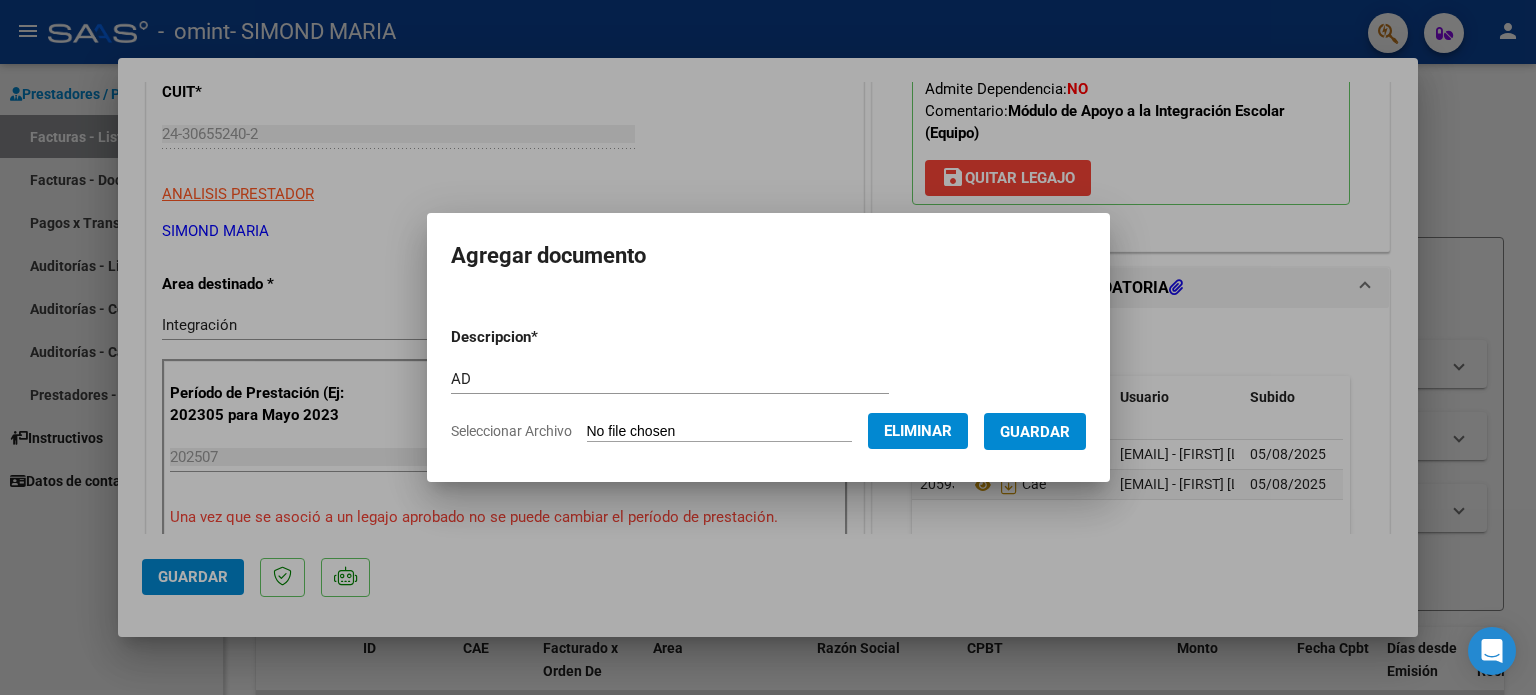 click on "Descripcion  *   AD Escriba aquí una descripcion  Seleccionar Archivo Eliminar Guardar" at bounding box center [768, 384] 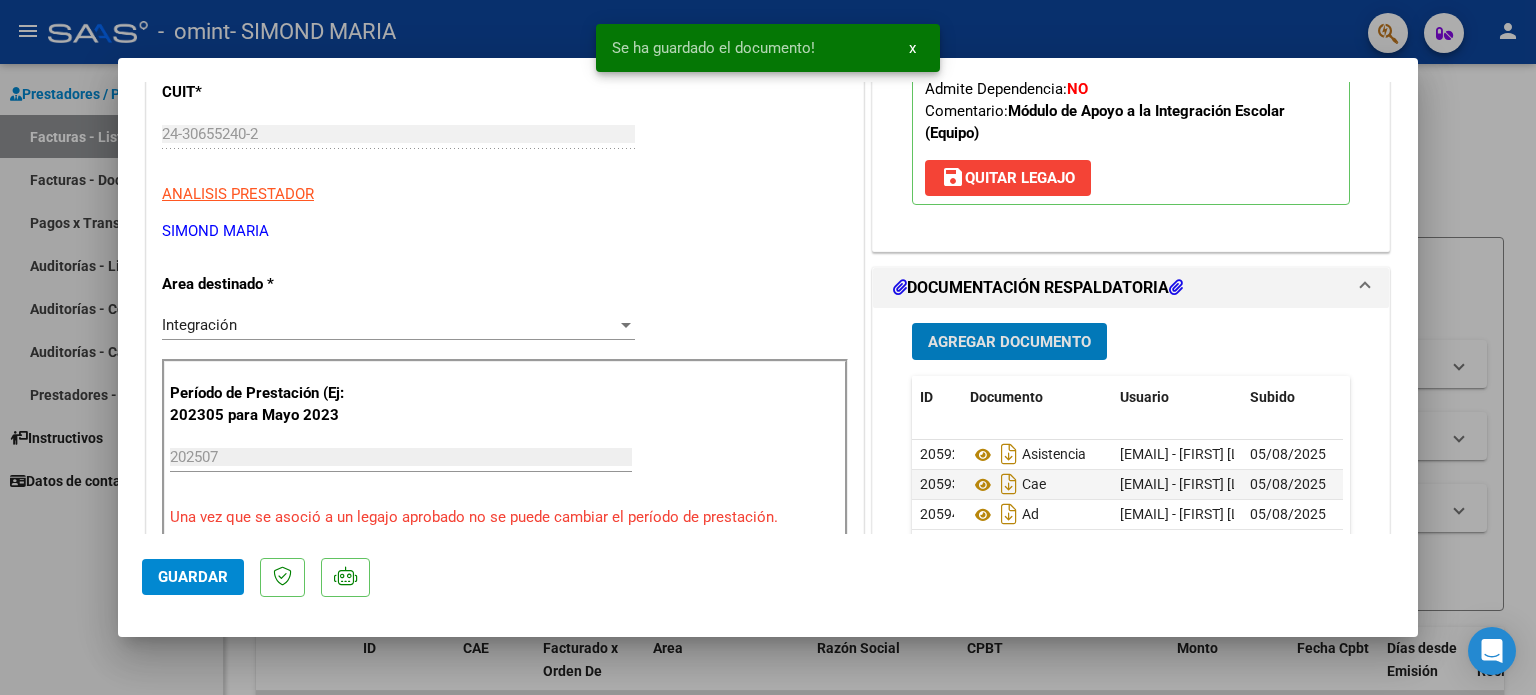 click on "Agregar Documento" at bounding box center (1009, 341) 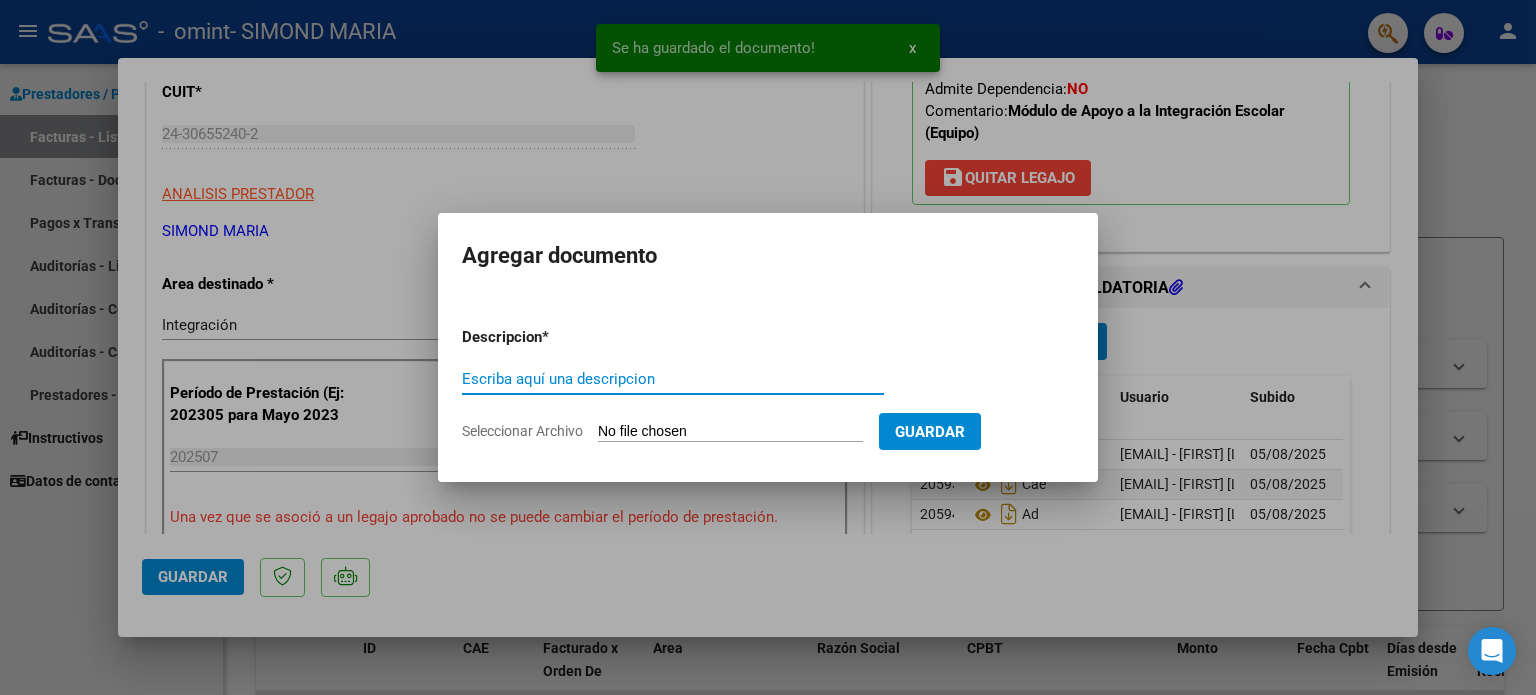 type 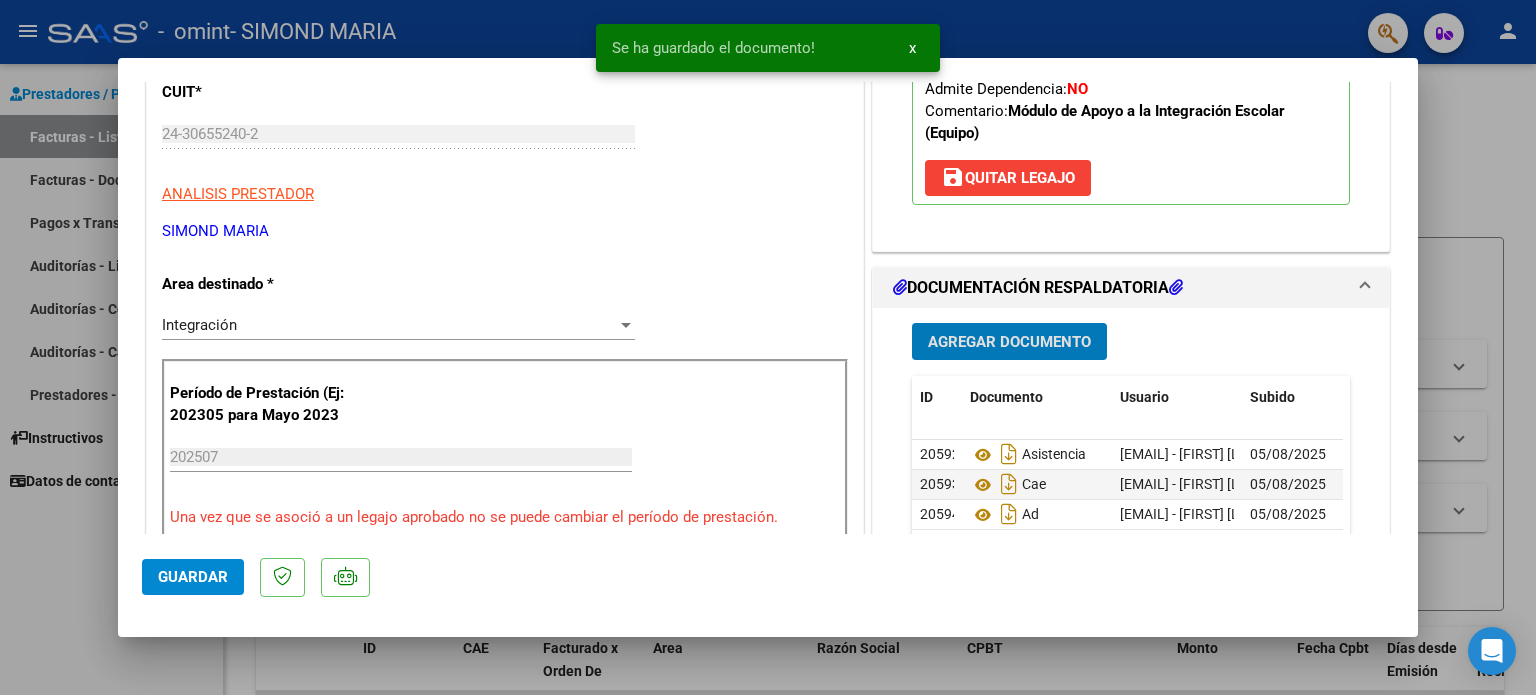 click on "Guardar" 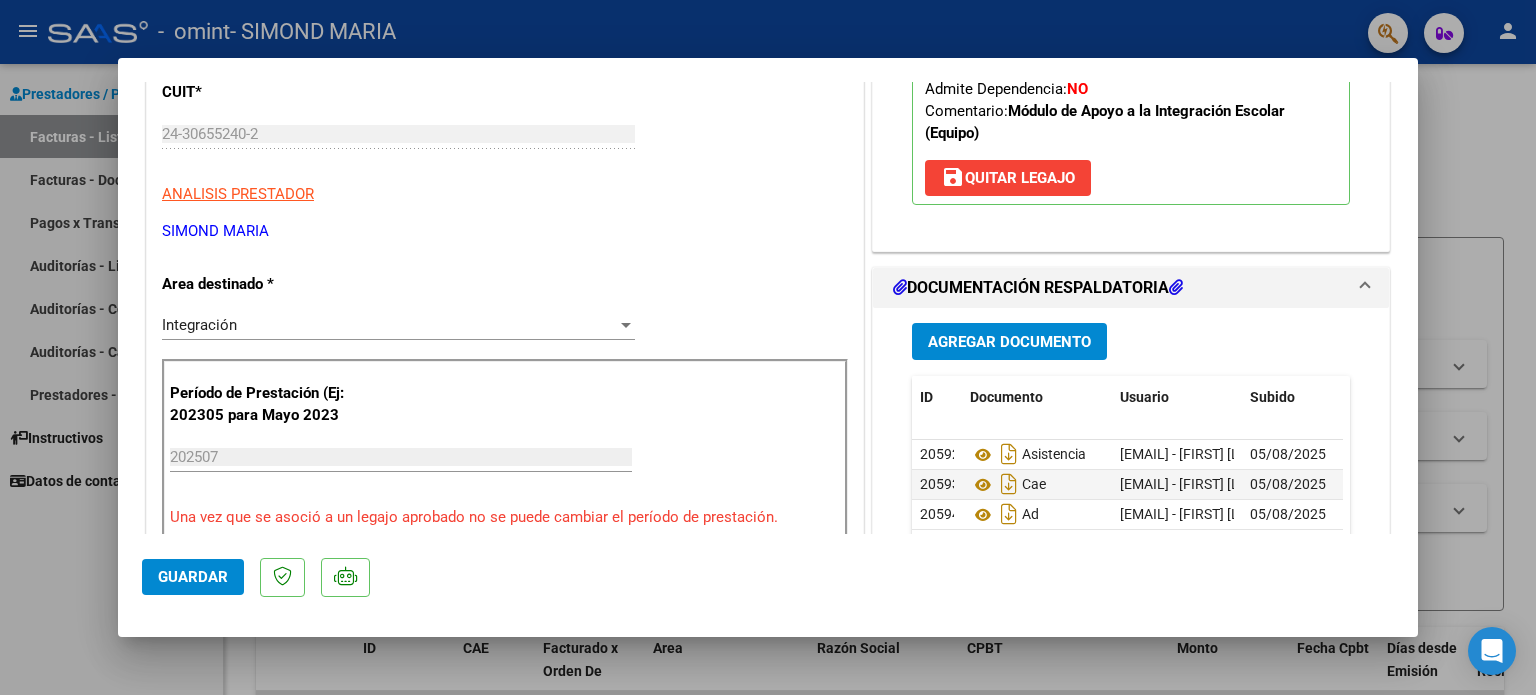 click on "COMENTARIOS Comentarios del Prestador / Gerenciador:  PREAPROBACIÓN PARA INTEGRACION  Legajo preaprobado para Período de Prestación:  [YYYYMM] Ver Legajo Asociado  CUIL:  [CUIL]  Nombre y Apellido:  [LAST] [FIRST] [MIDDLE]  Período Desde:  [YYYYMM]  Período Hasta:  [YYYYMM]  Admite Dependencia:   NO  Comentario:  Módulo de Apoyo a la Integración Escolar (Equipo) save  Quitar Legajo   DOCUMENTACIÓN RESPALDATORIA  Agregar Documento ID Documento Usuario Subido Acción 20592  Asistencia   [EMAIL] -   [FIRST] [LAST] (AILES INCLUSION)   [MM]/[DD]/[YYYY]  20593  Cae   [EMAIL] -   [FIRST] [LAST] (AILES INCLUSION)   [MM]/[DD]/[YYYY]  20594  Ad   [EMAIL] -   [FIRST] [LAST] (AILES INCLUSION)   [MM]/[DD]/[YYYY]   3 total   1" at bounding box center (1131, 669) 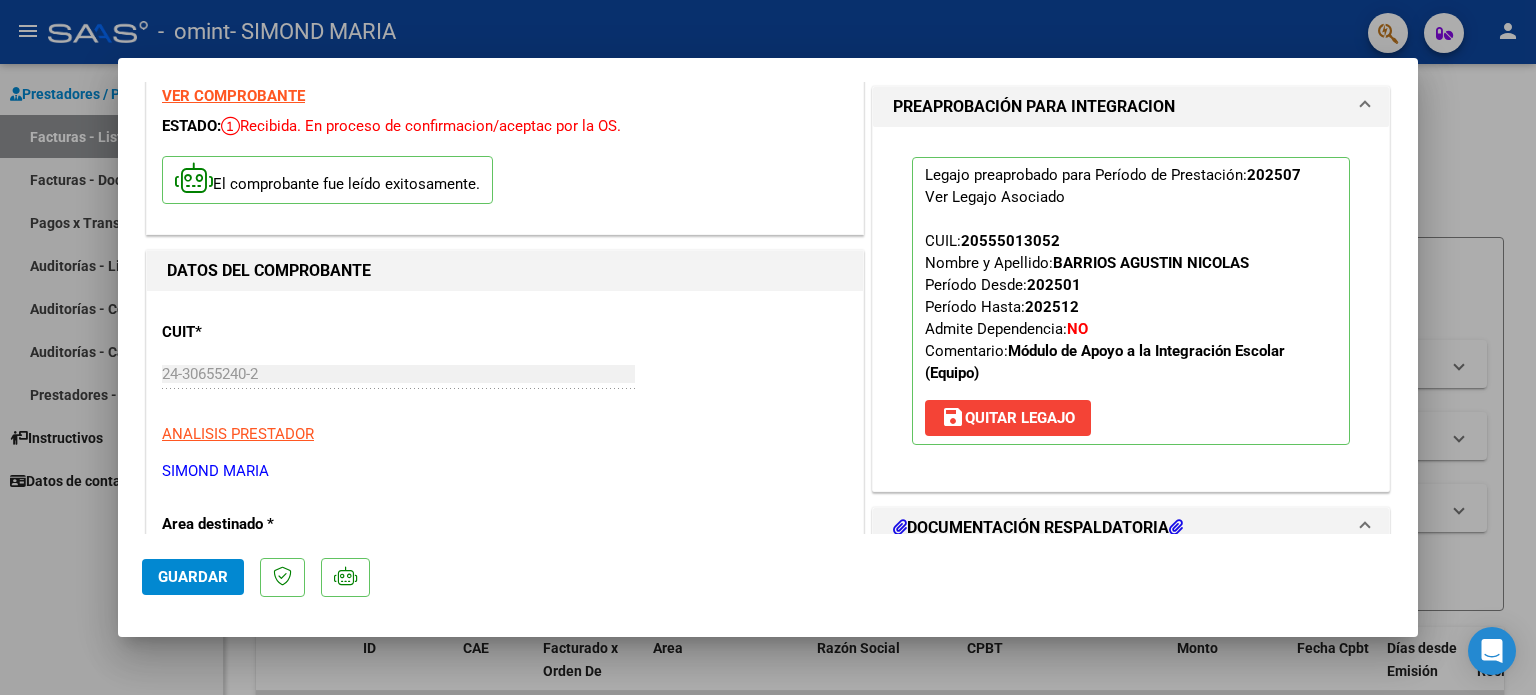 scroll, scrollTop: 67, scrollLeft: 0, axis: vertical 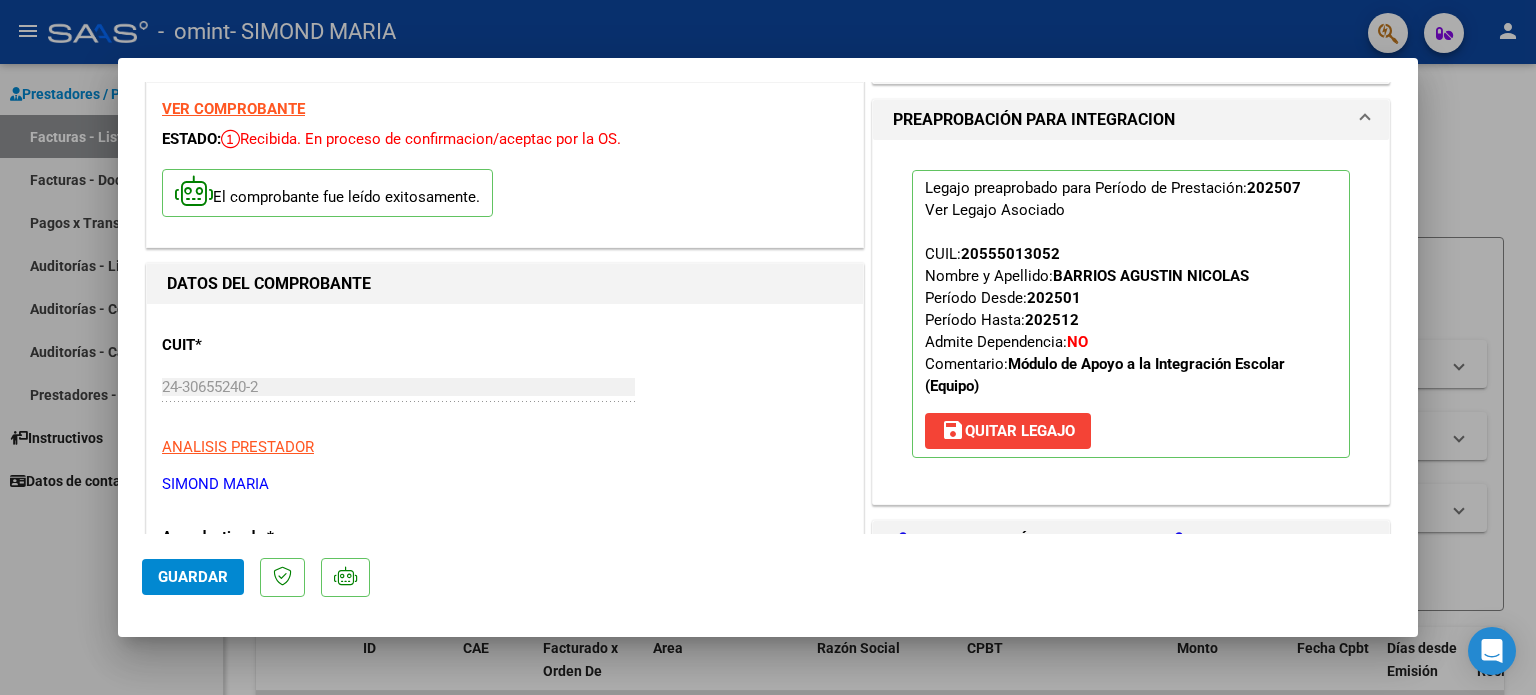 type 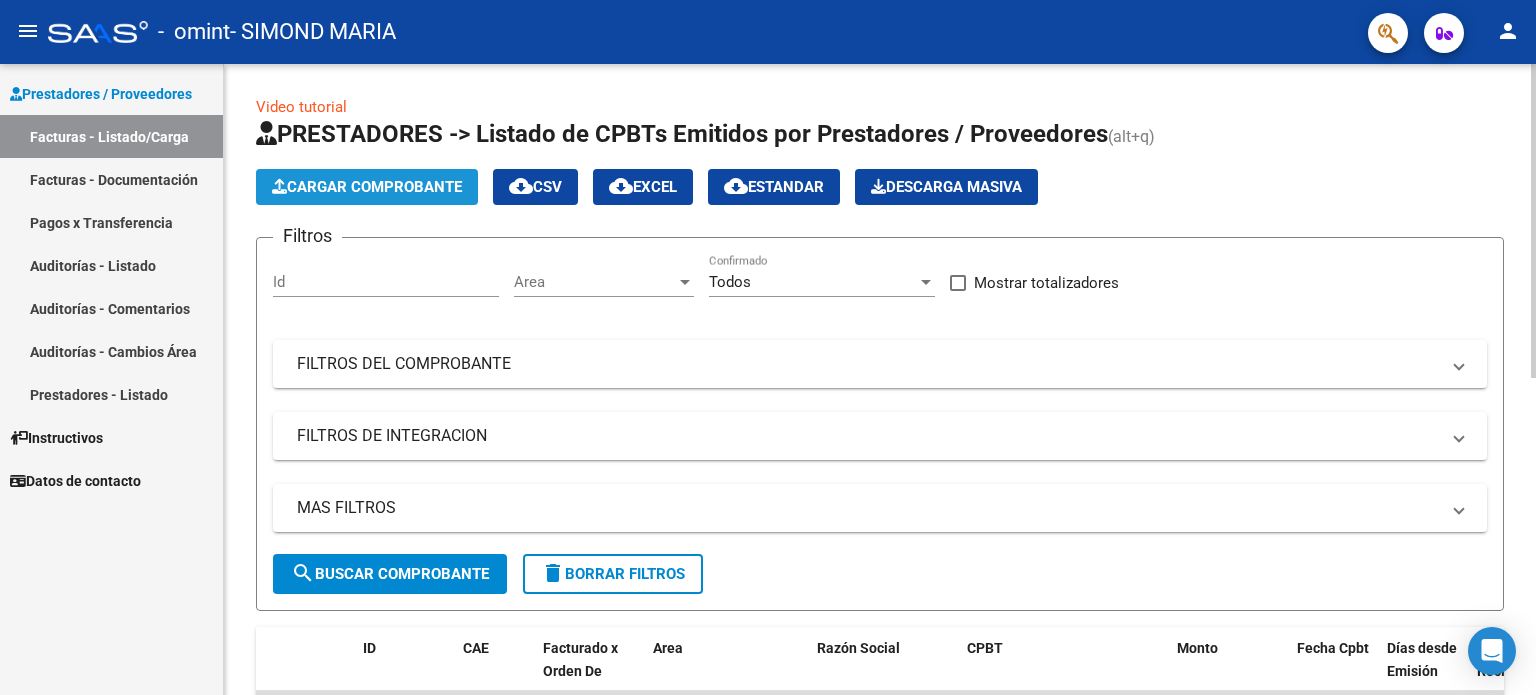 click on "Cargar Comprobante" 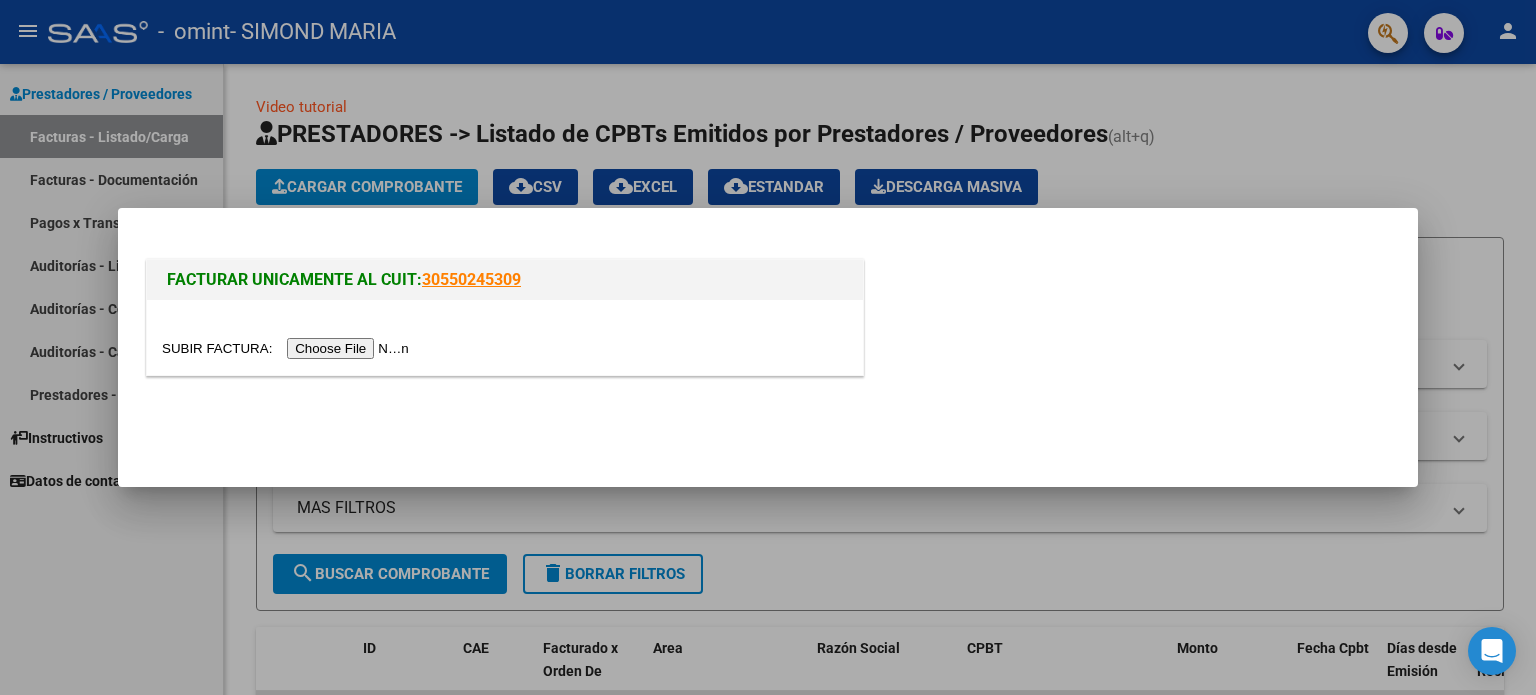 click at bounding box center (288, 348) 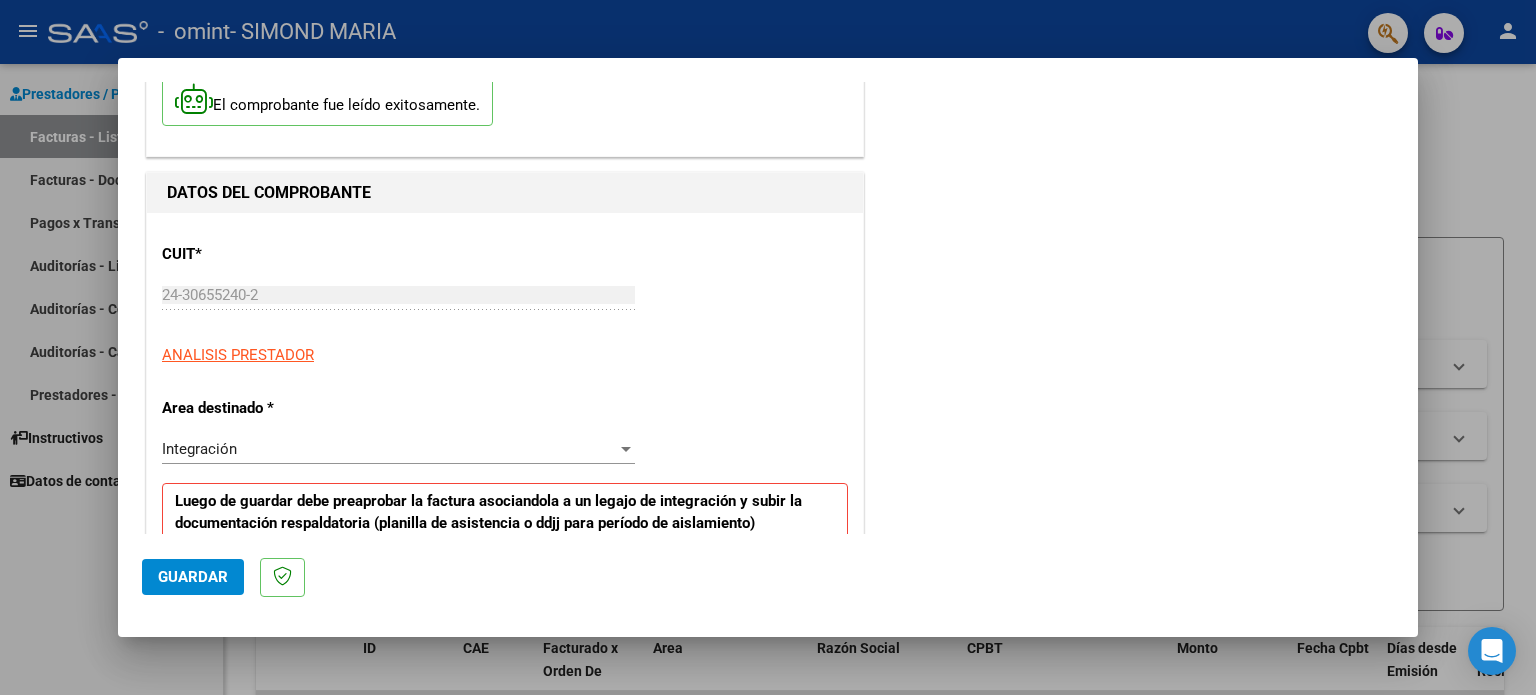 scroll, scrollTop: 162, scrollLeft: 0, axis: vertical 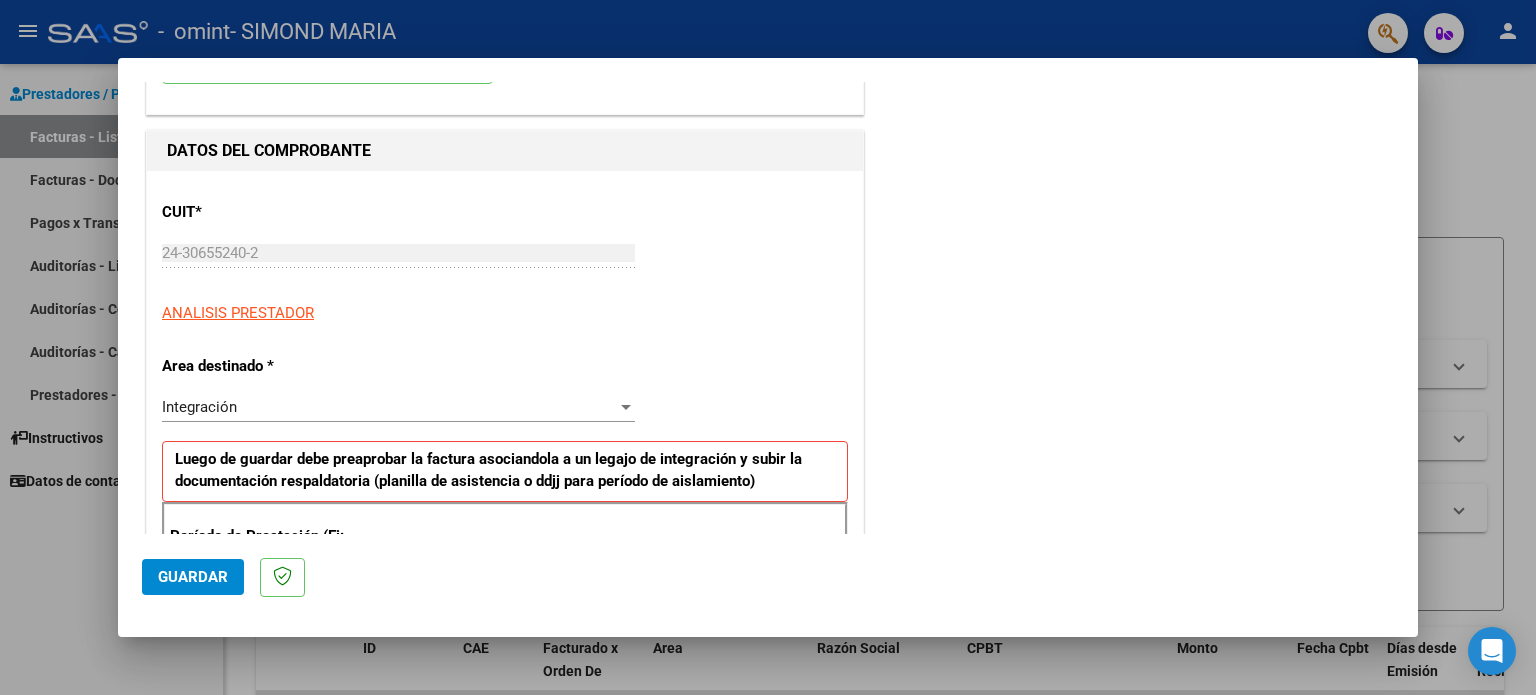 click on "Integración Seleccionar Area" at bounding box center (398, 407) 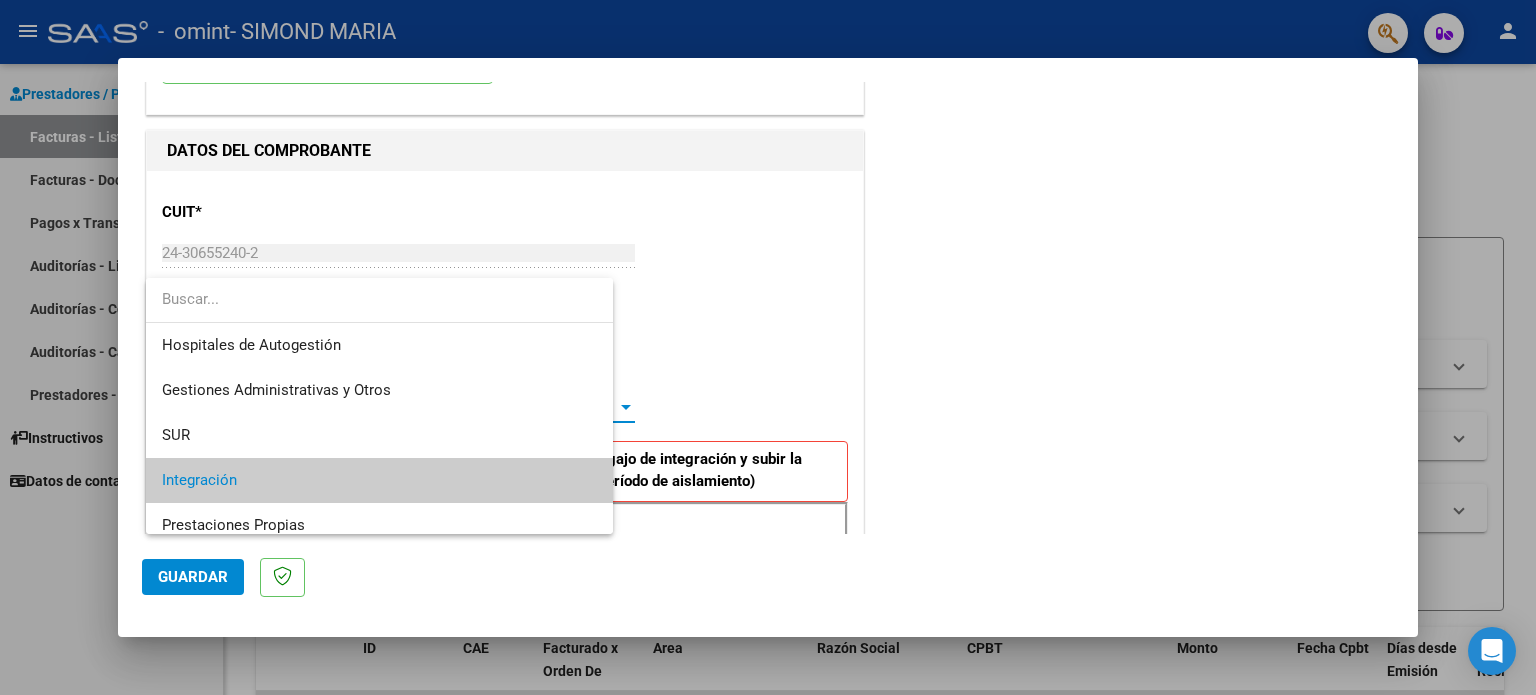 scroll, scrollTop: 74, scrollLeft: 0, axis: vertical 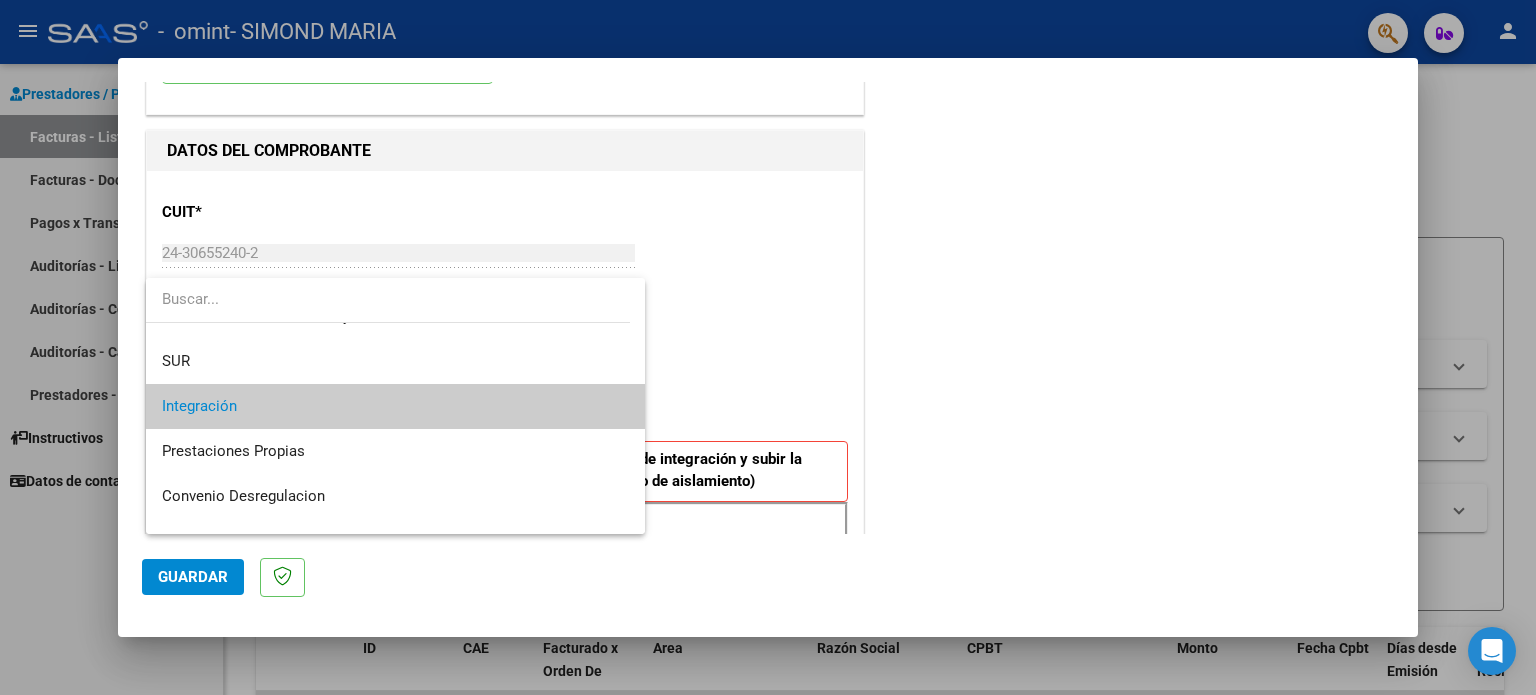 click at bounding box center (768, 347) 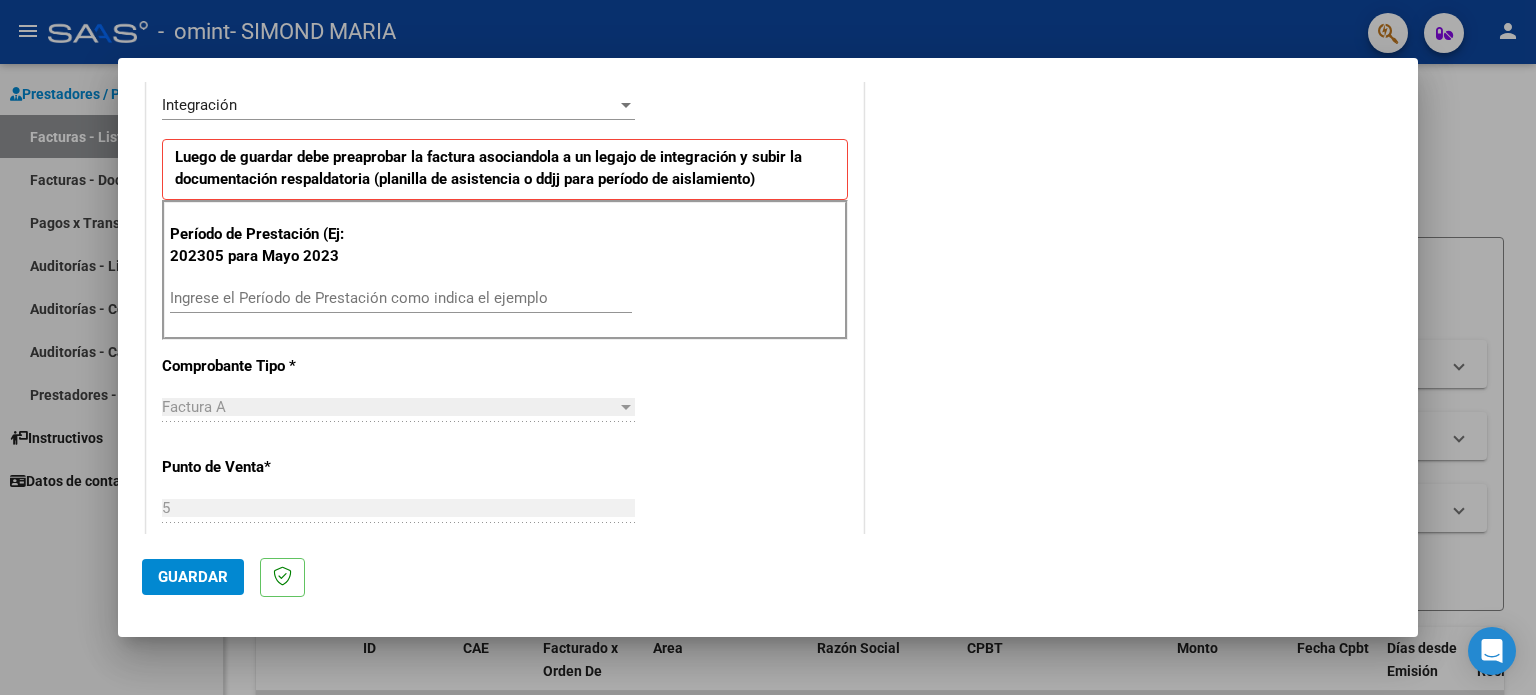 scroll, scrollTop: 466, scrollLeft: 0, axis: vertical 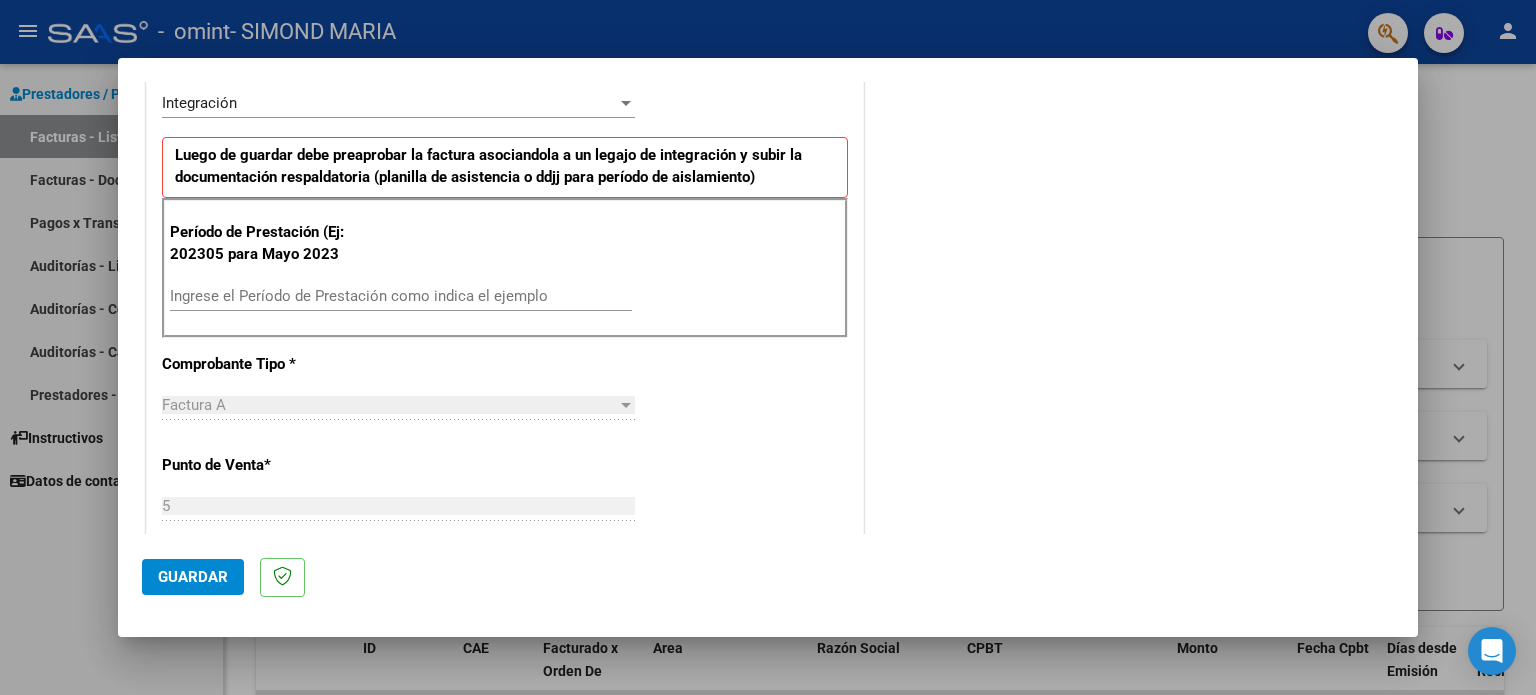 click on "Ingrese el Período de Prestación como indica el ejemplo" at bounding box center [401, 296] 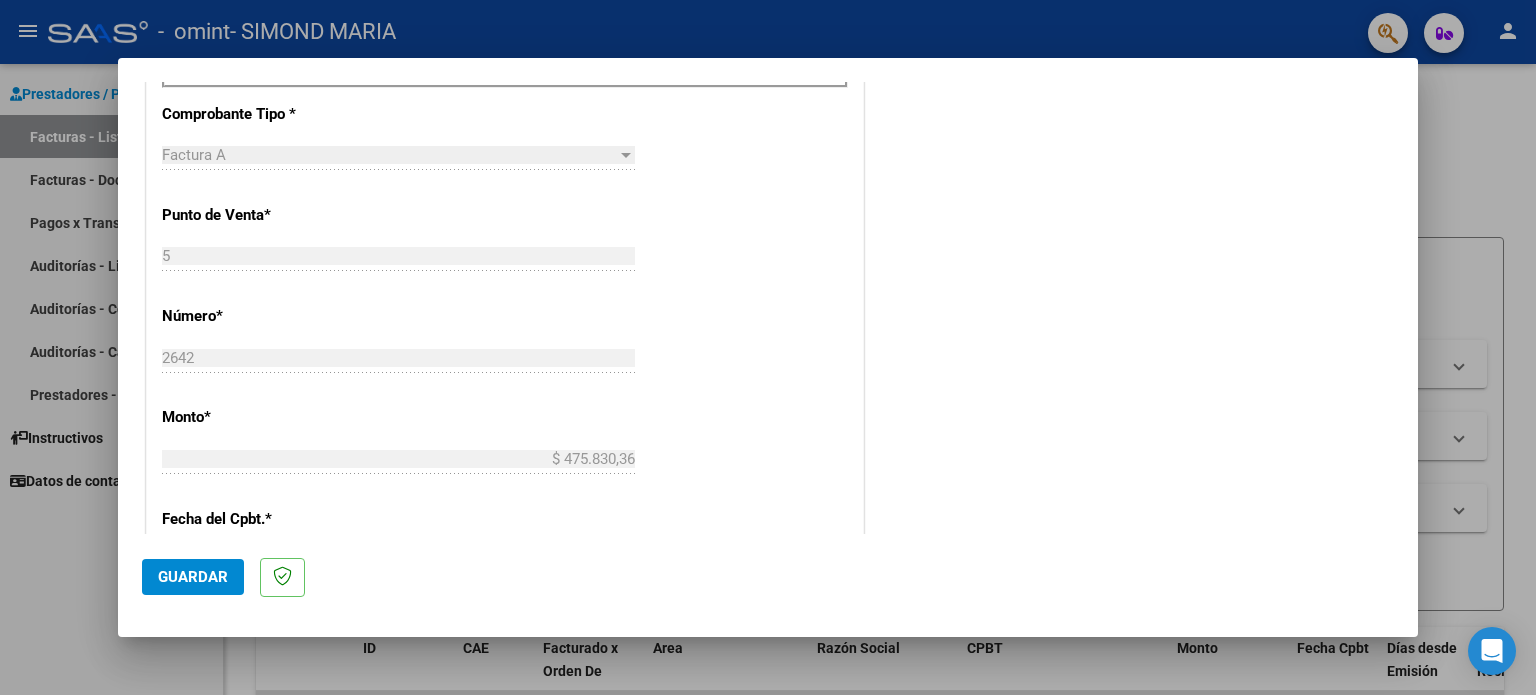 scroll, scrollTop: 720, scrollLeft: 0, axis: vertical 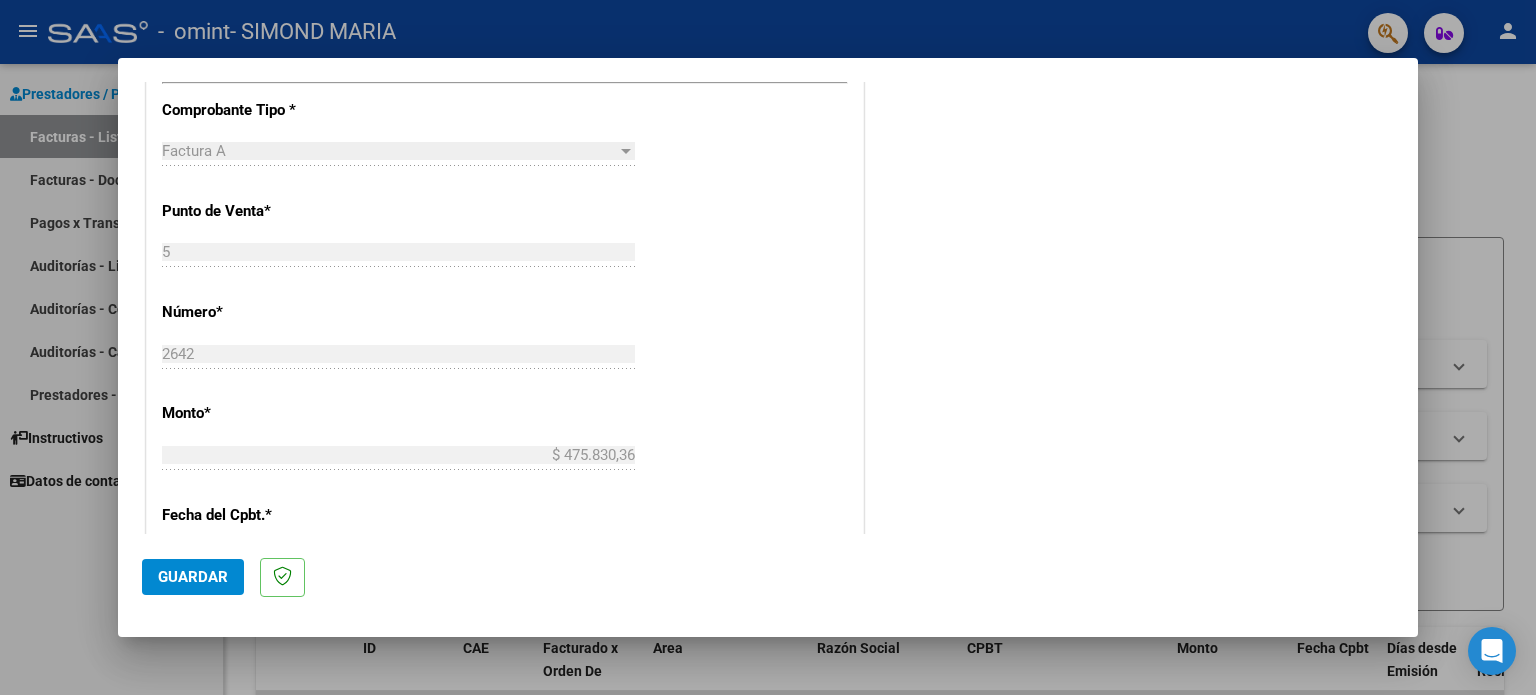 type on "202507" 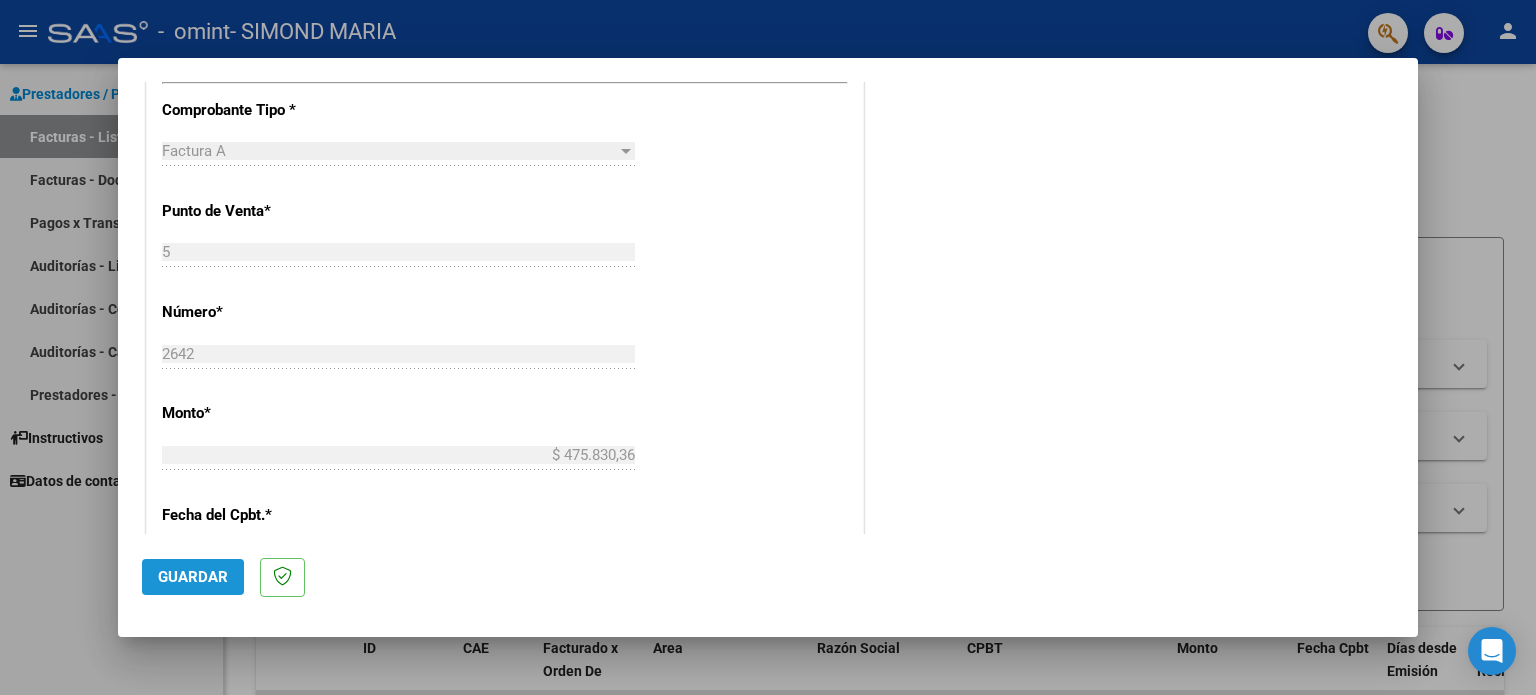 click on "Guardar" 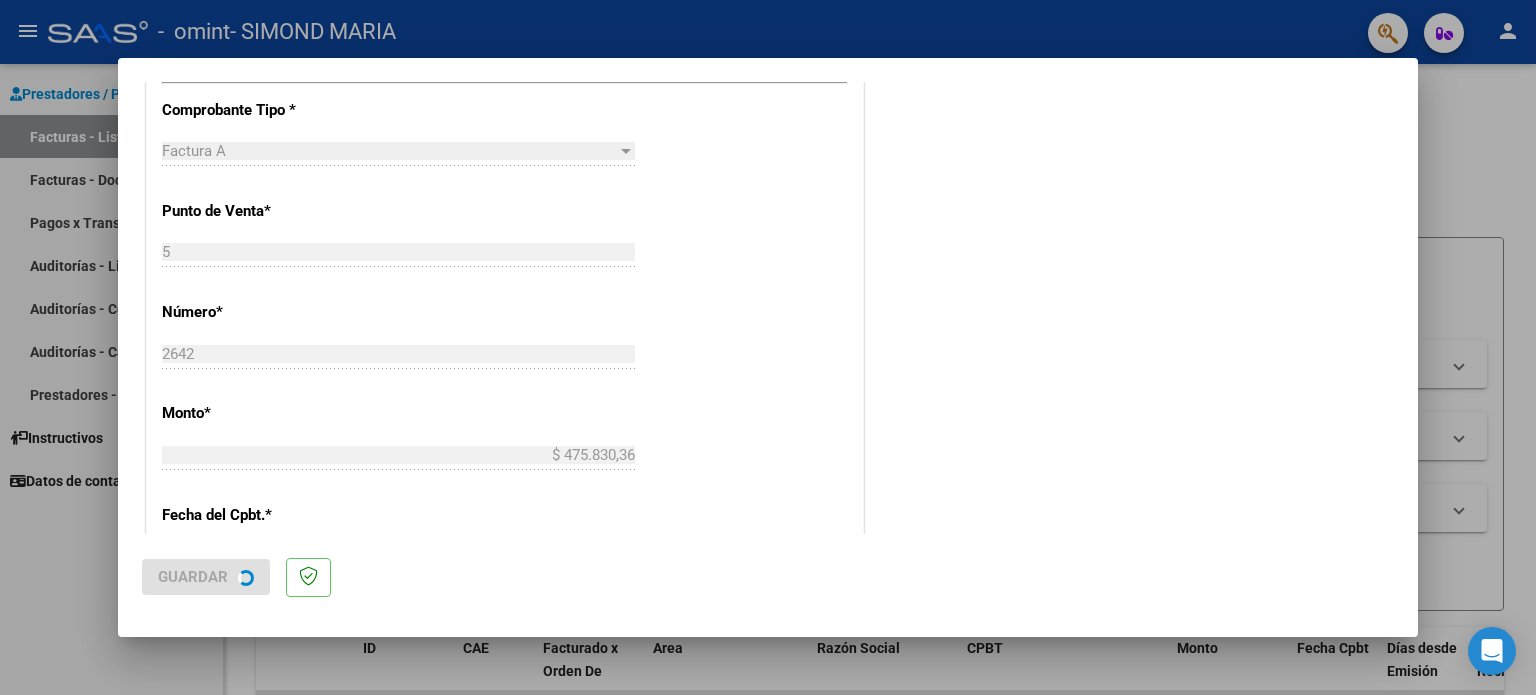 scroll, scrollTop: 0, scrollLeft: 0, axis: both 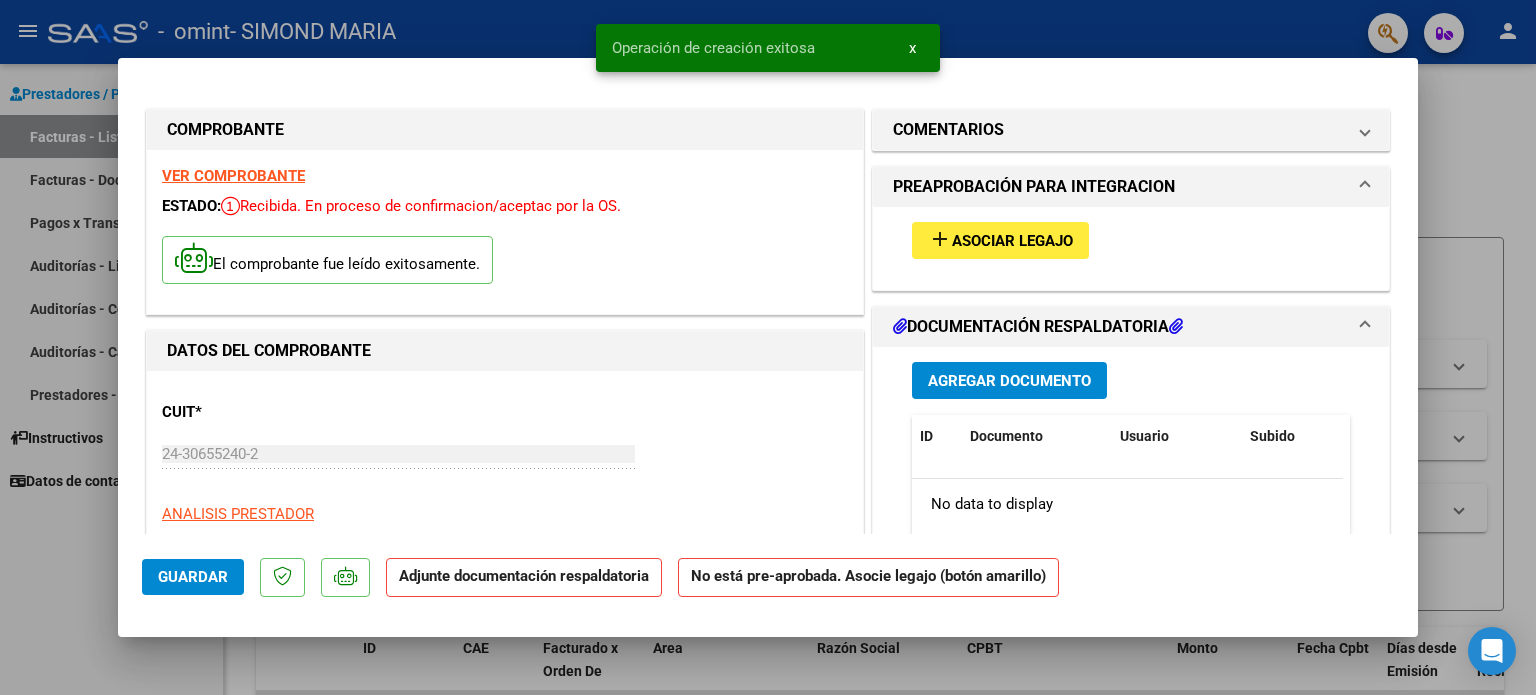 click on "add Asociar Legajo" at bounding box center [1000, 240] 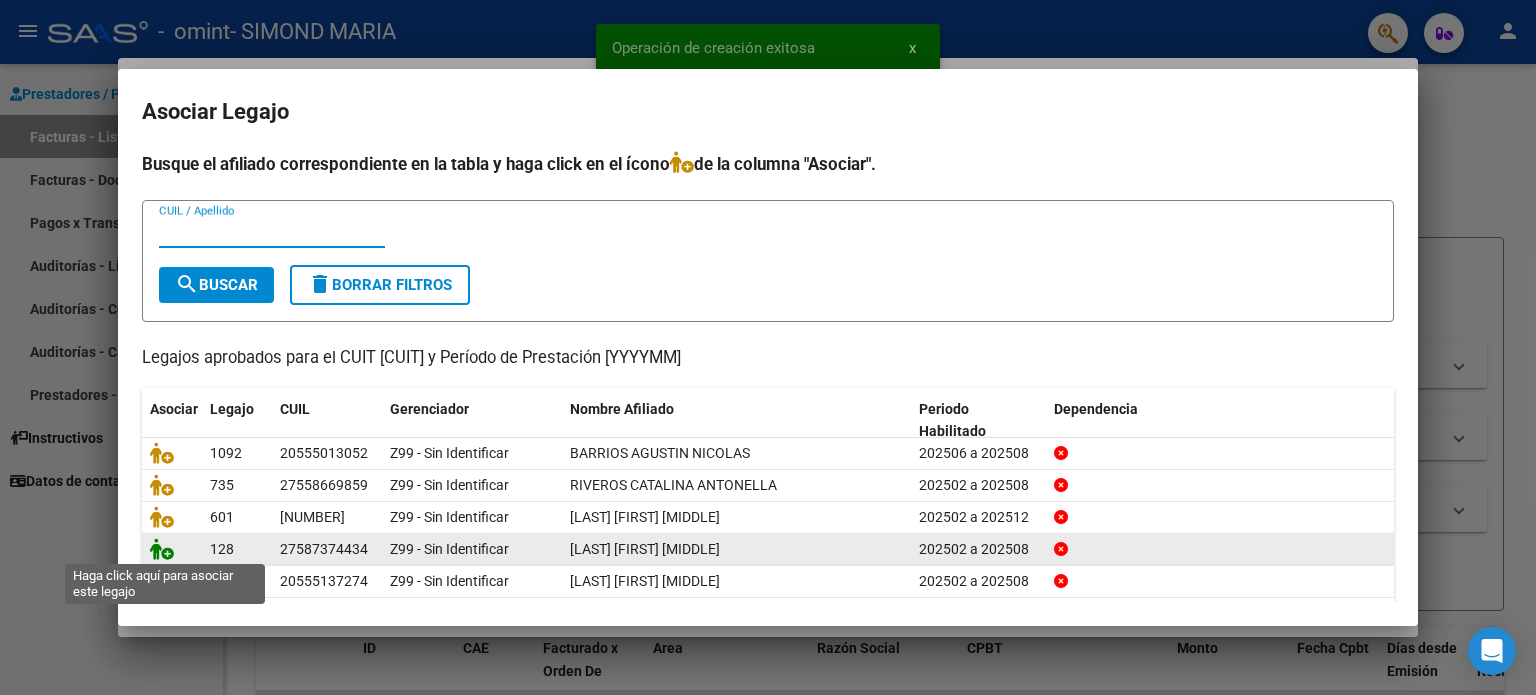 click 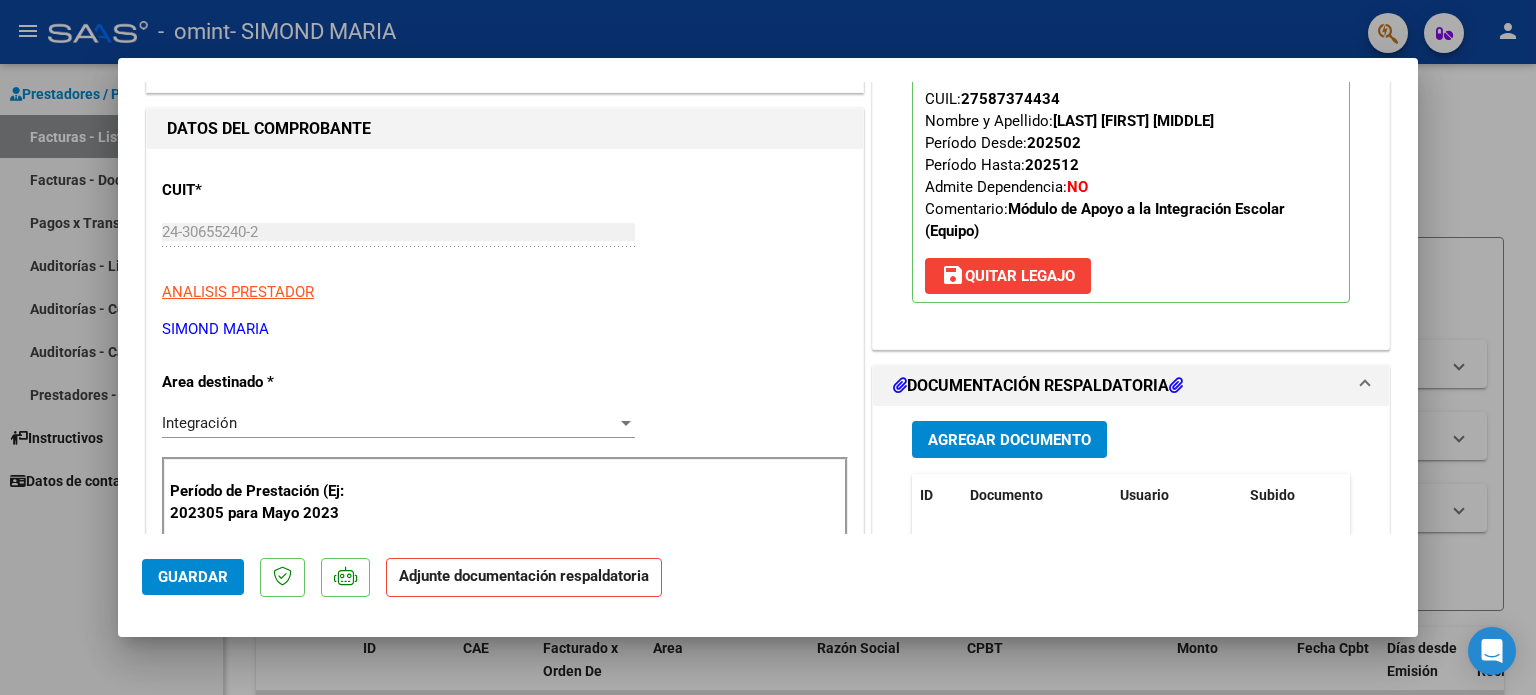 scroll, scrollTop: 236, scrollLeft: 0, axis: vertical 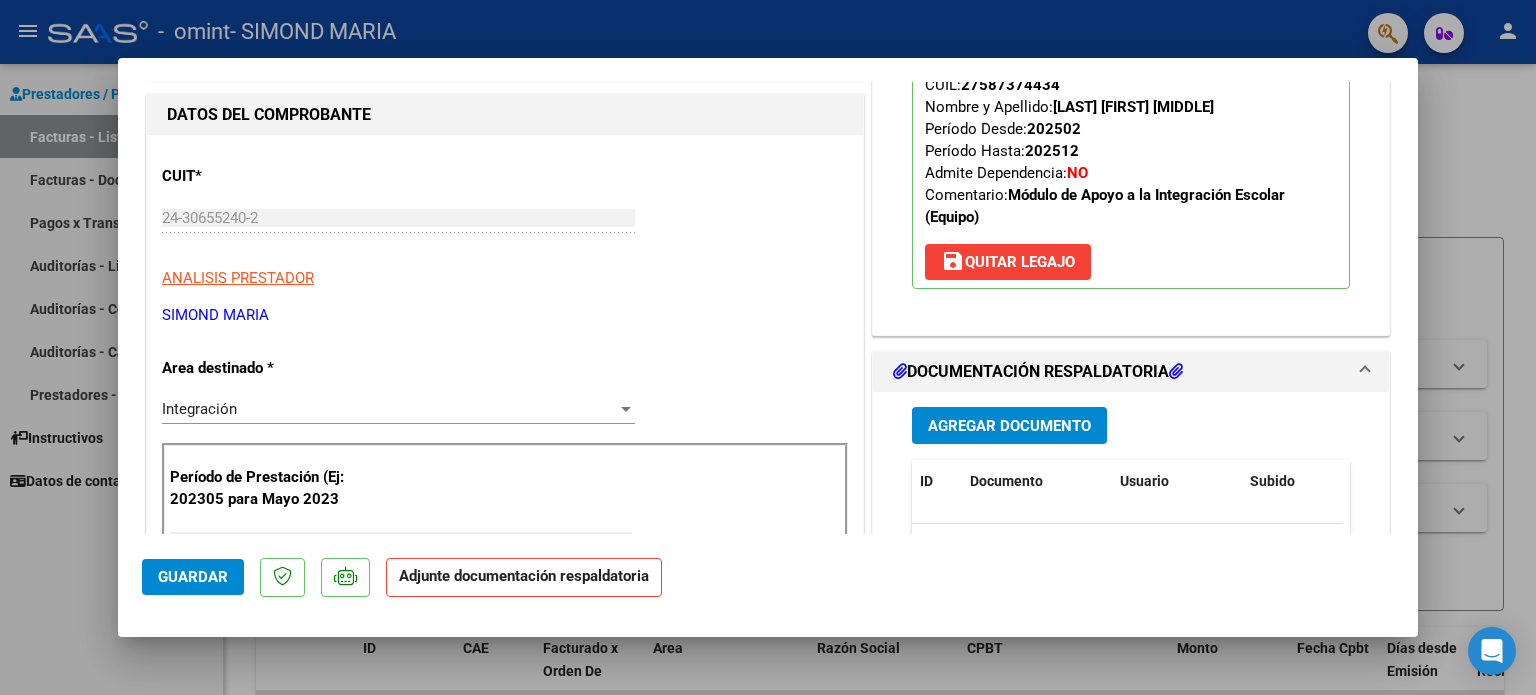 click on "Agregar Documento" at bounding box center (1009, 426) 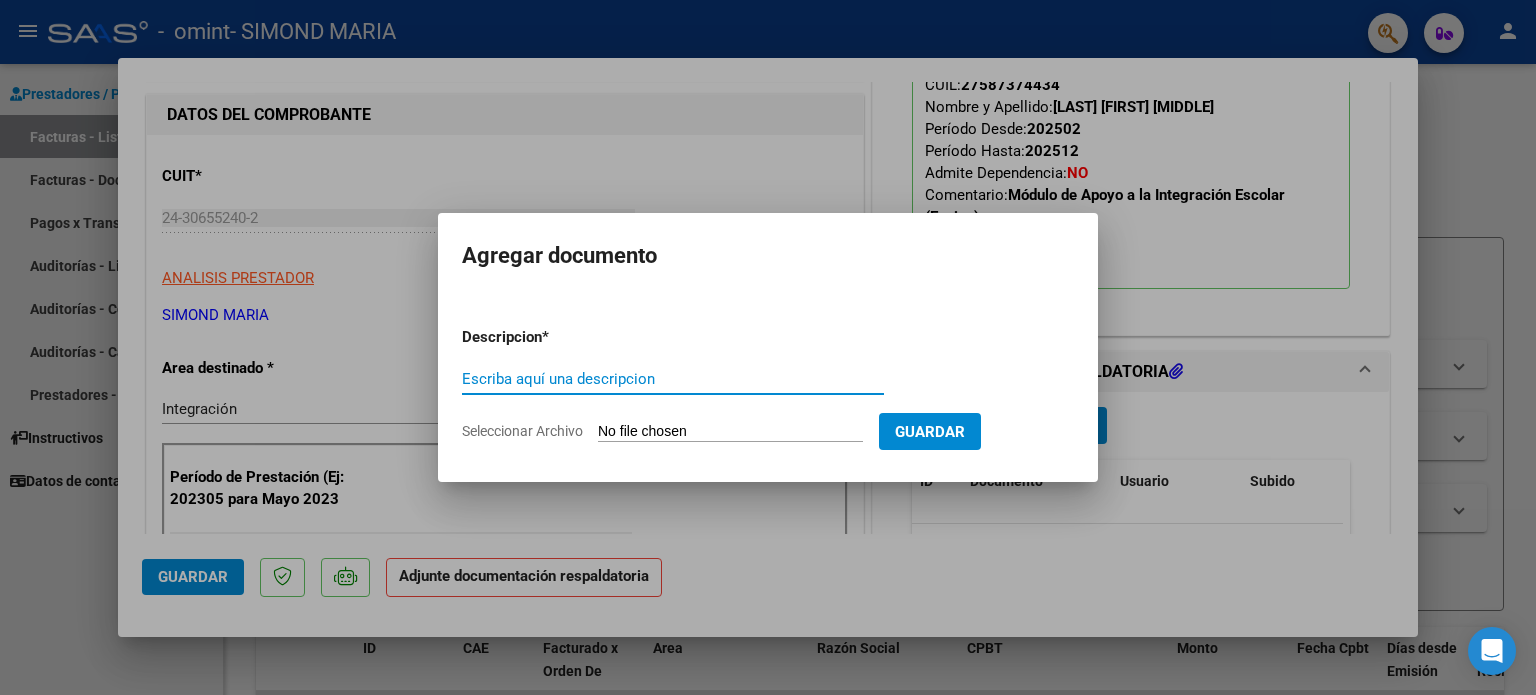 click on "Escriba aquí una descripcion" at bounding box center (673, 379) 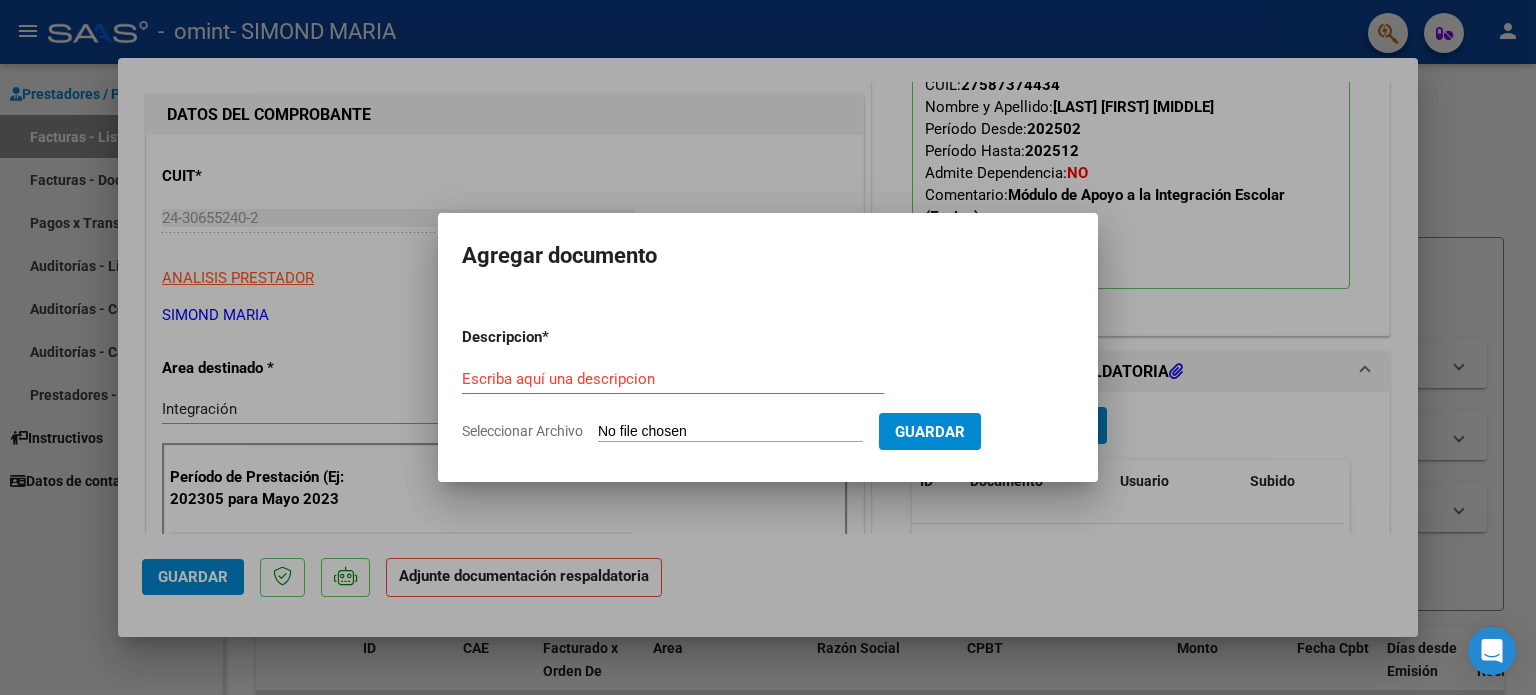 click on "Escriba aquí una descripcion" at bounding box center (673, 379) 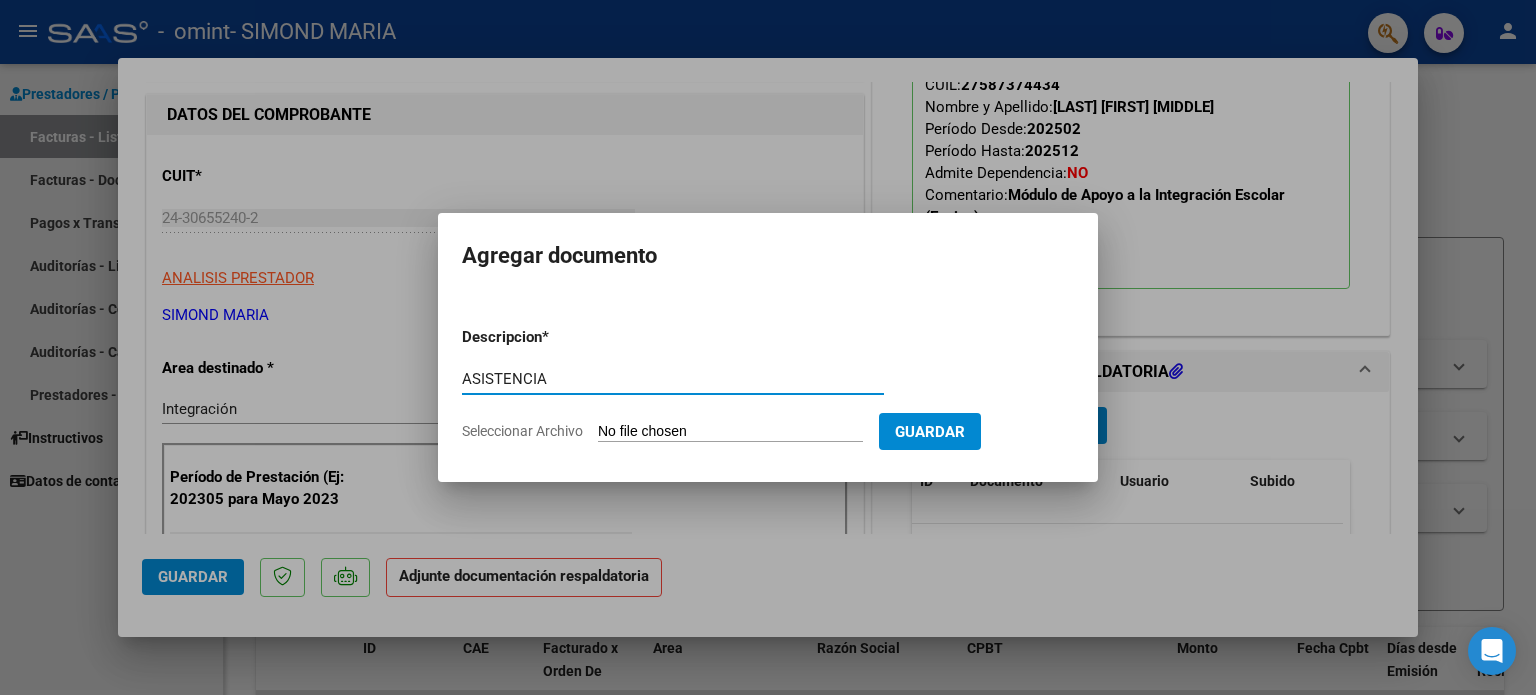 type on "ASISTENCIA" 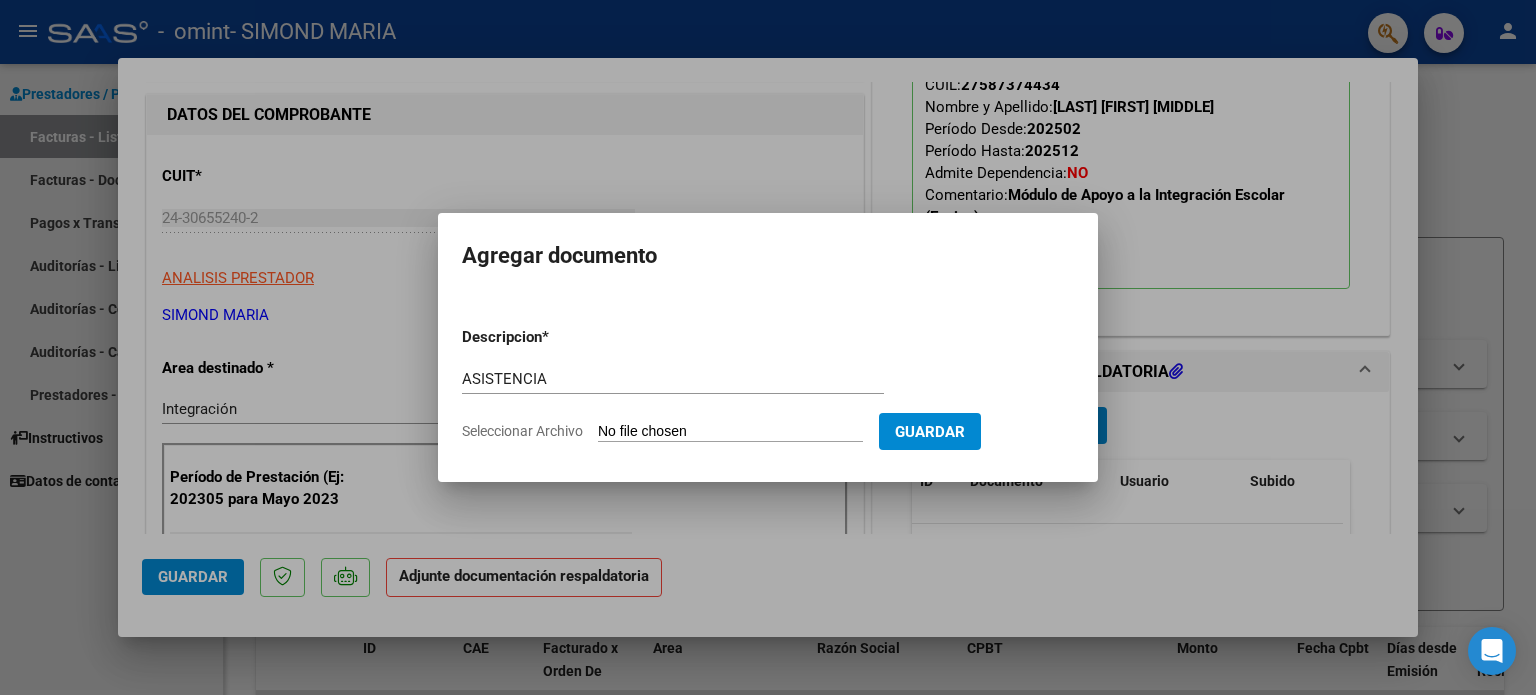 click on "Seleccionar Archivo" at bounding box center [730, 432] 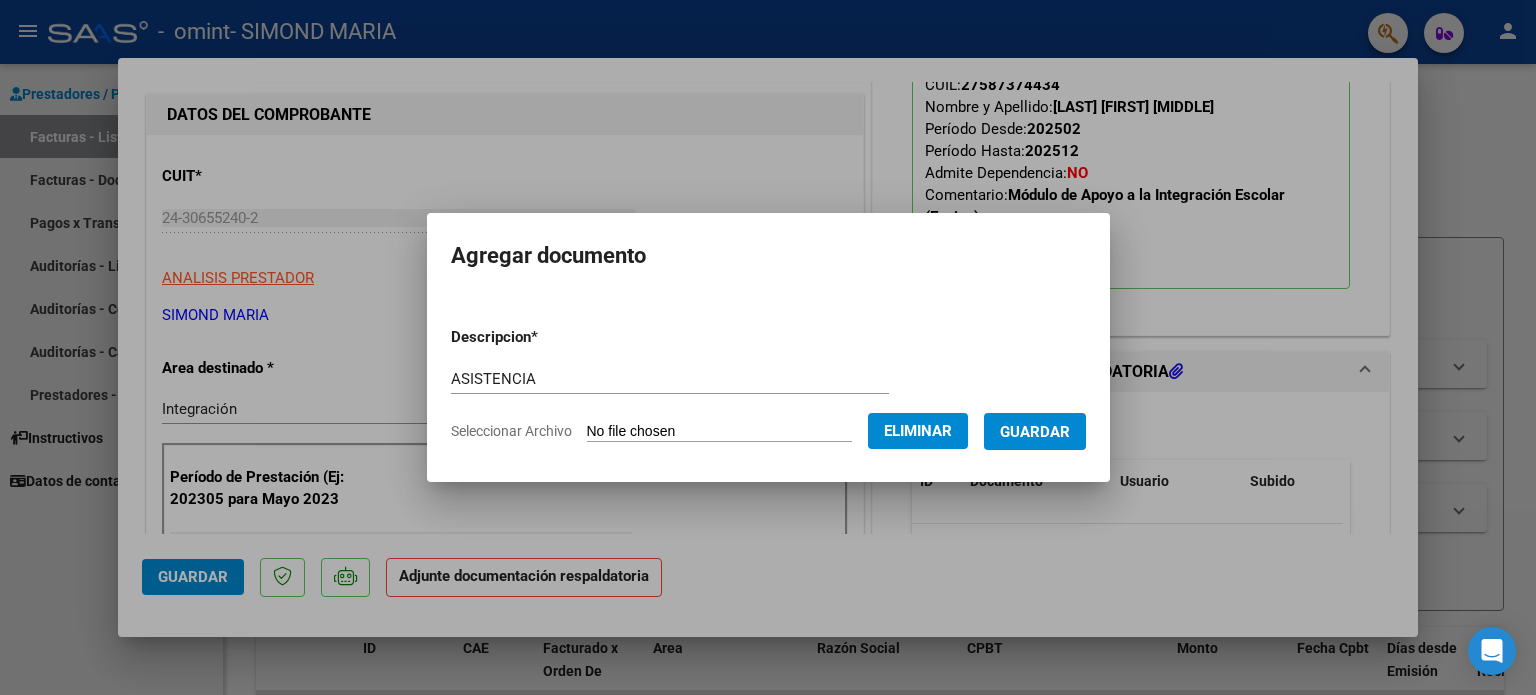 click on "Guardar" at bounding box center [1035, 431] 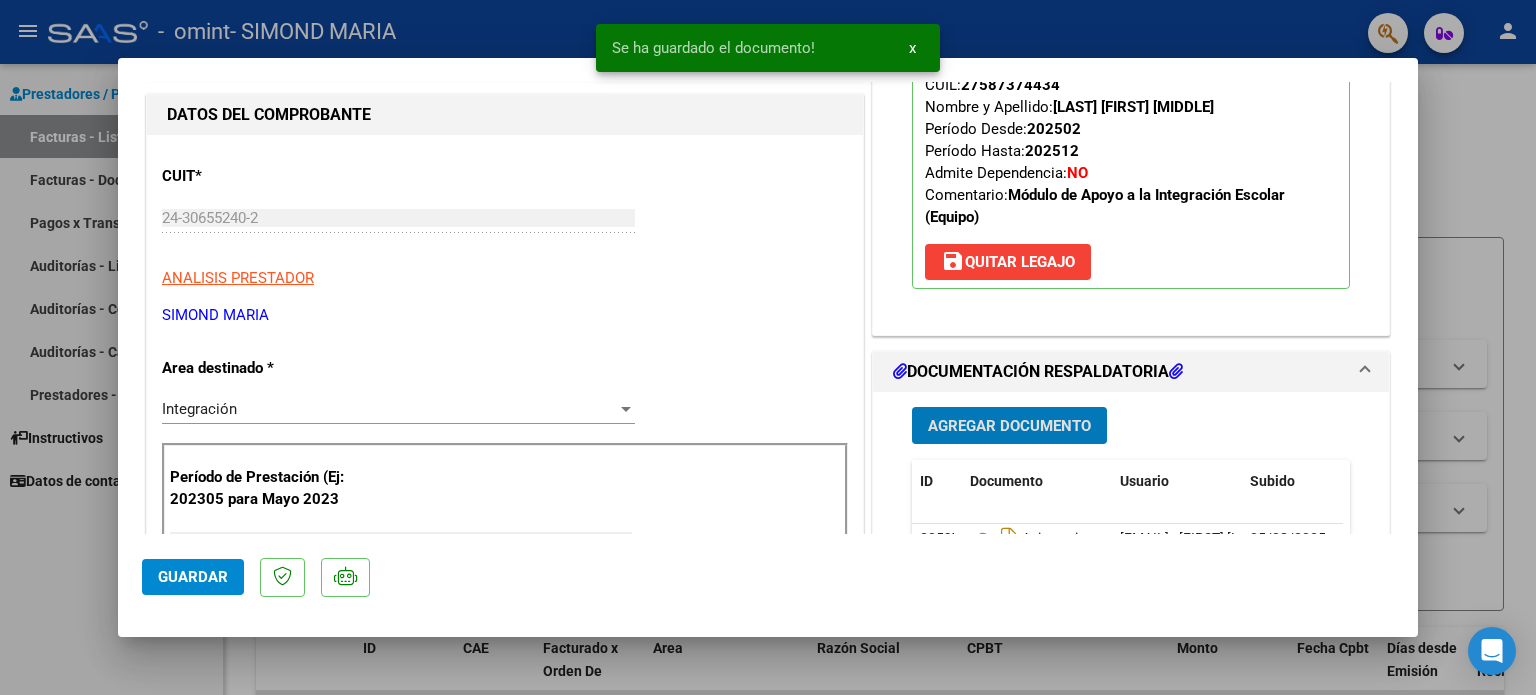 click on "Agregar Documento" at bounding box center [1009, 426] 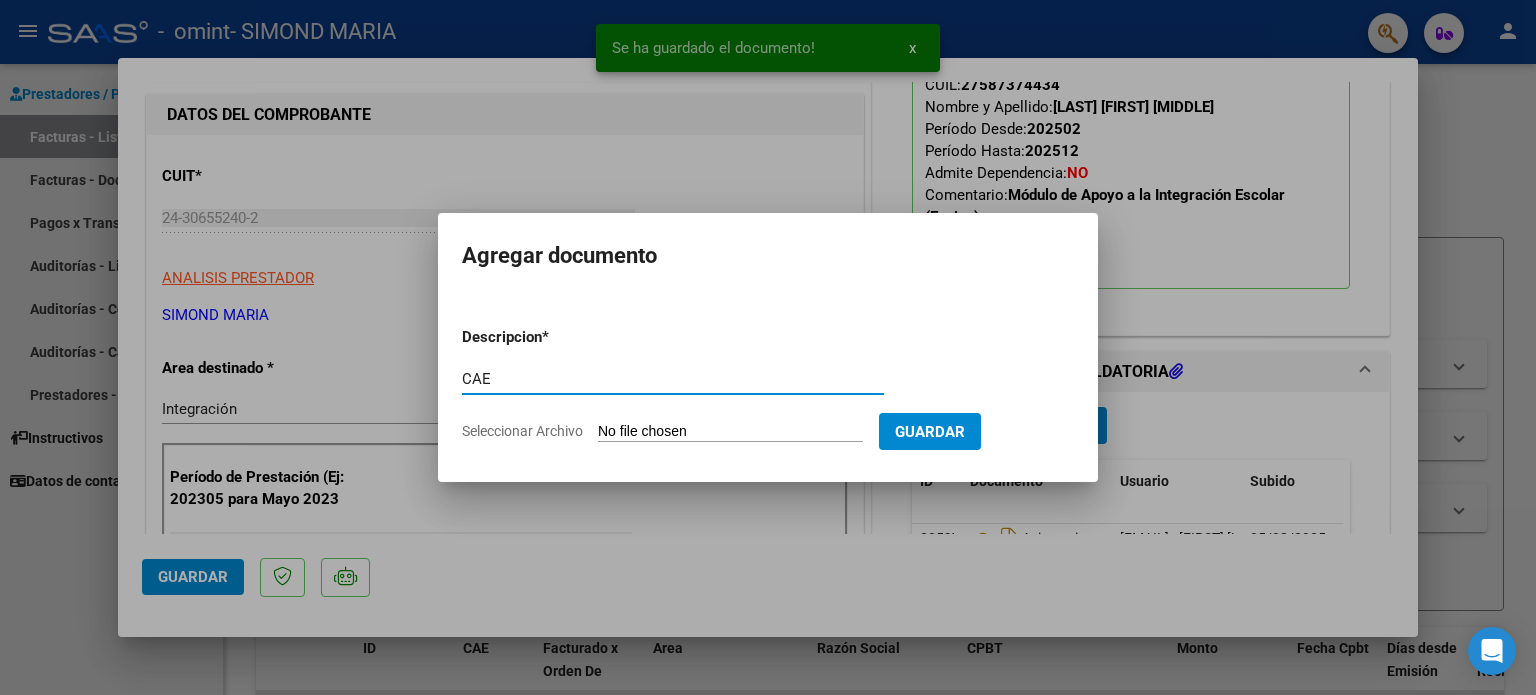 type on "CAE" 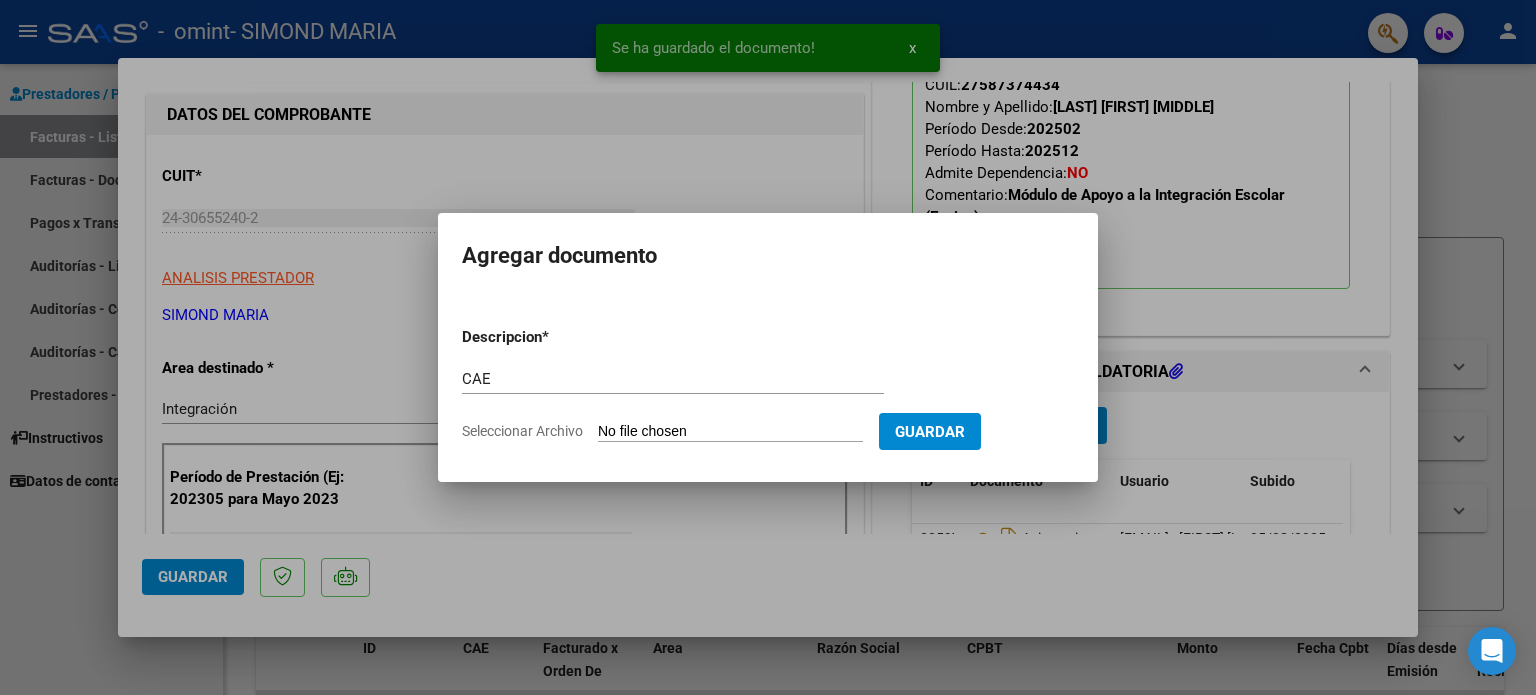 type on "C:\fakepath\CAE [MM].pdf" 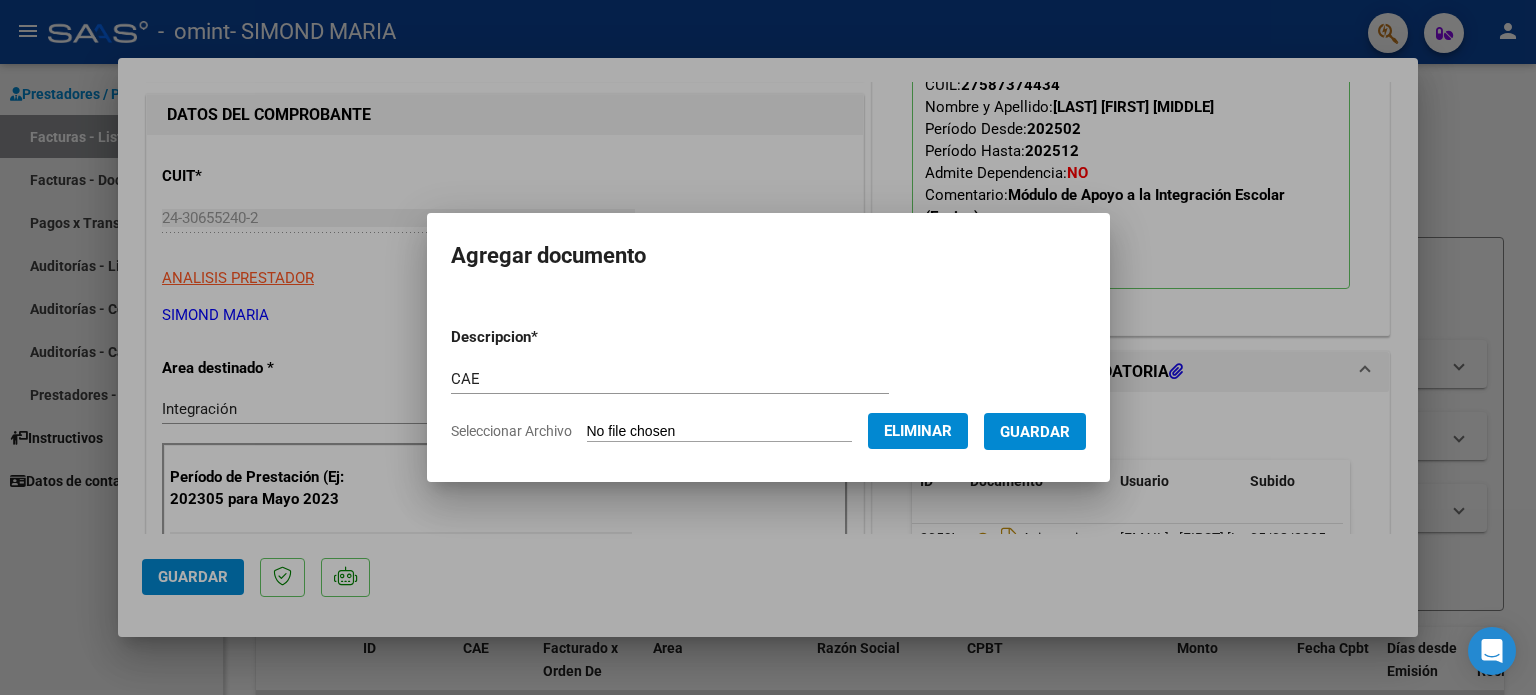 click on "Descripcion  *   CAE Escriba aquí una descripcion  Seleccionar Archivo Eliminar Guardar" at bounding box center [768, 384] 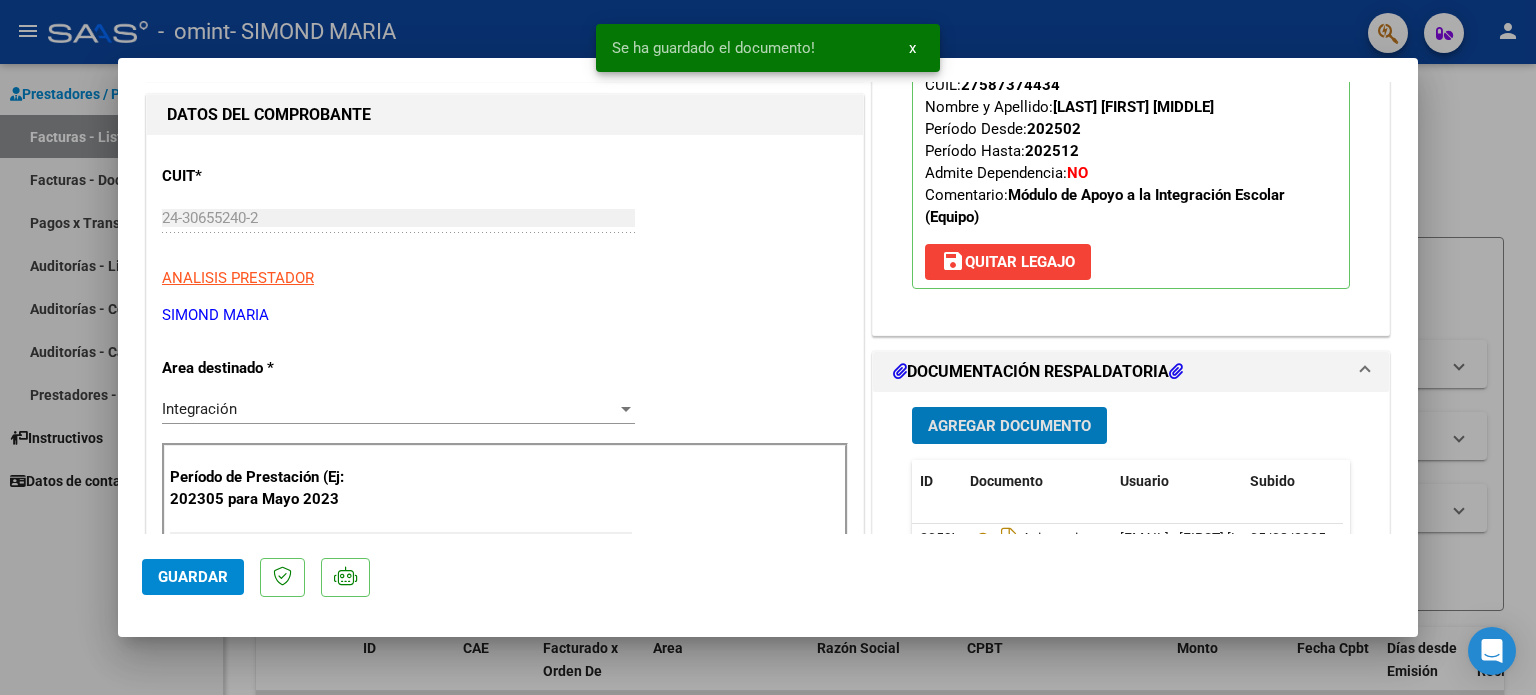 click on "Agregar Documento" at bounding box center (1009, 425) 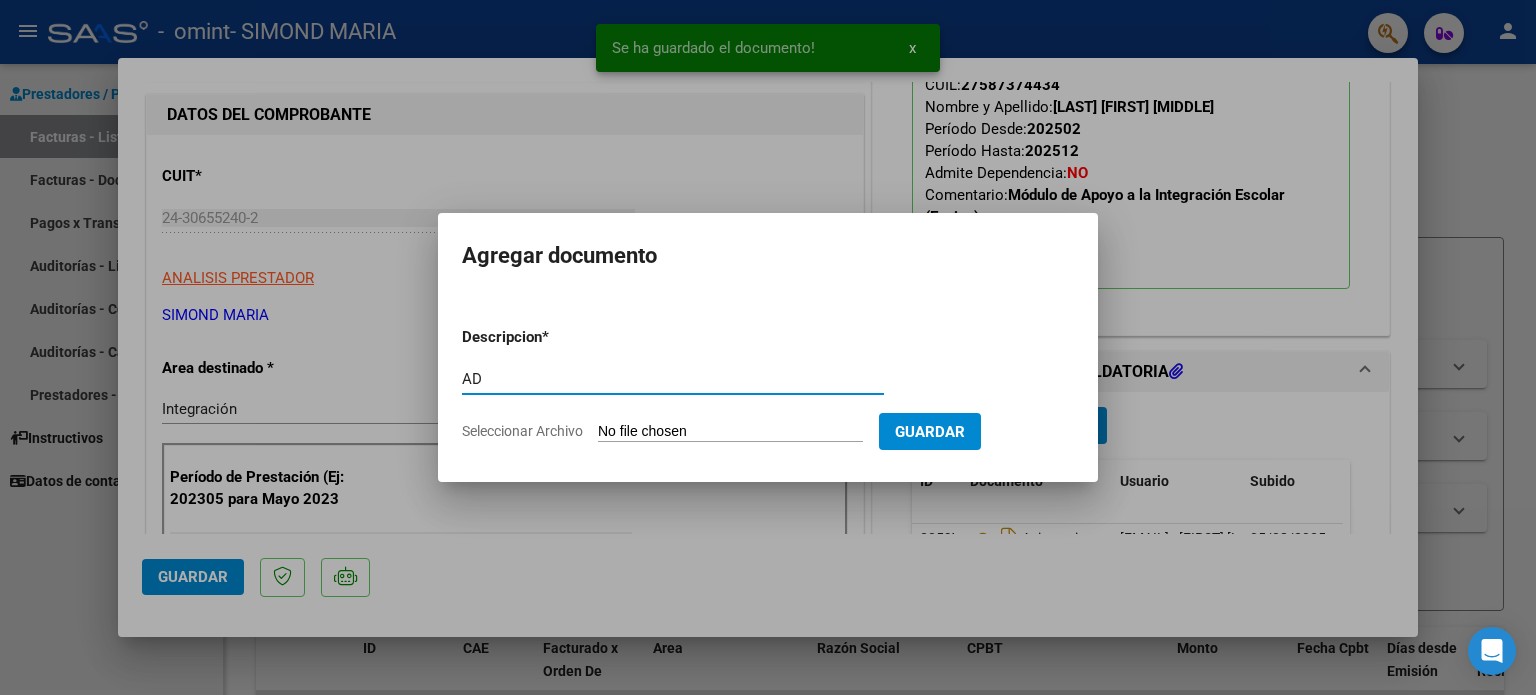 type on "AD" 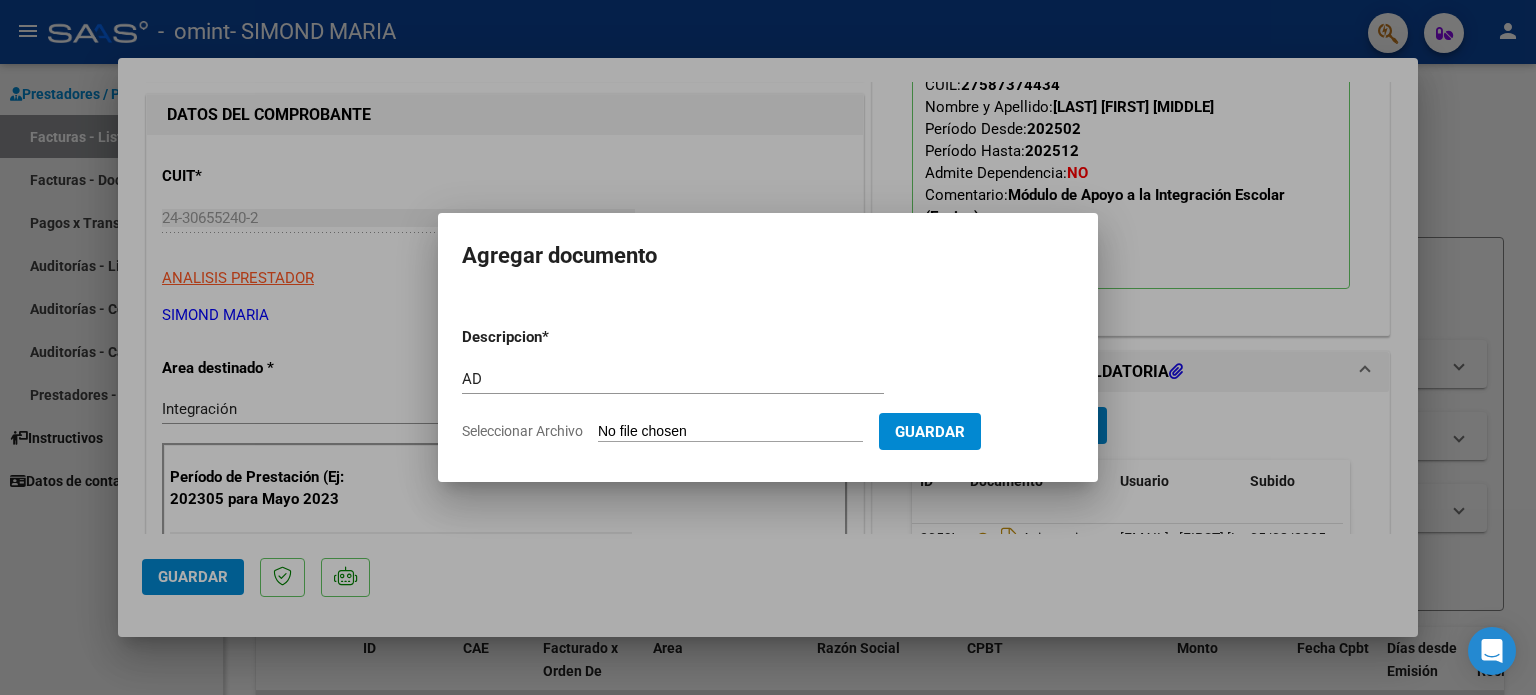 type on "C:\fakepath\[LAST] - AD HTA JUN.pdf" 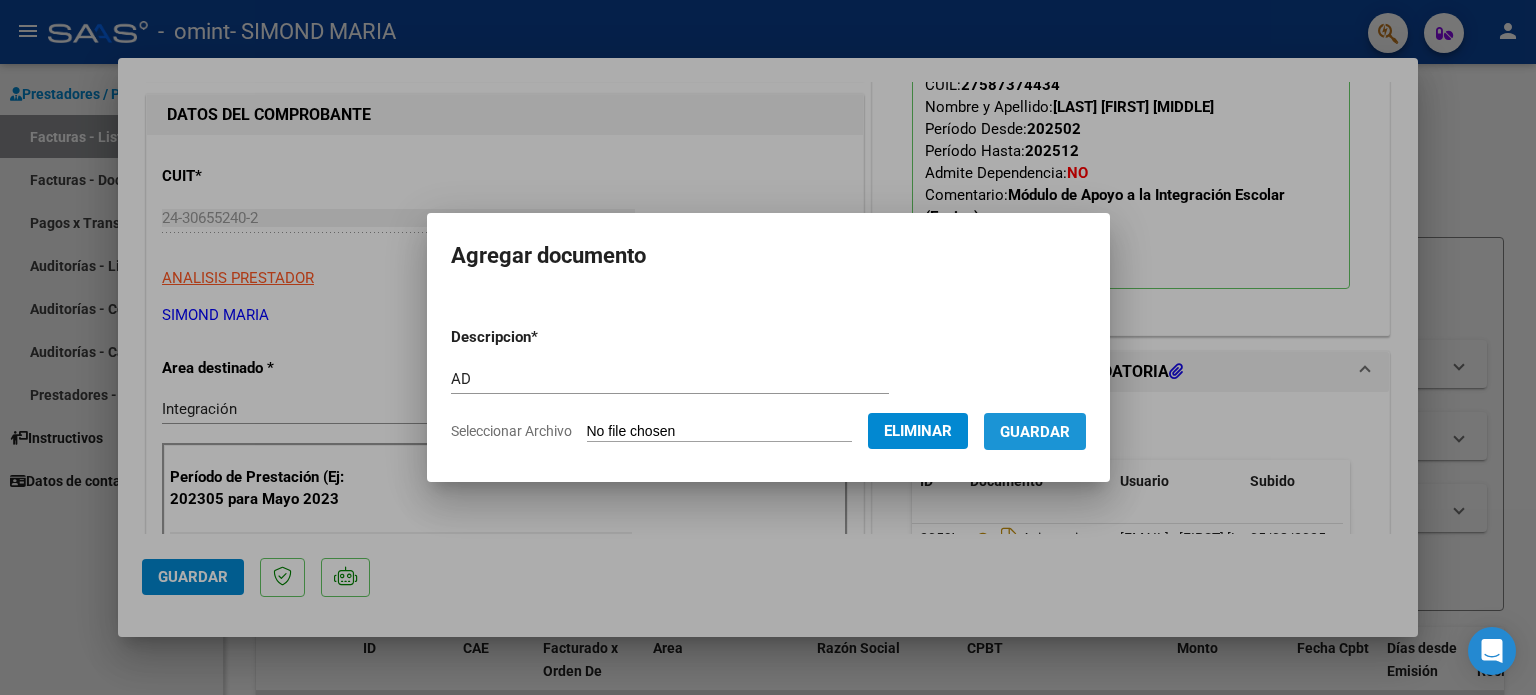 click on "Guardar" at bounding box center [1035, 431] 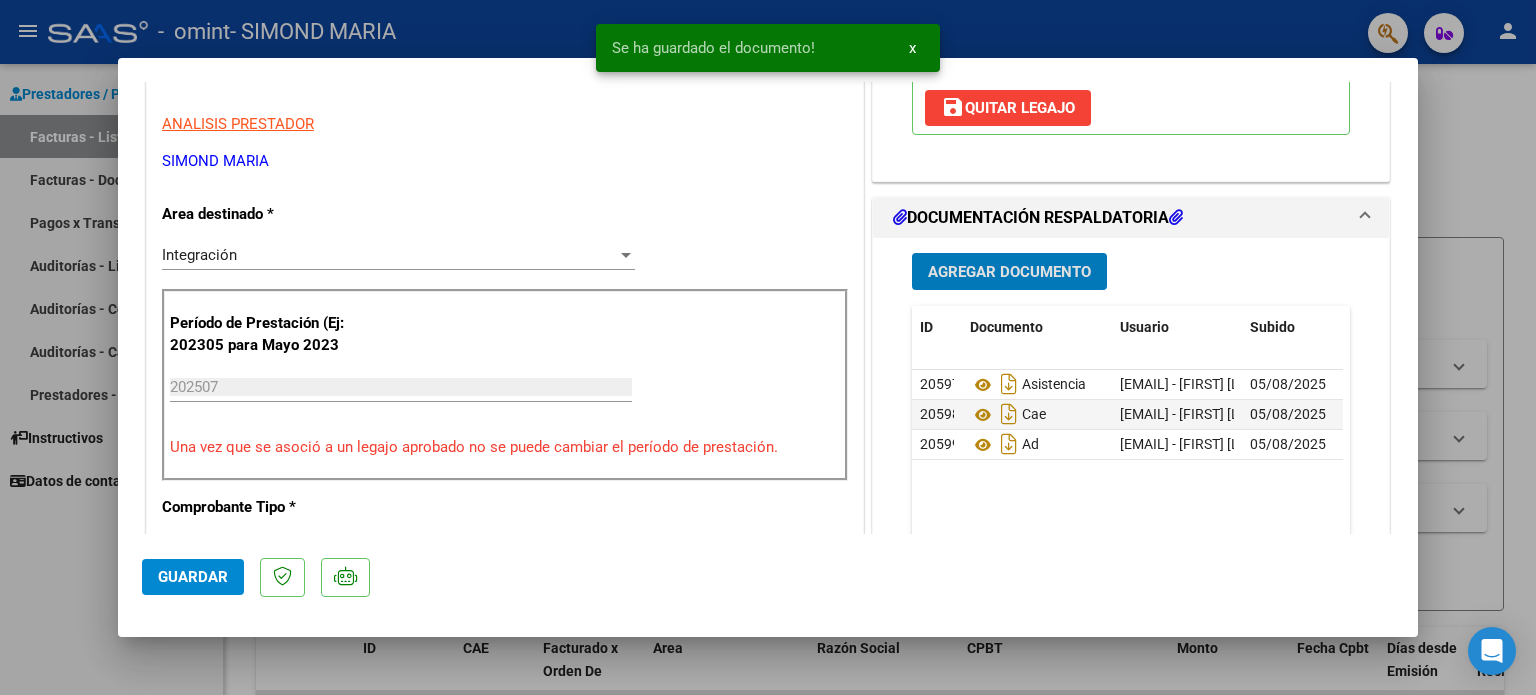 scroll, scrollTop: 367, scrollLeft: 0, axis: vertical 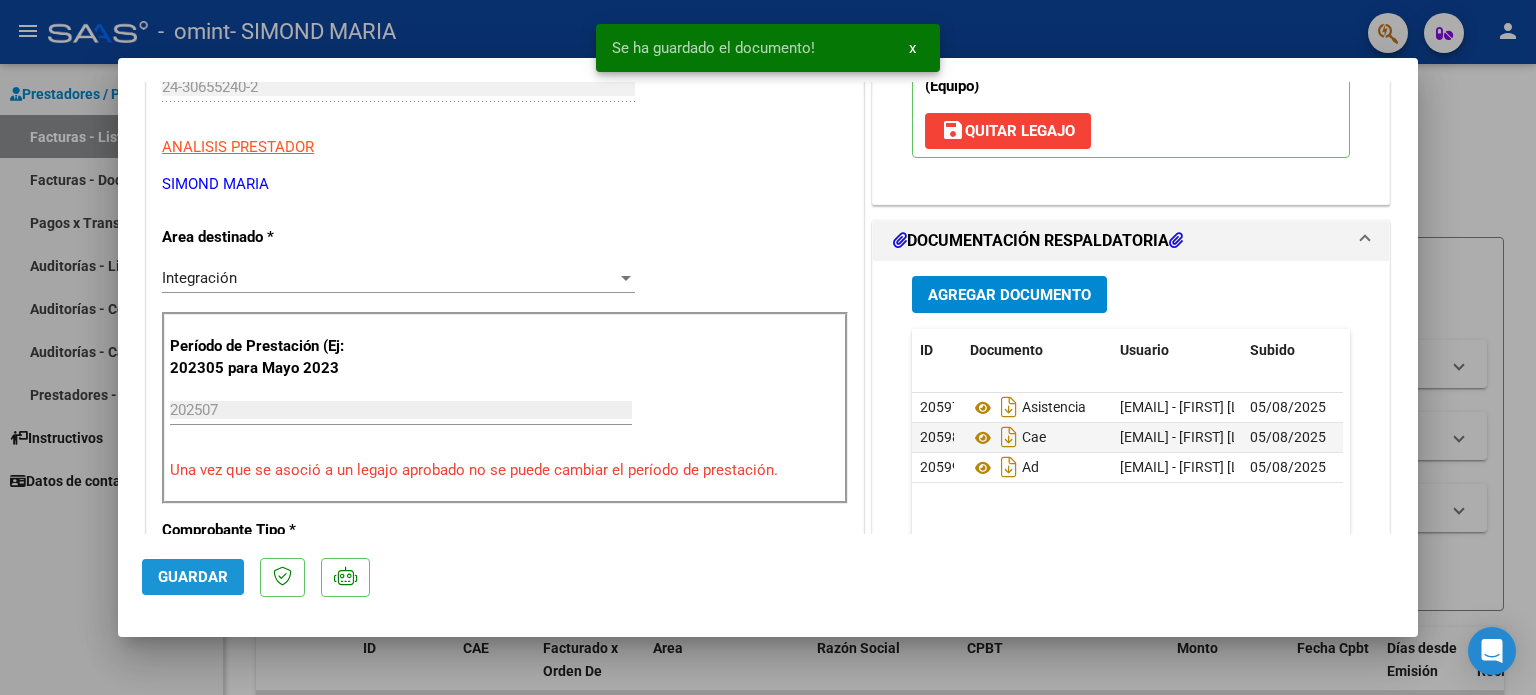 click on "Guardar" 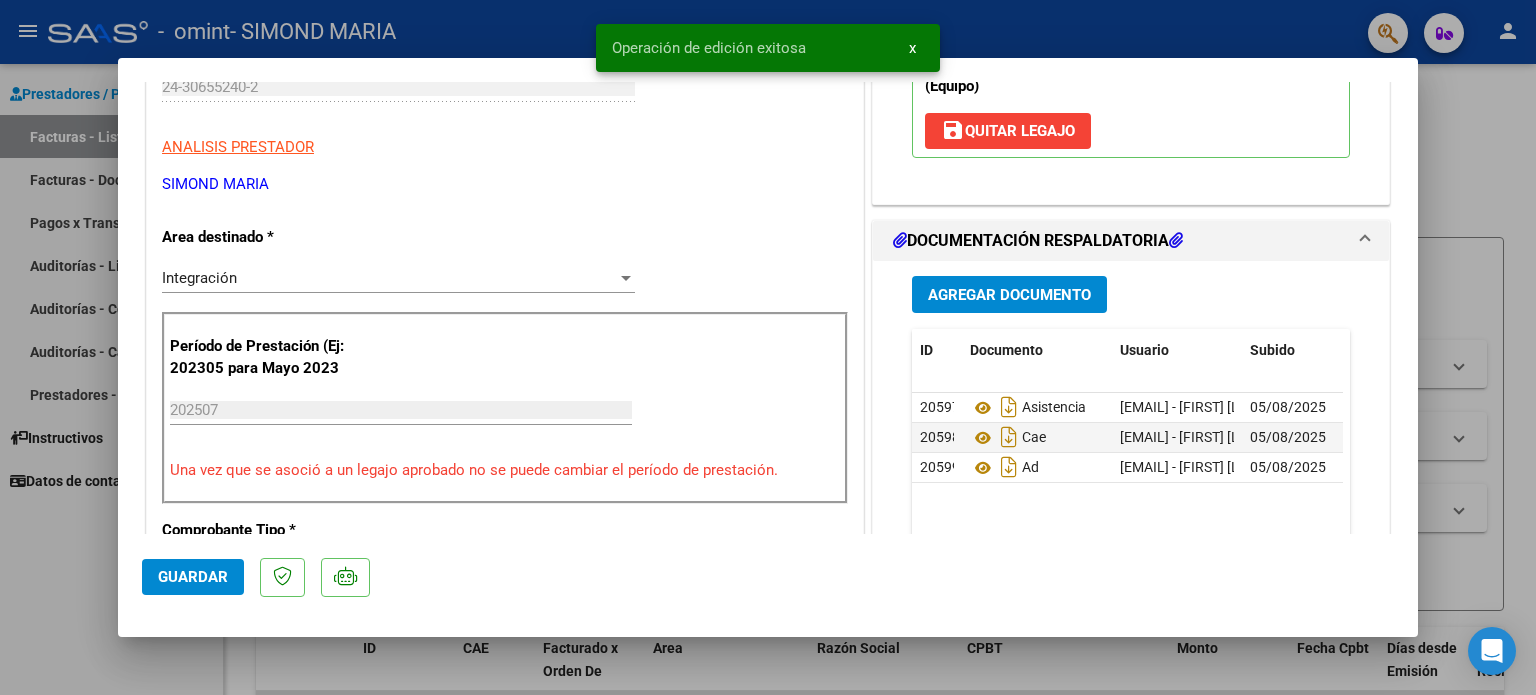 click at bounding box center (768, 347) 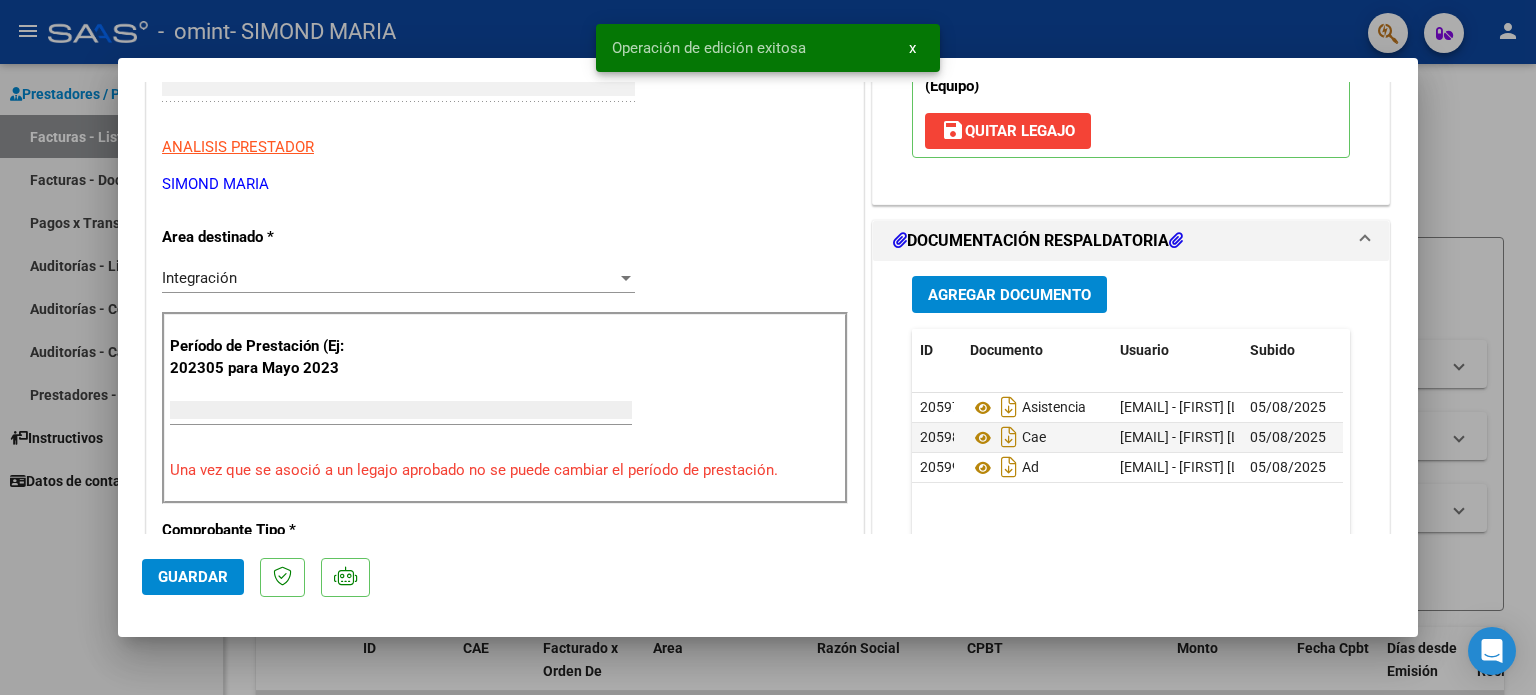 scroll, scrollTop: 306, scrollLeft: 0, axis: vertical 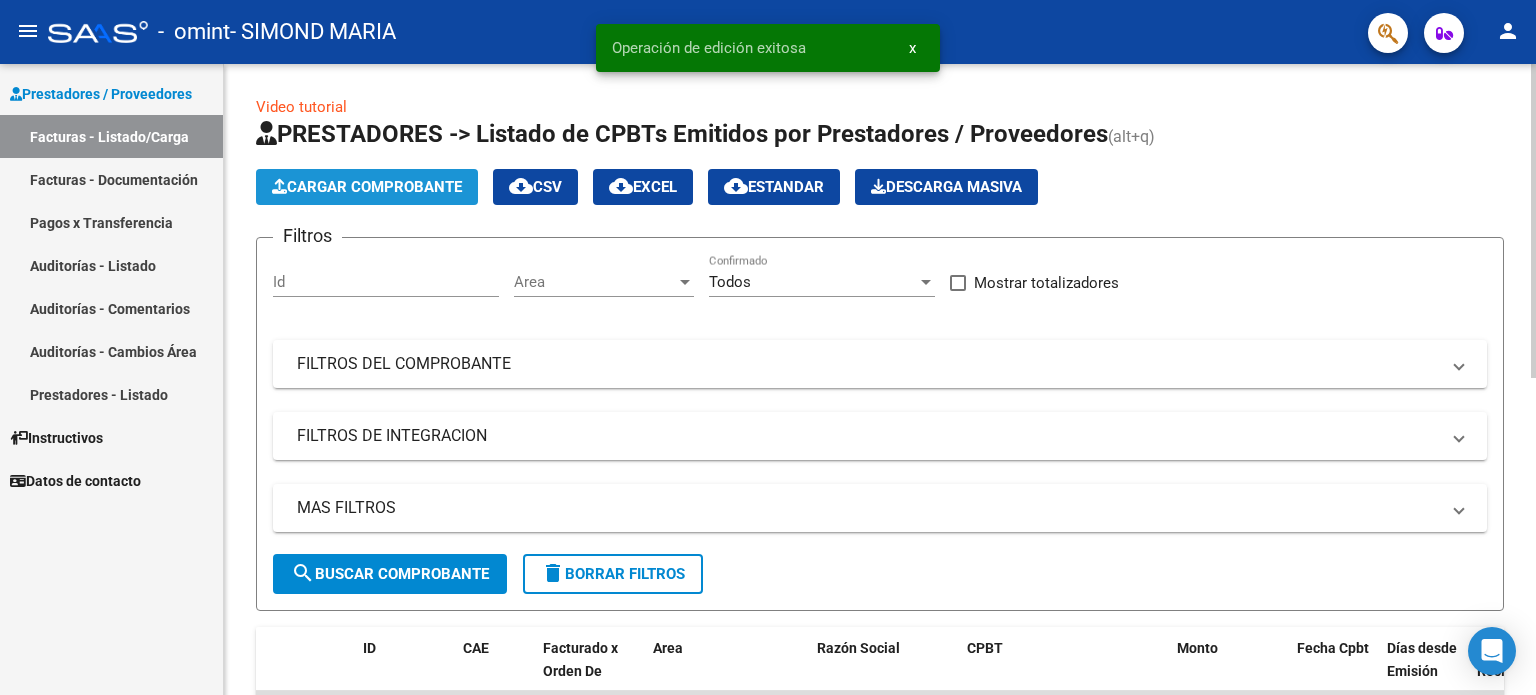 click on "Cargar Comprobante" 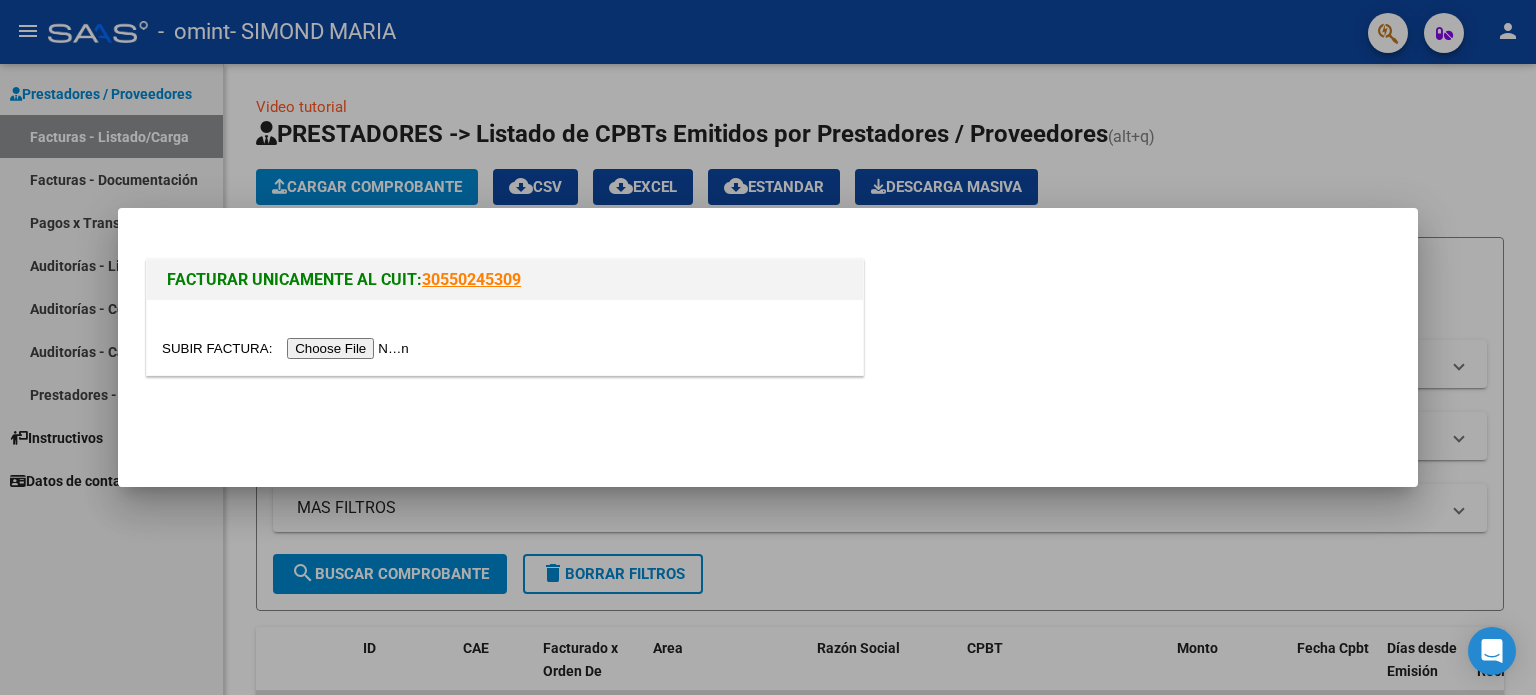 click at bounding box center [505, 348] 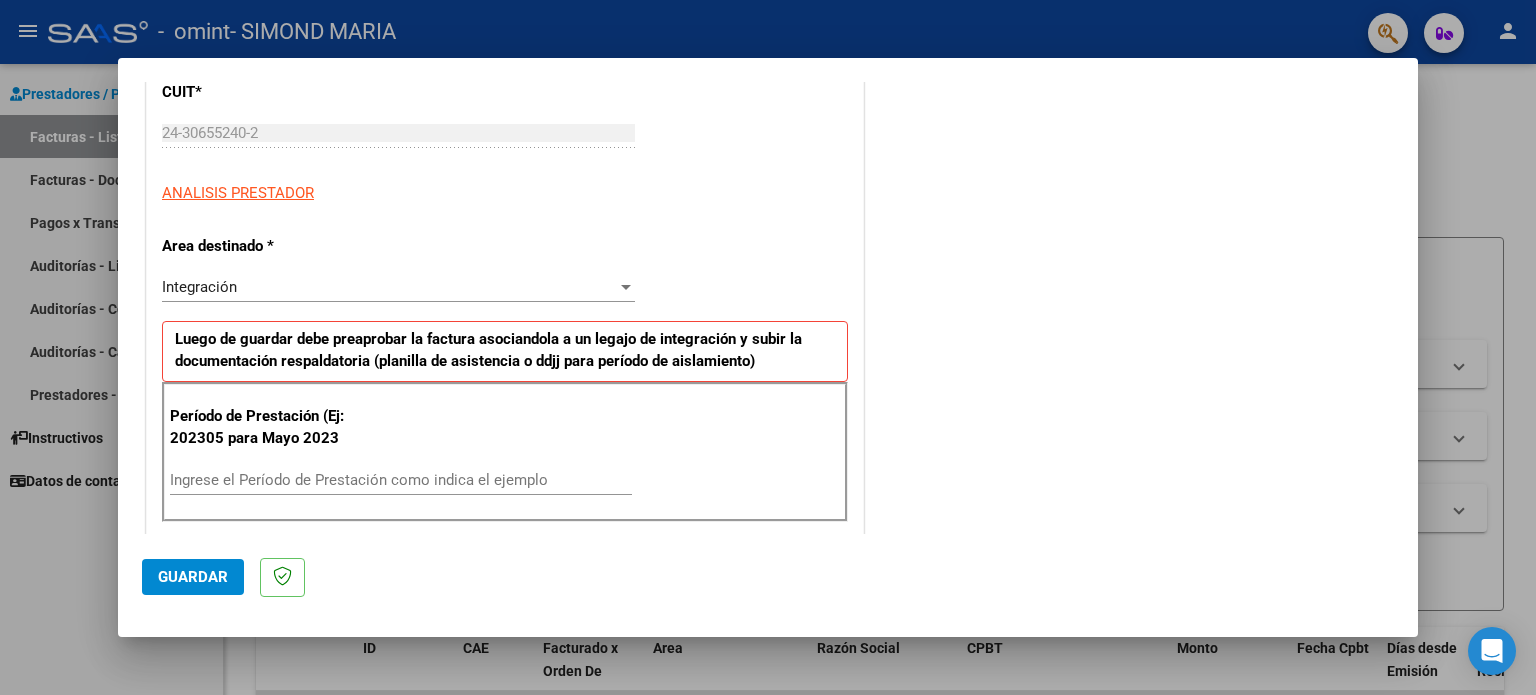 scroll, scrollTop: 296, scrollLeft: 0, axis: vertical 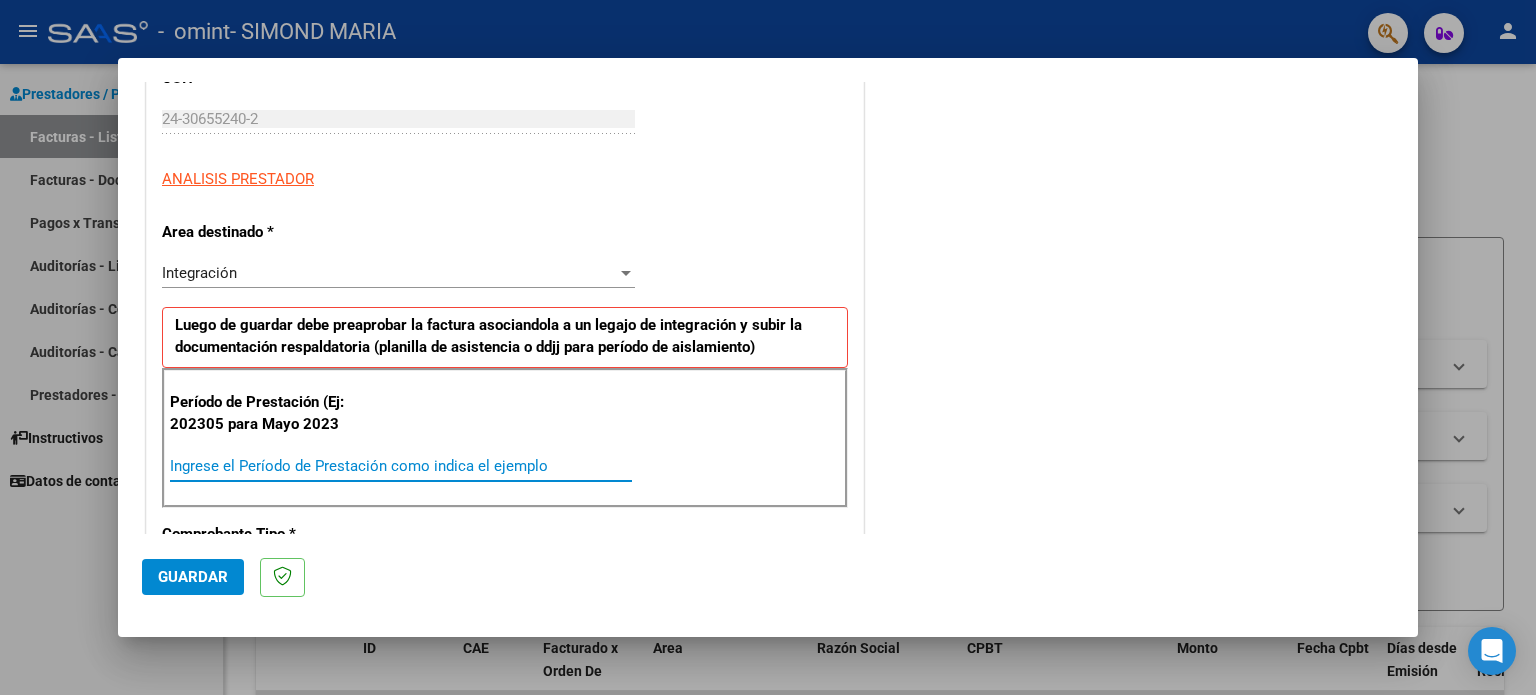 click on "Ingrese el Período de Prestación como indica el ejemplo" at bounding box center [401, 466] 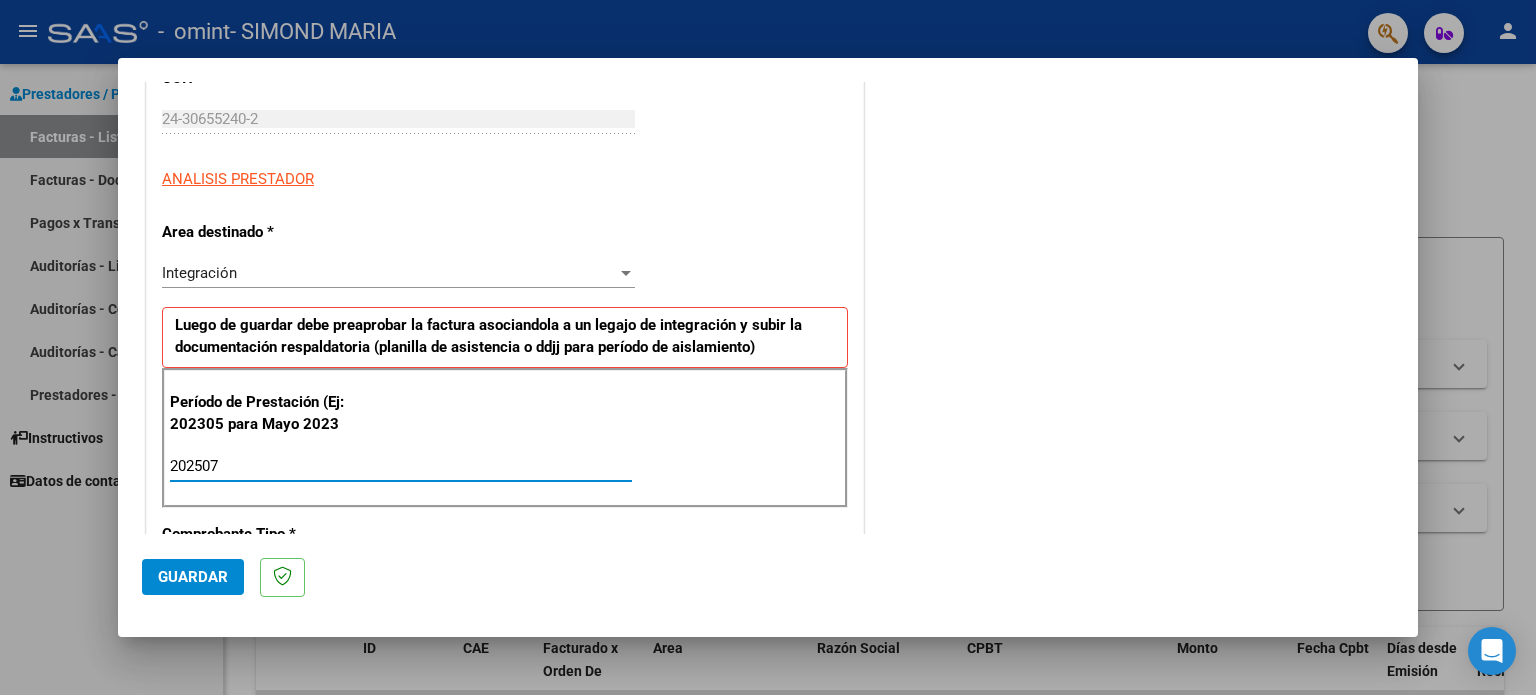 type on "202507" 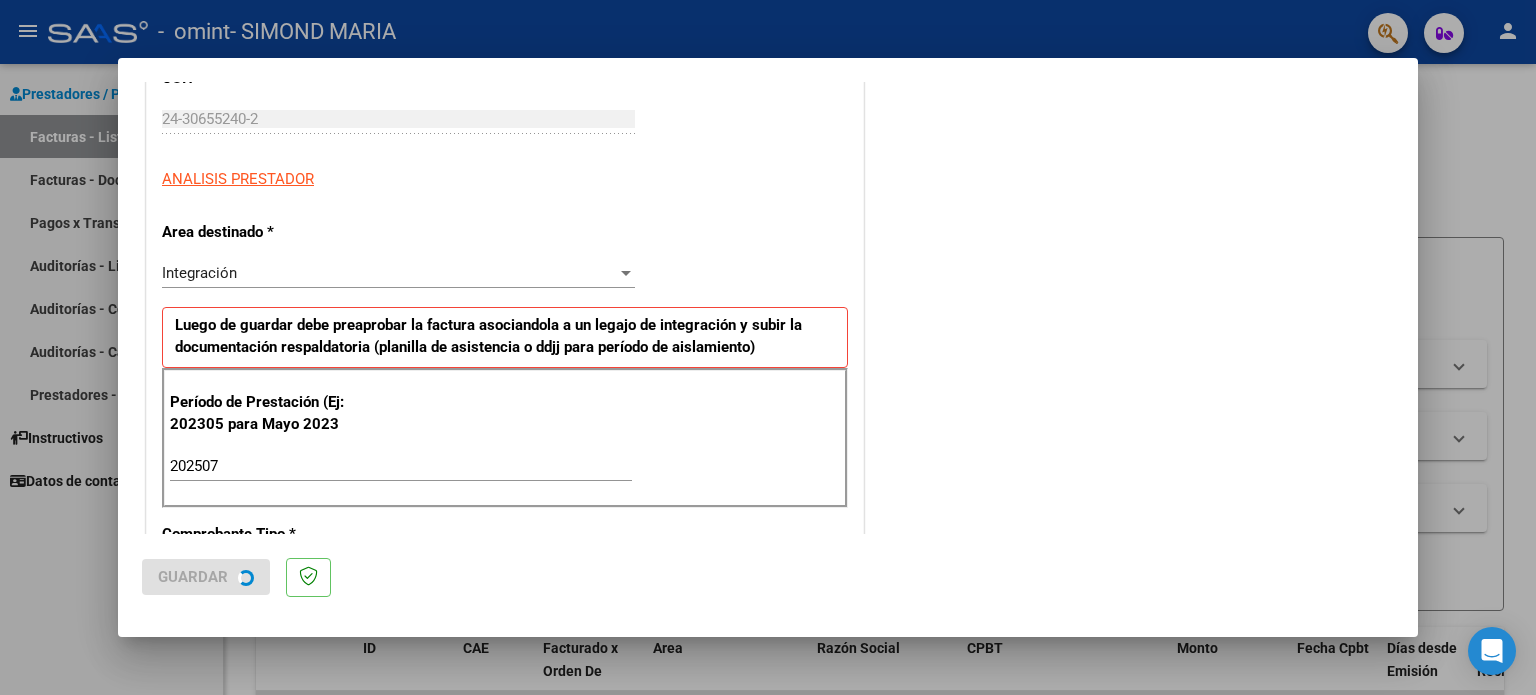 scroll, scrollTop: 0, scrollLeft: 0, axis: both 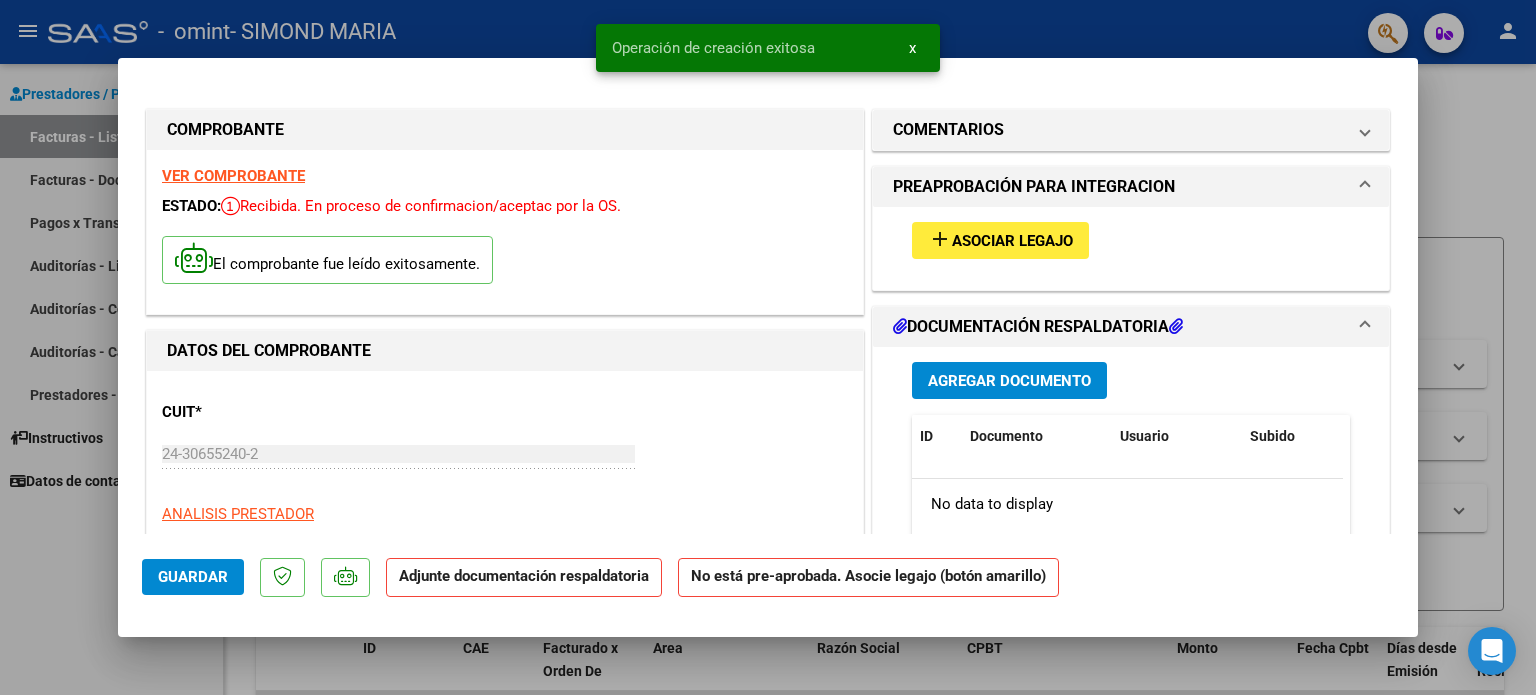 click on "add Asociar Legajo" at bounding box center (1131, 240) 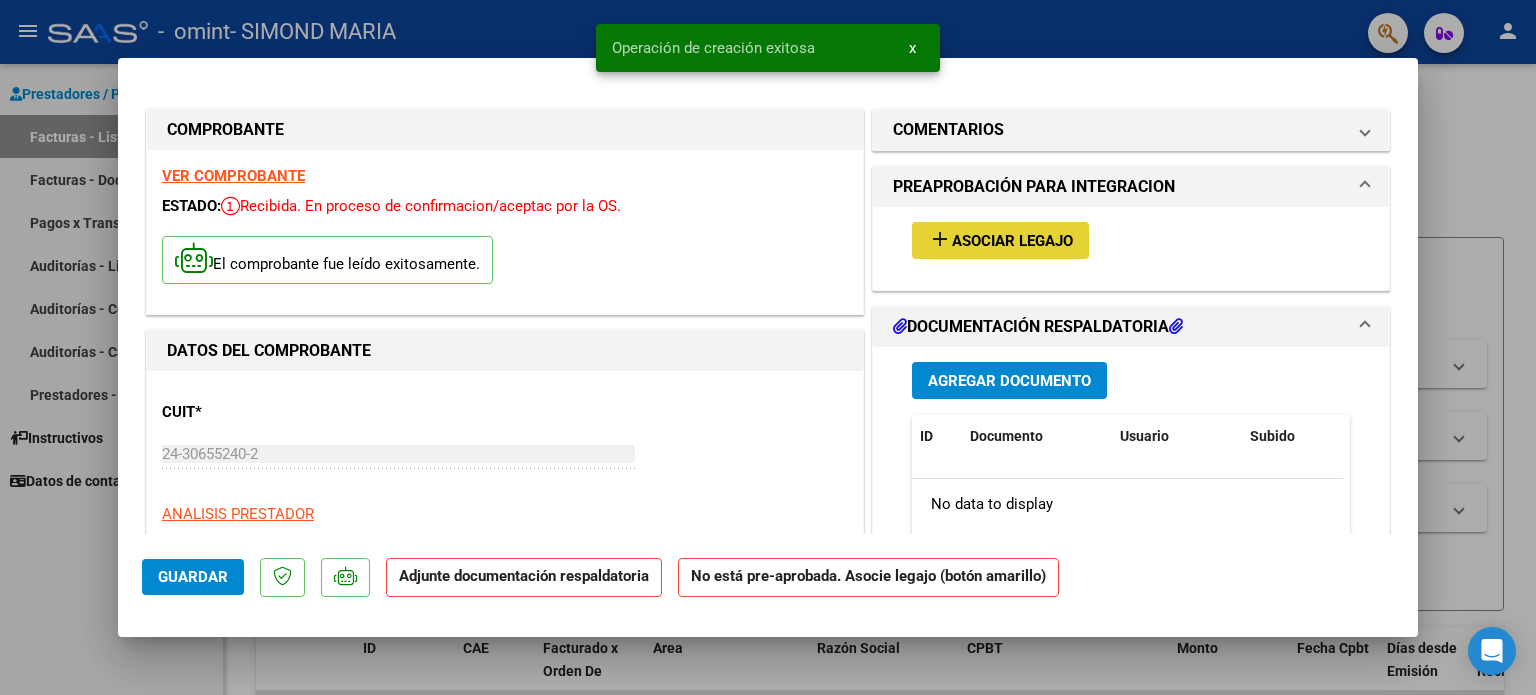 click on "Asociar Legajo" at bounding box center (1012, 241) 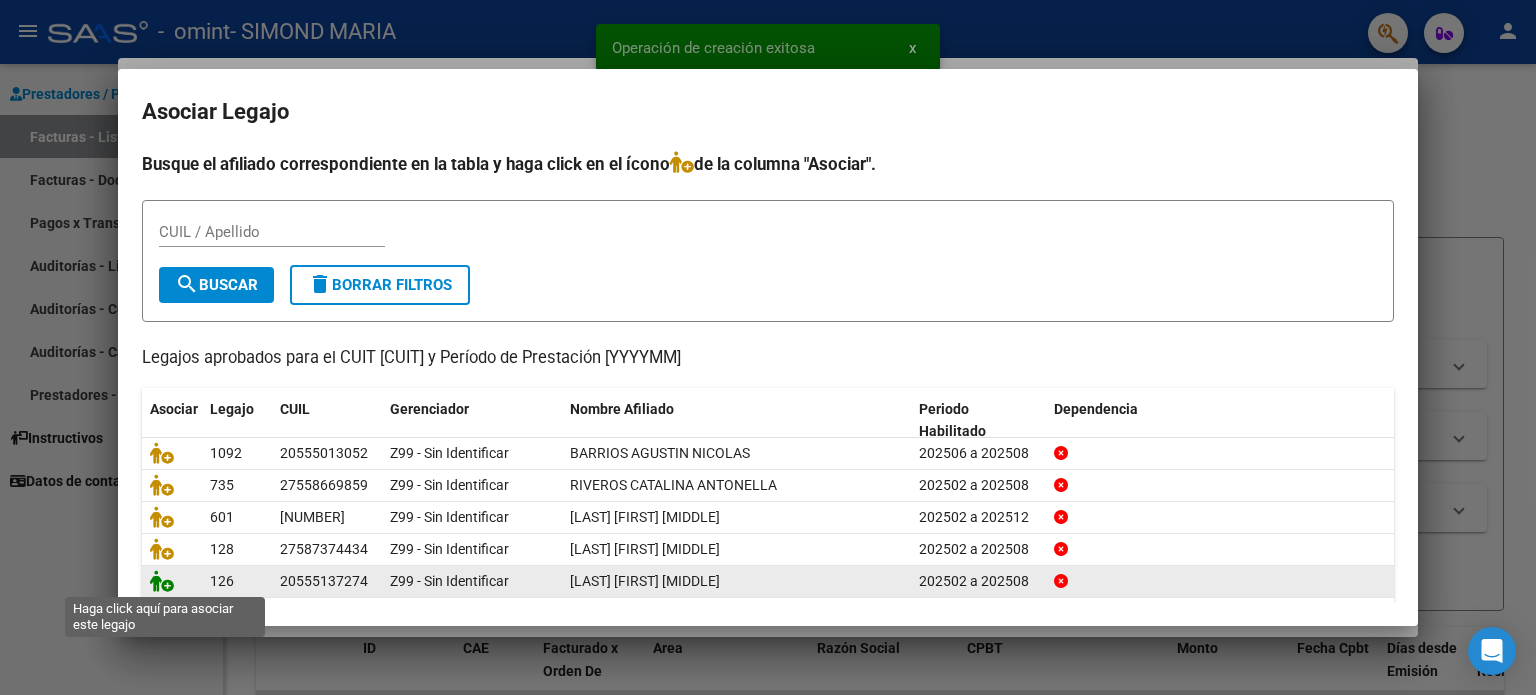 click 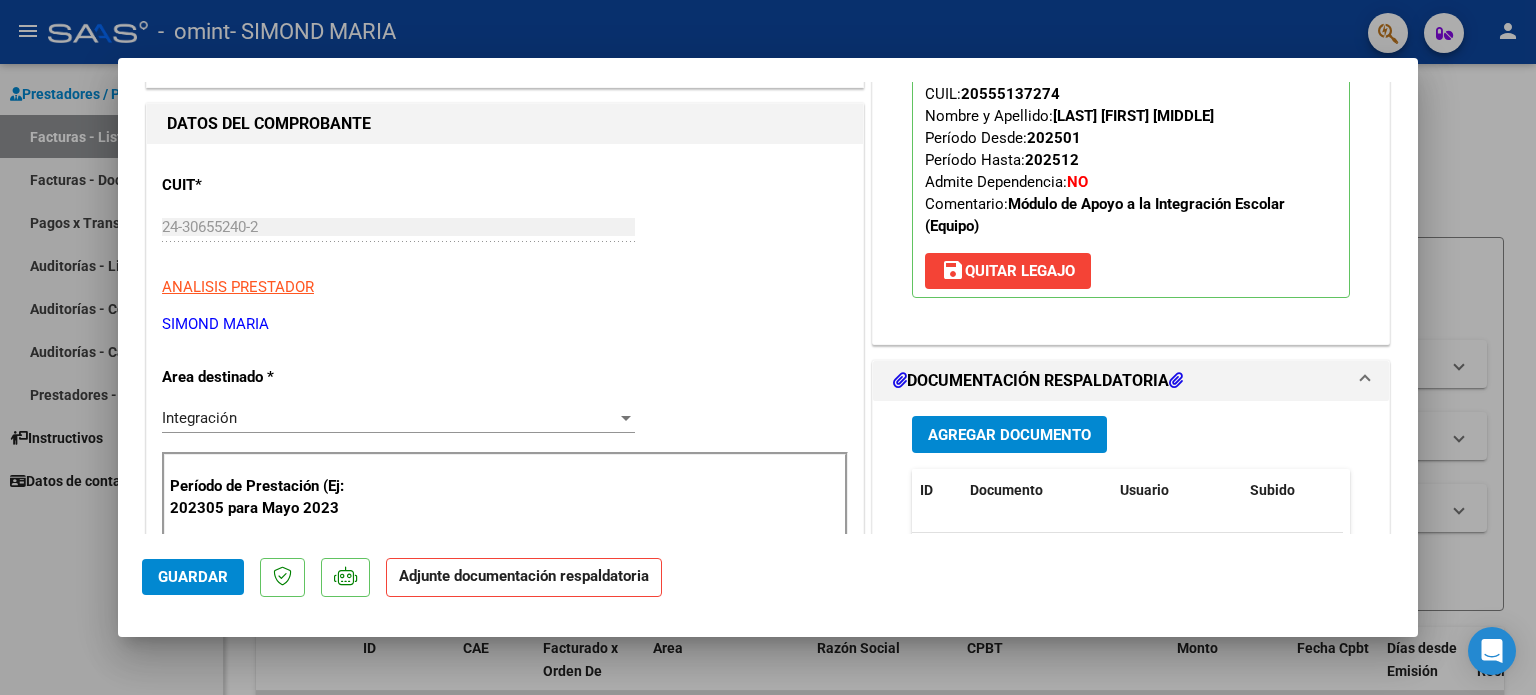 scroll, scrollTop: 231, scrollLeft: 0, axis: vertical 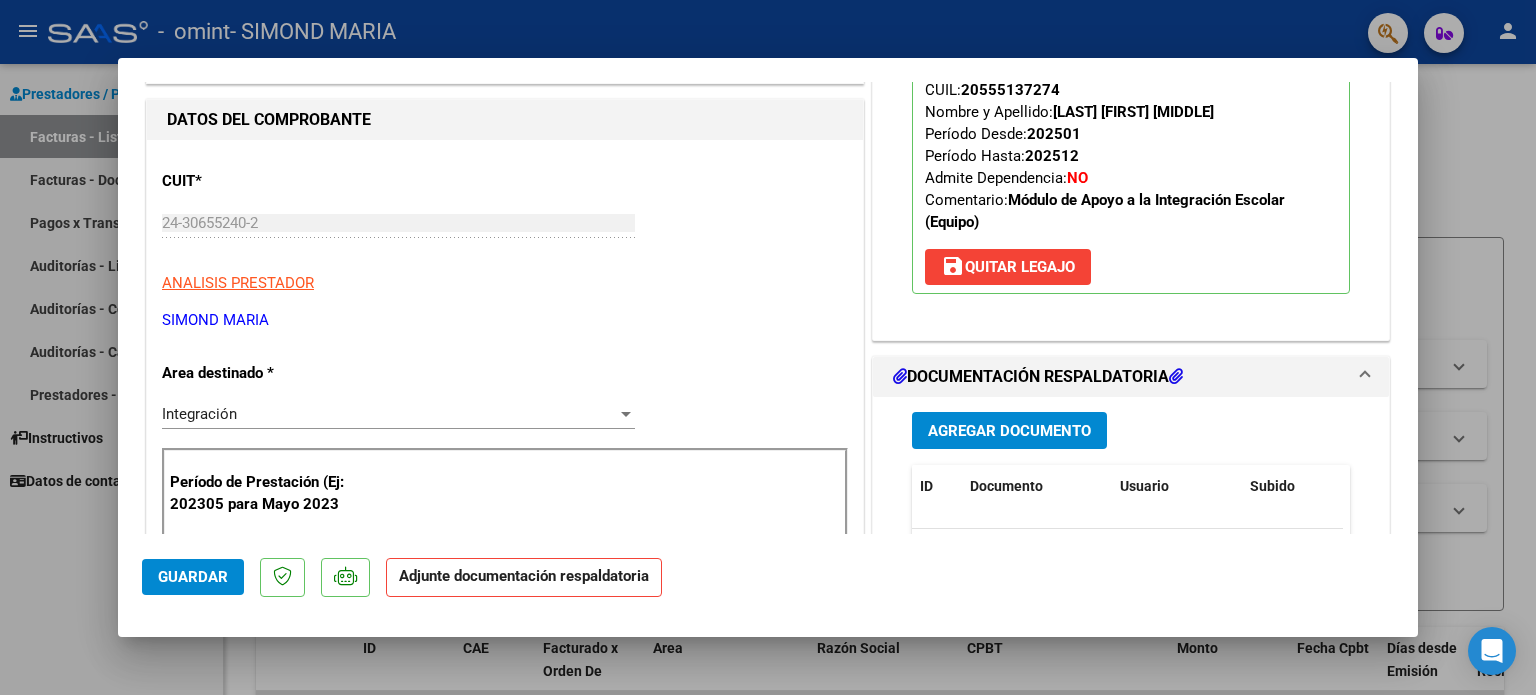 click on "Agregar Documento ID Documento Usuario Subido Acción No data to display  0 total   1" at bounding box center [1131, 596] 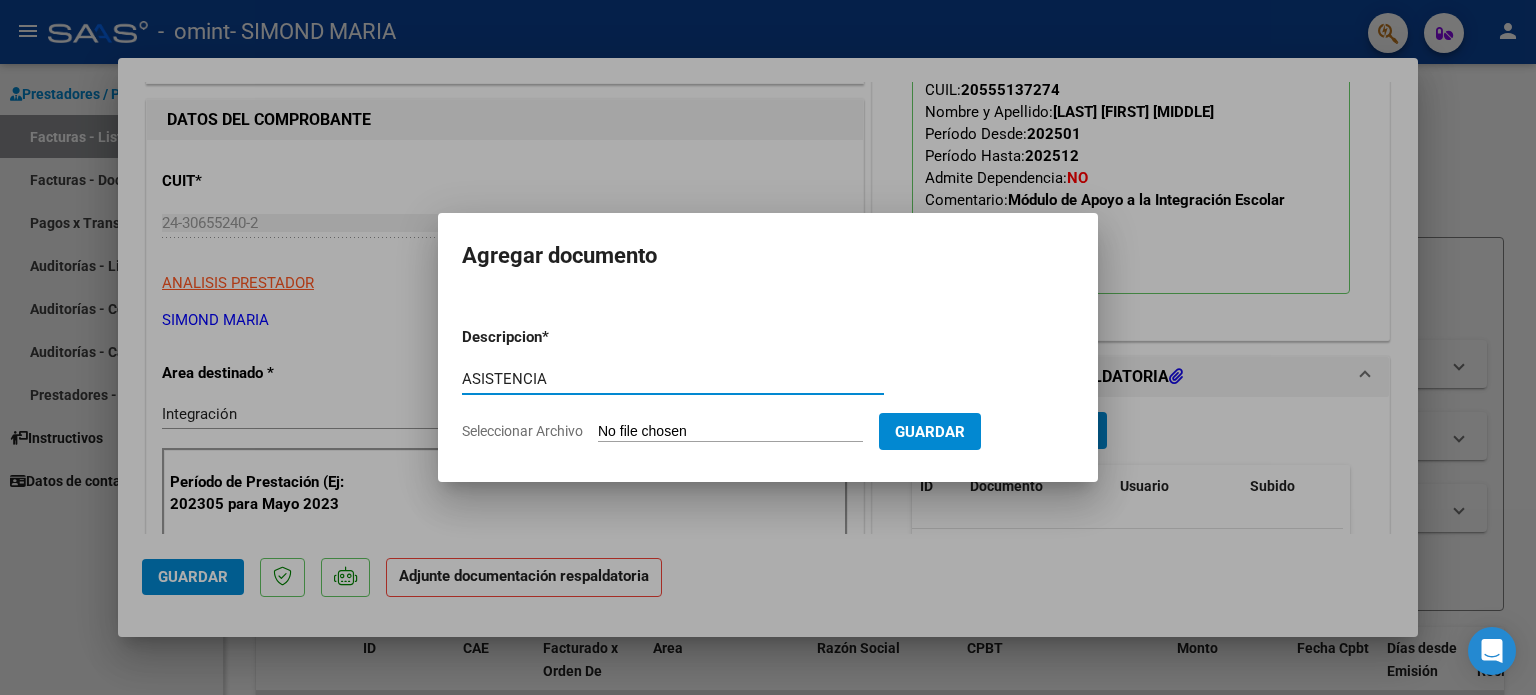 type on "ASISTENCIA" 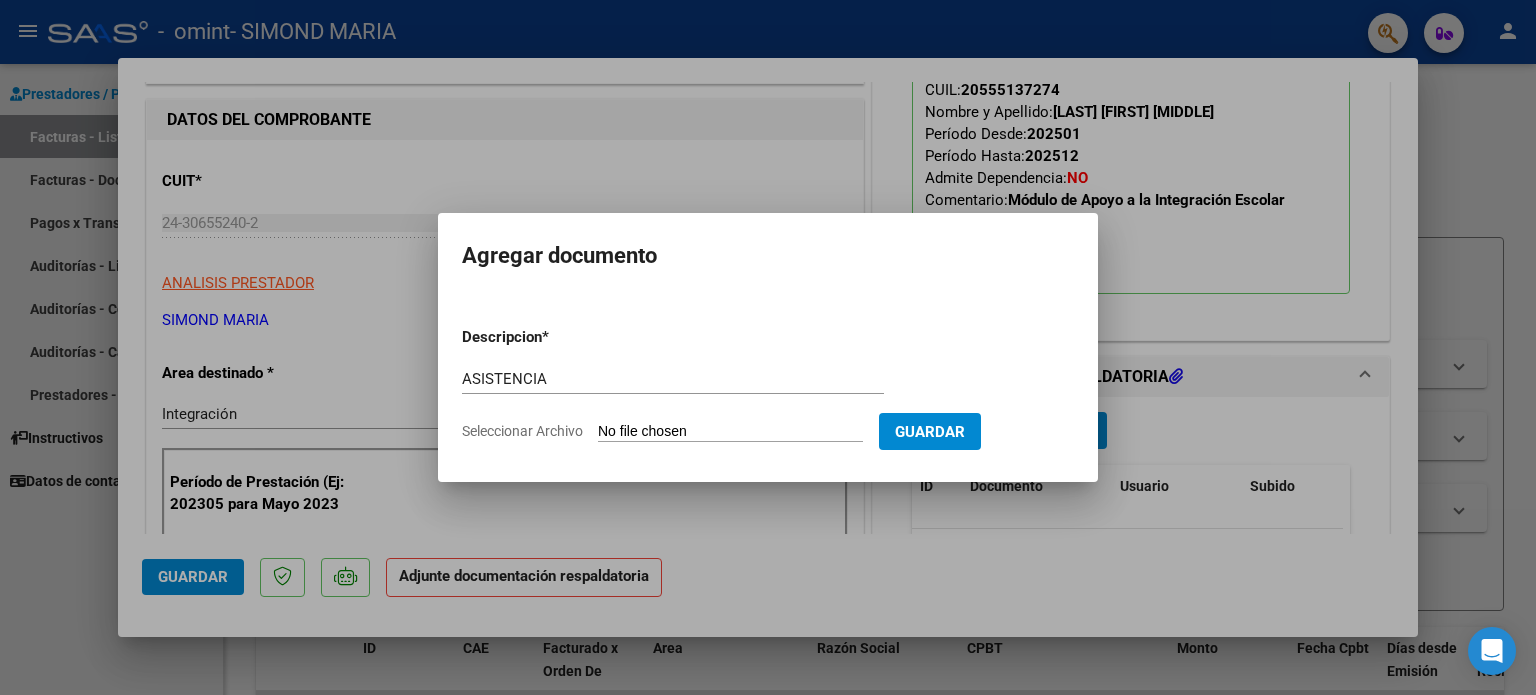 click on "Seleccionar Archivo" at bounding box center [730, 432] 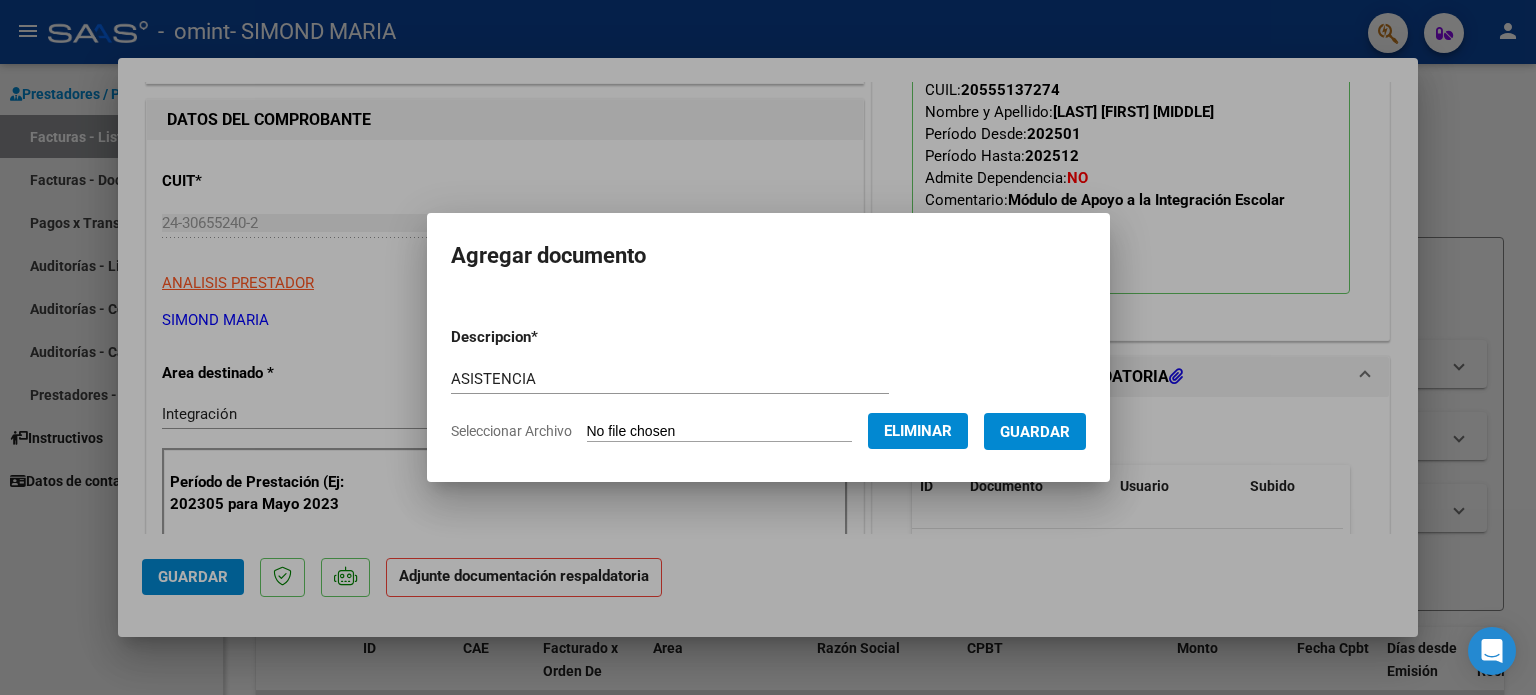click on "Guardar" at bounding box center (1035, 431) 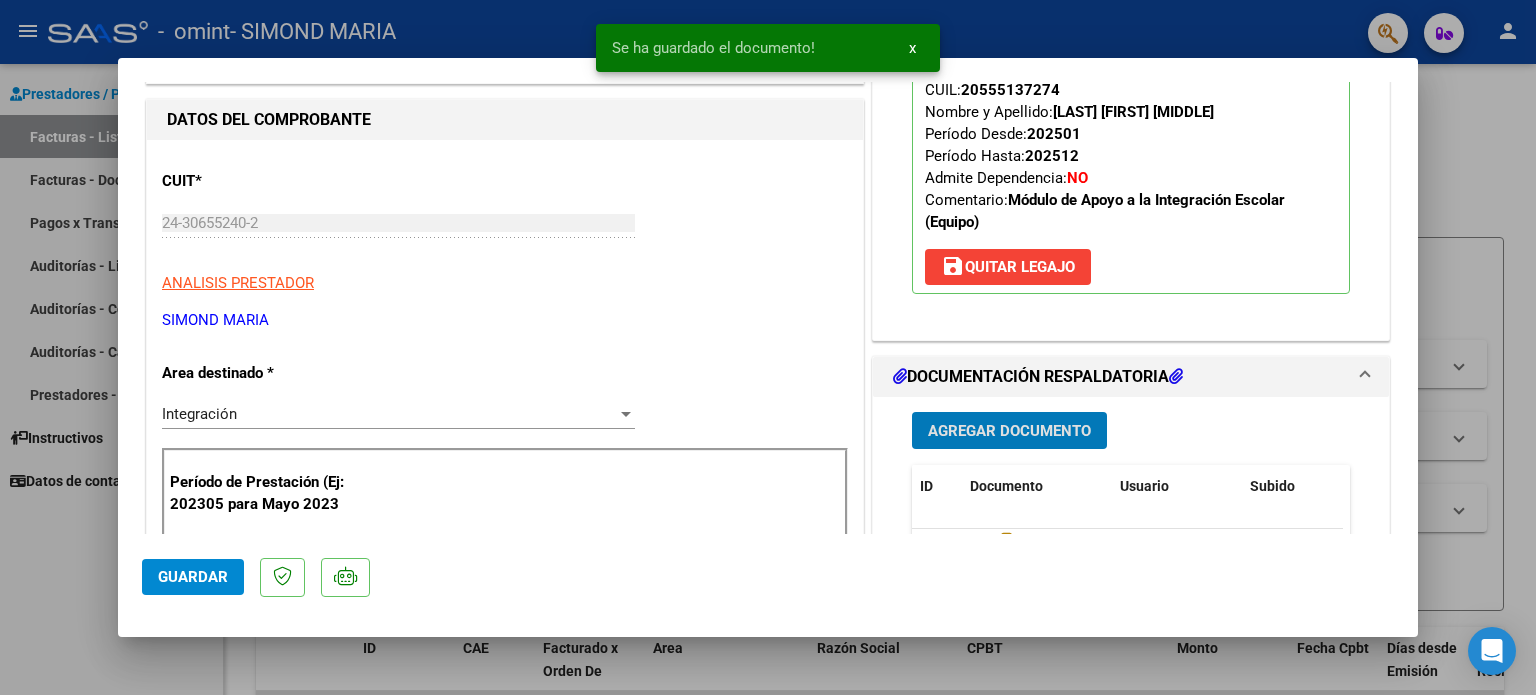 click on "Agregar Documento" at bounding box center (1009, 431) 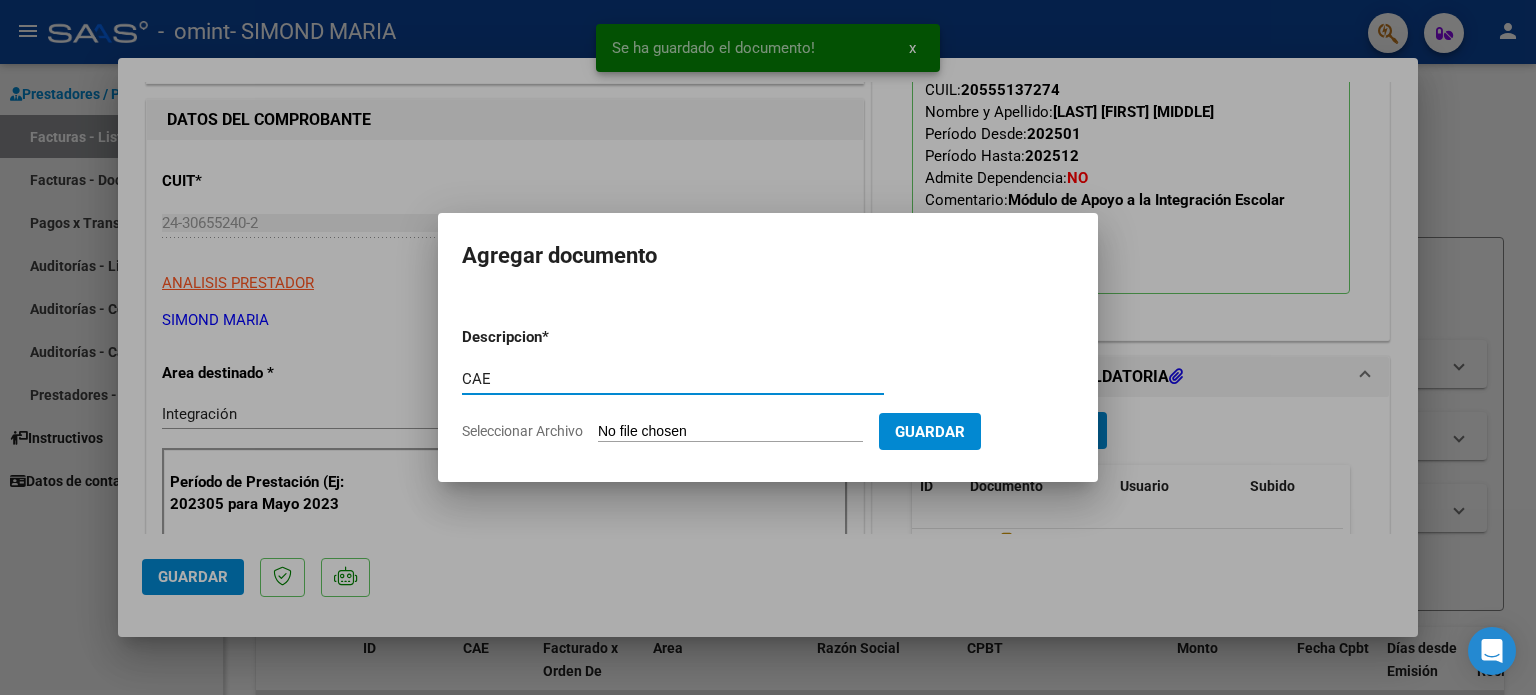 type on "CAE" 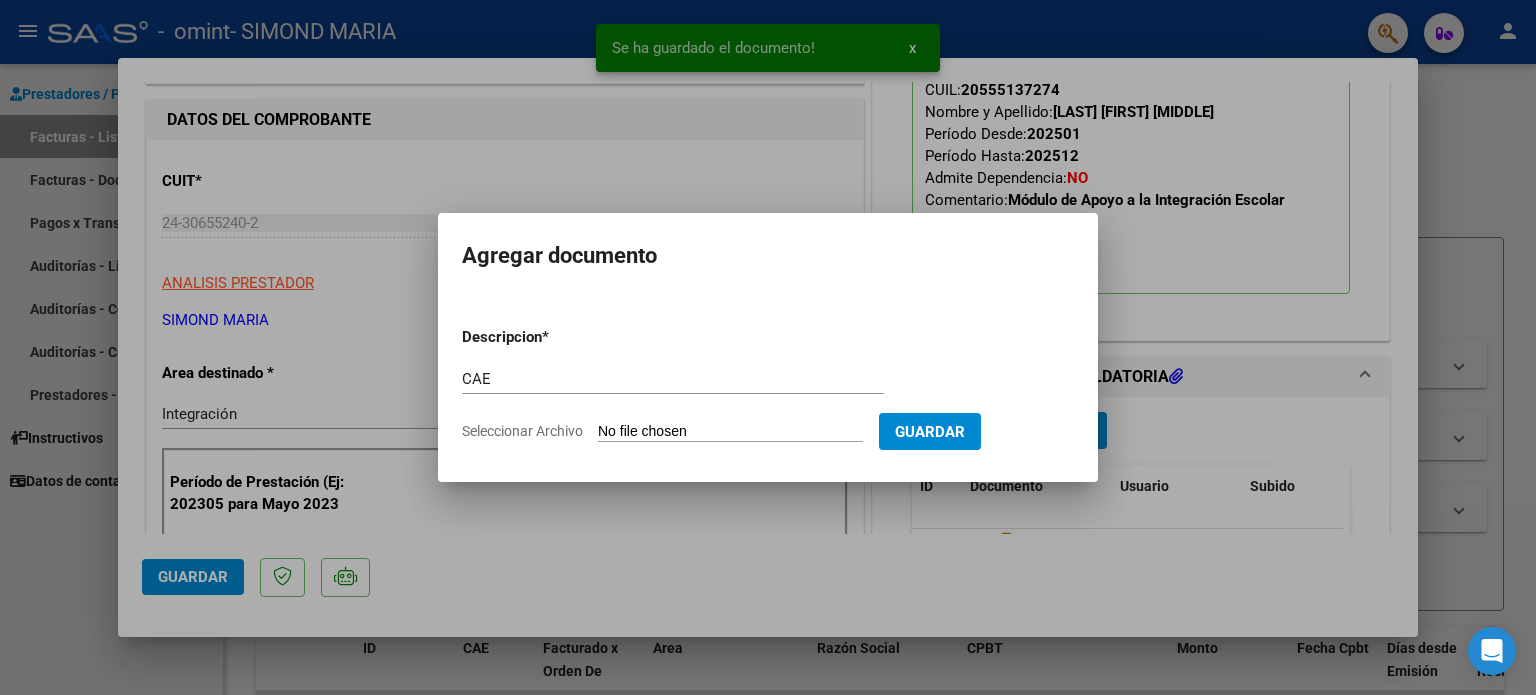 click on "Seleccionar Archivo" at bounding box center (730, 432) 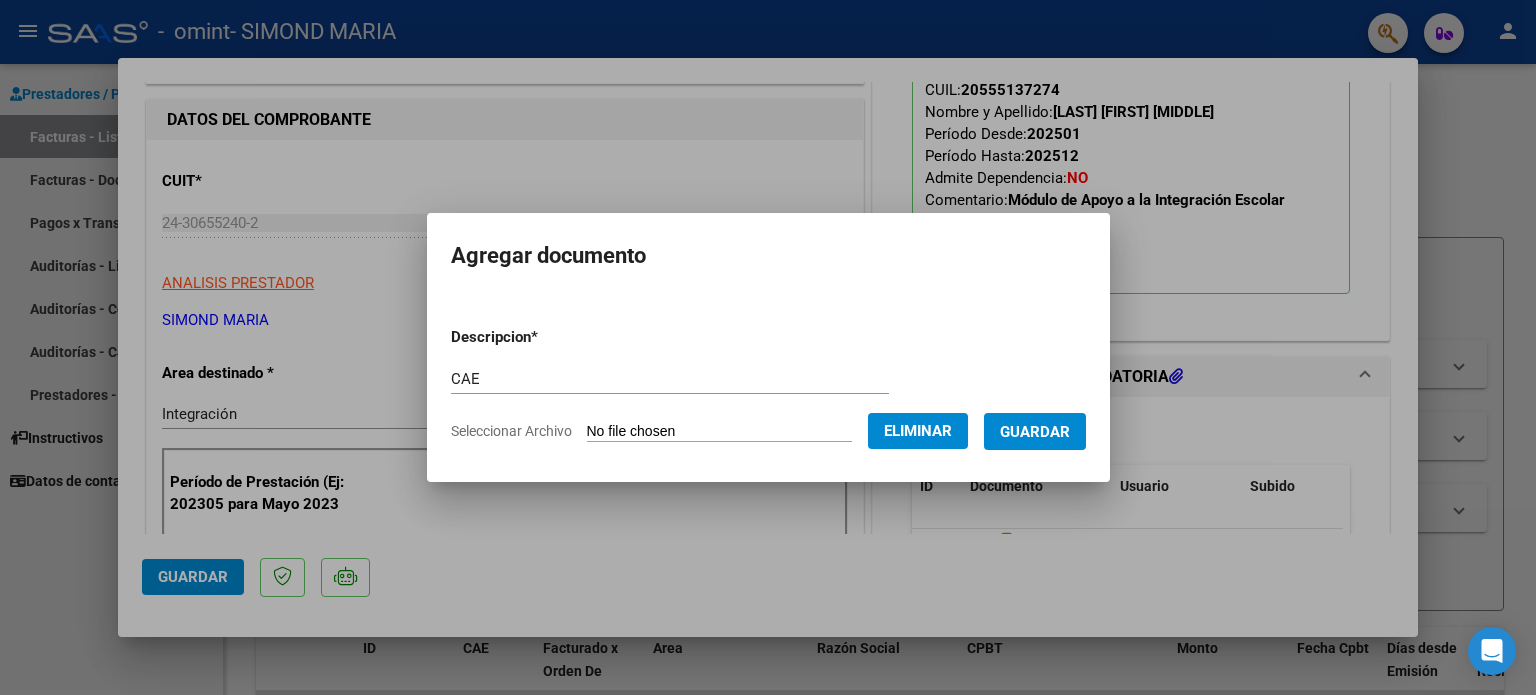 click on "Guardar" at bounding box center (1035, 431) 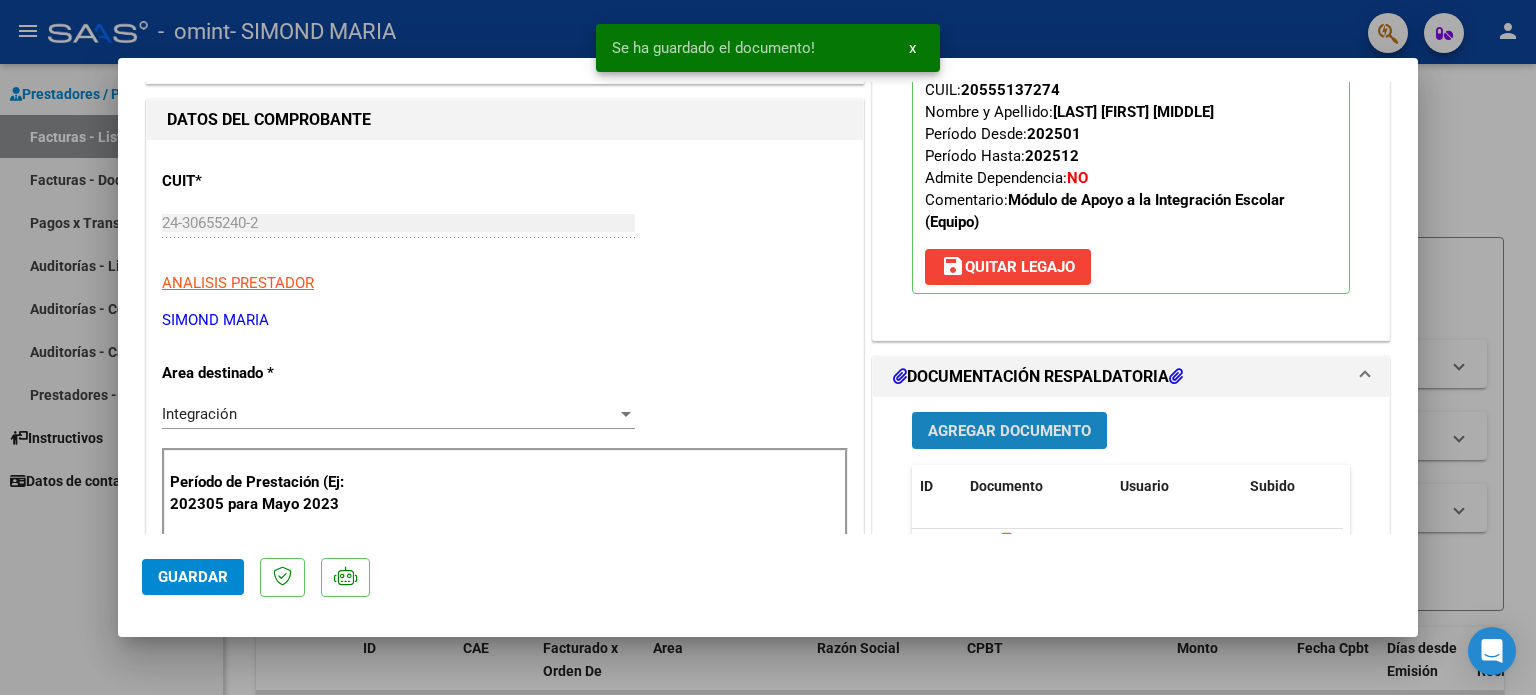 click on "Agregar Documento" at bounding box center (1009, 431) 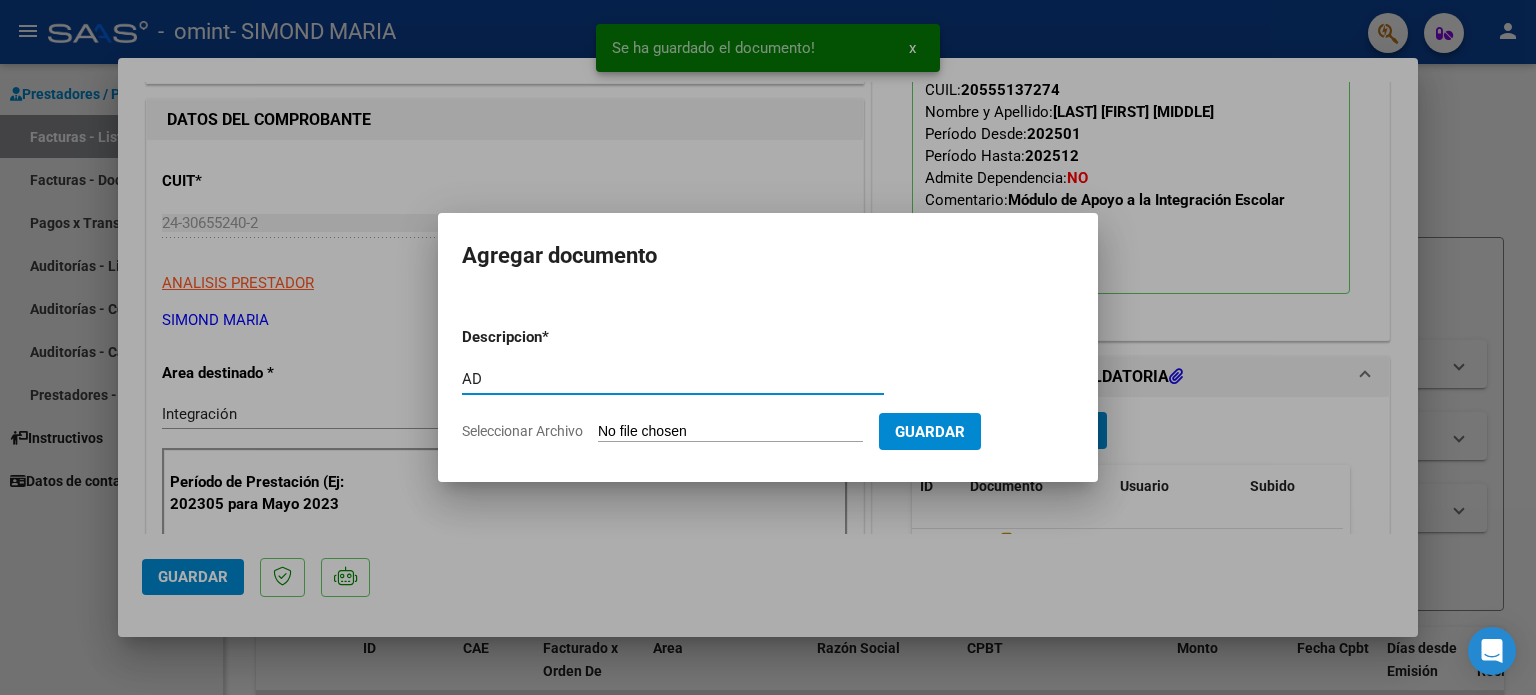 type on "AD" 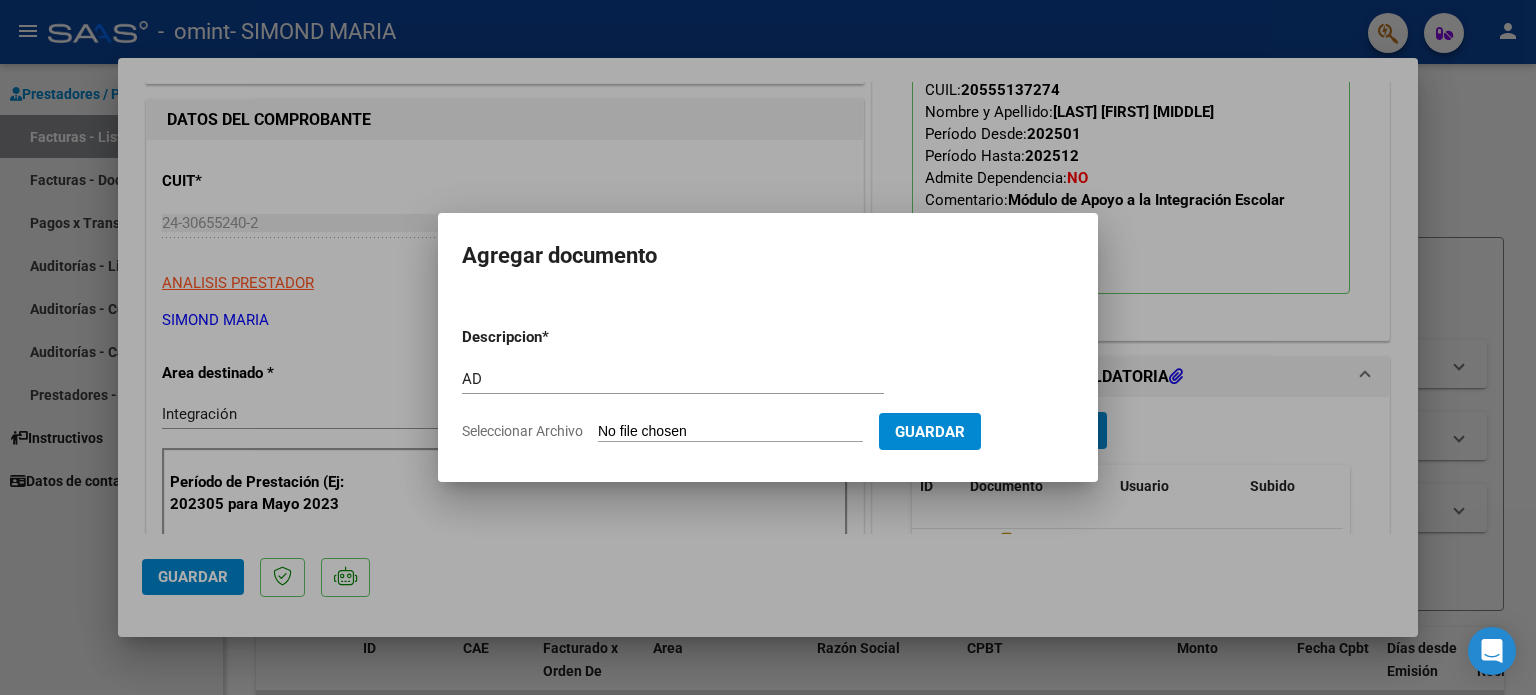 type on "C:\fakepath\[LAST], [FIRST] - AD [YYYY] (hasta JUN).pdf" 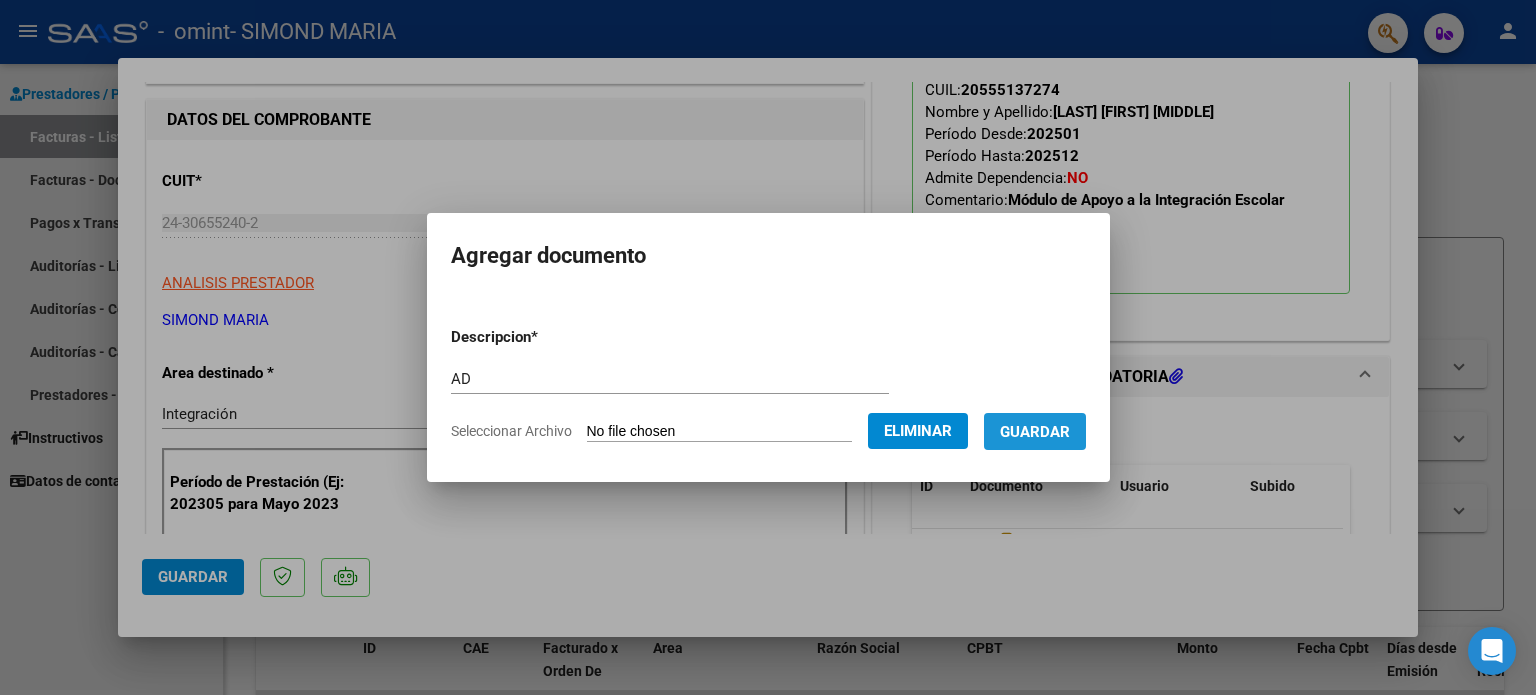 click on "Guardar" at bounding box center [1035, 431] 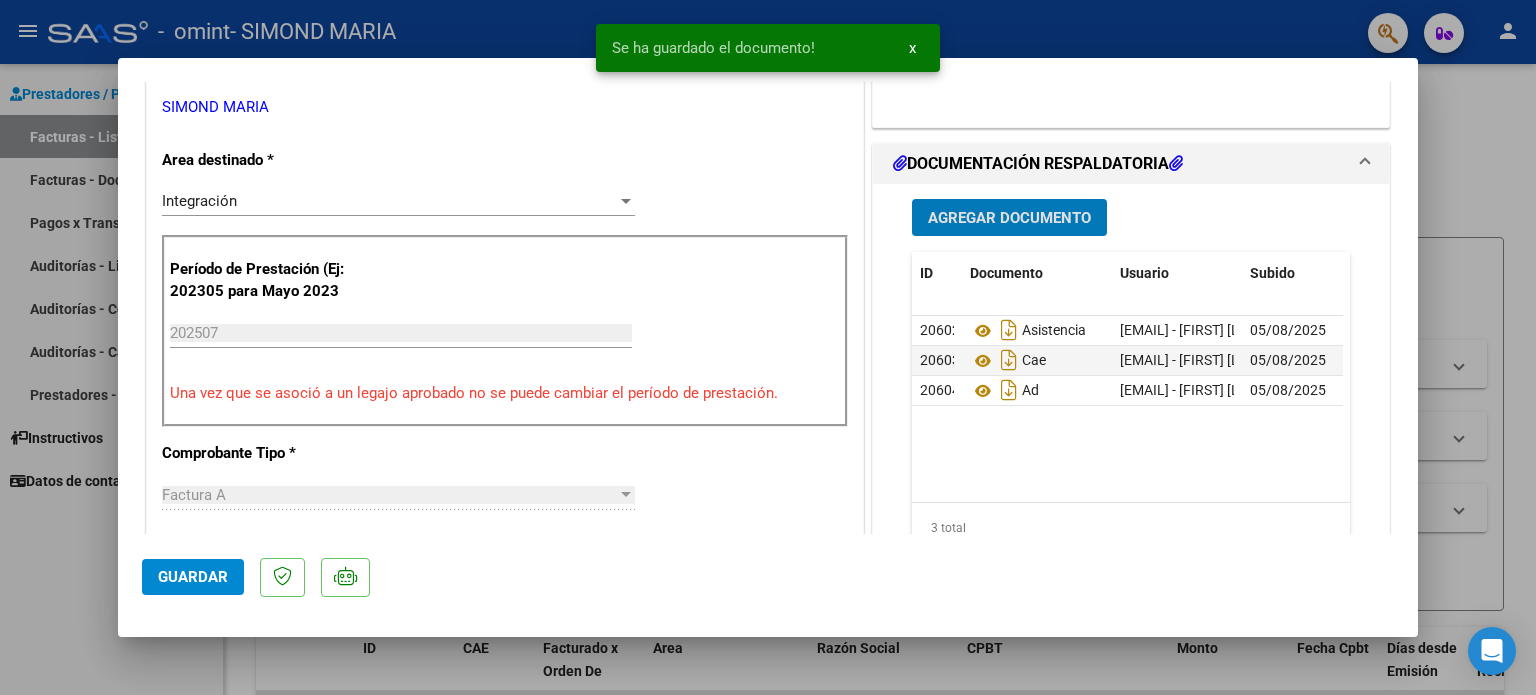 scroll, scrollTop: 576, scrollLeft: 0, axis: vertical 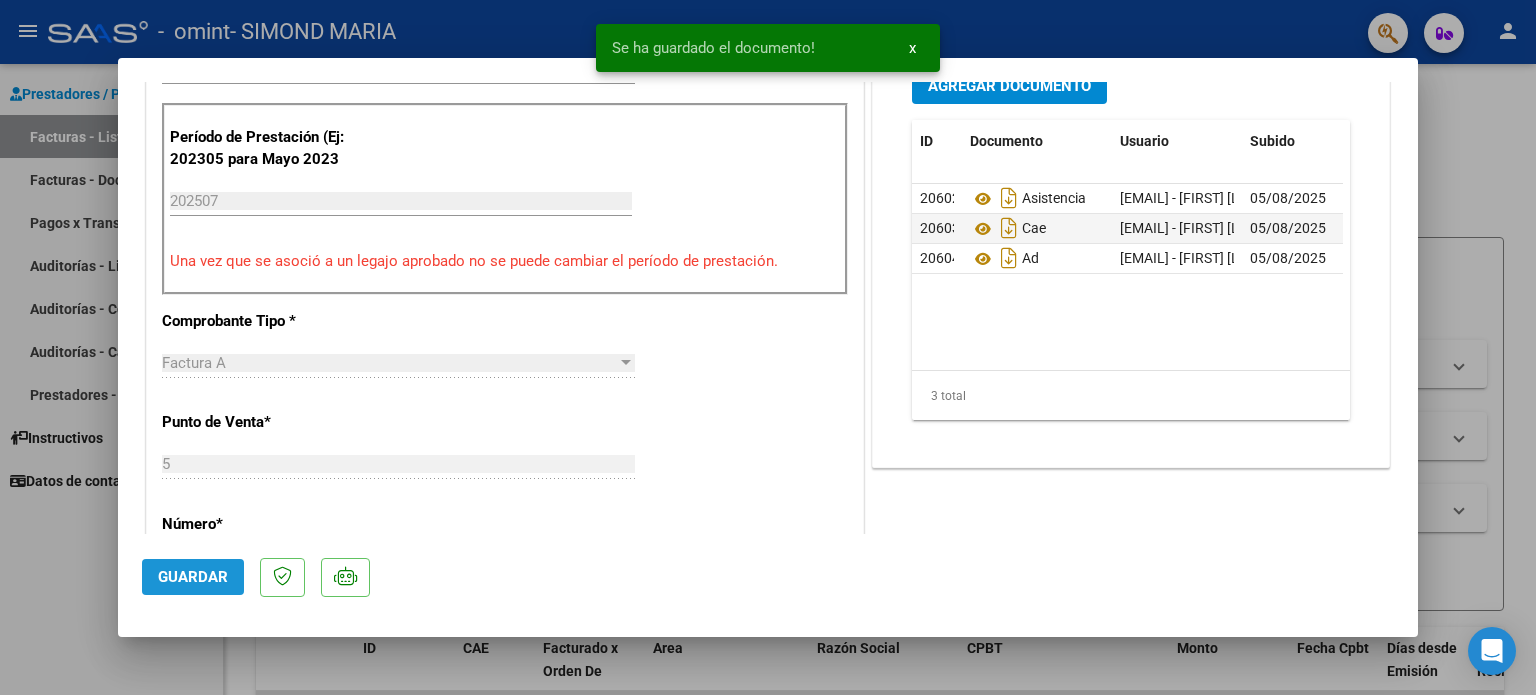 click on "Guardar" 